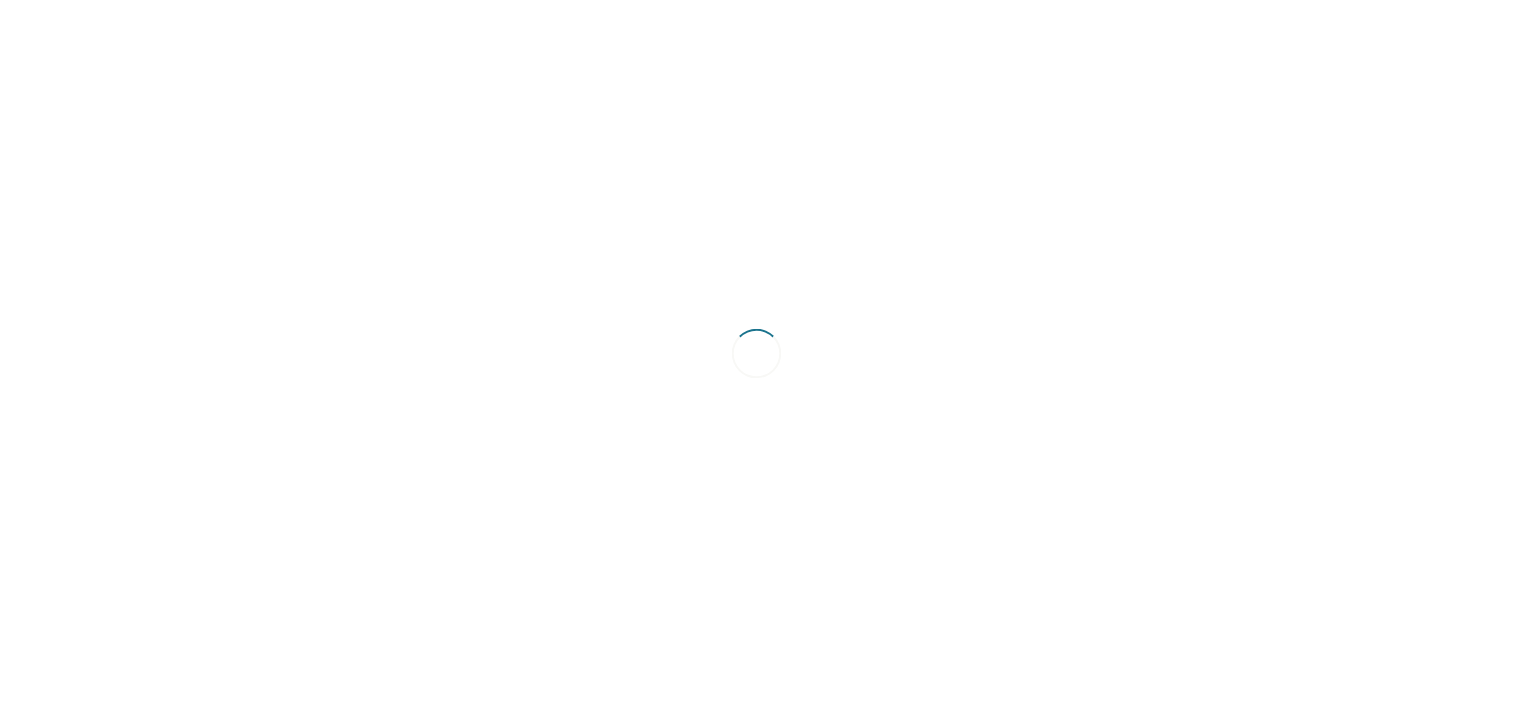 scroll, scrollTop: 0, scrollLeft: 0, axis: both 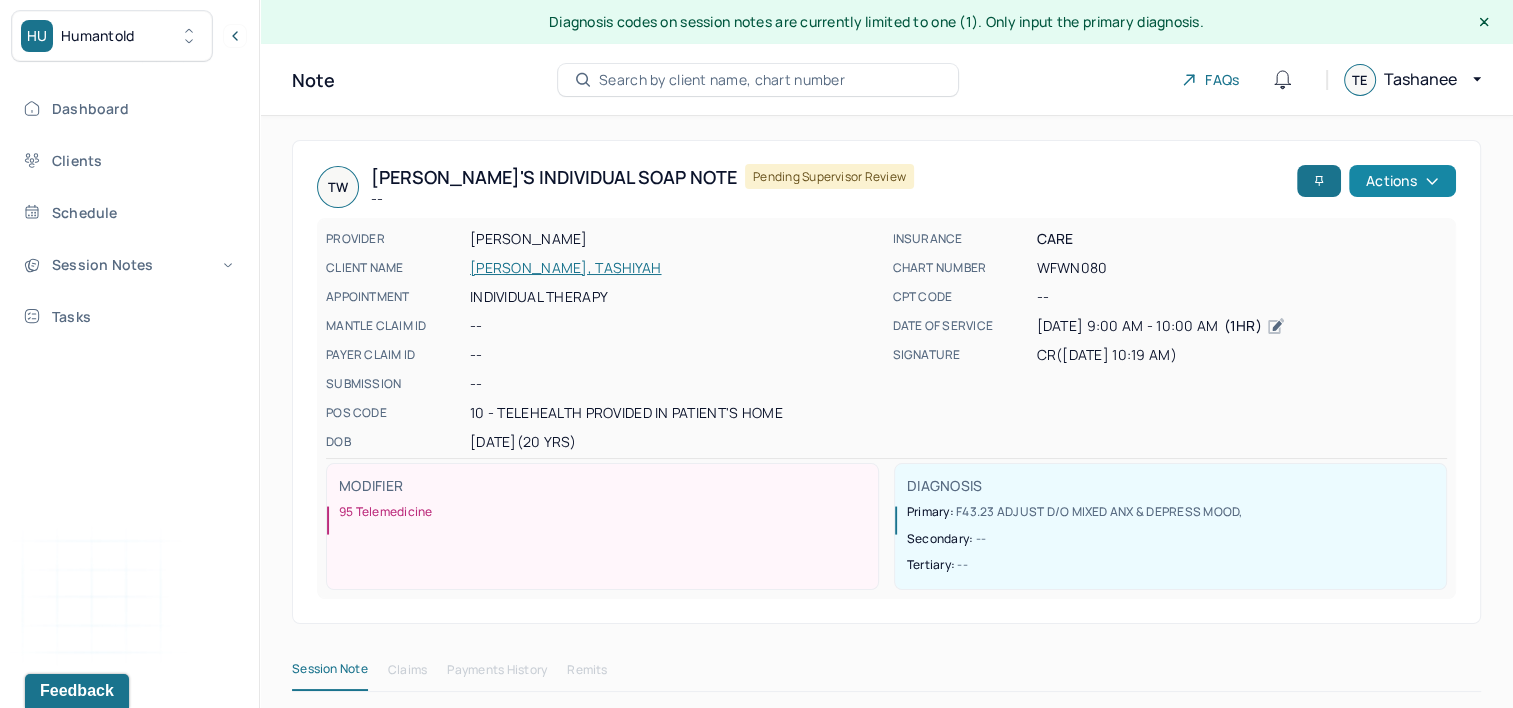click on "Actions" at bounding box center [1402, 181] 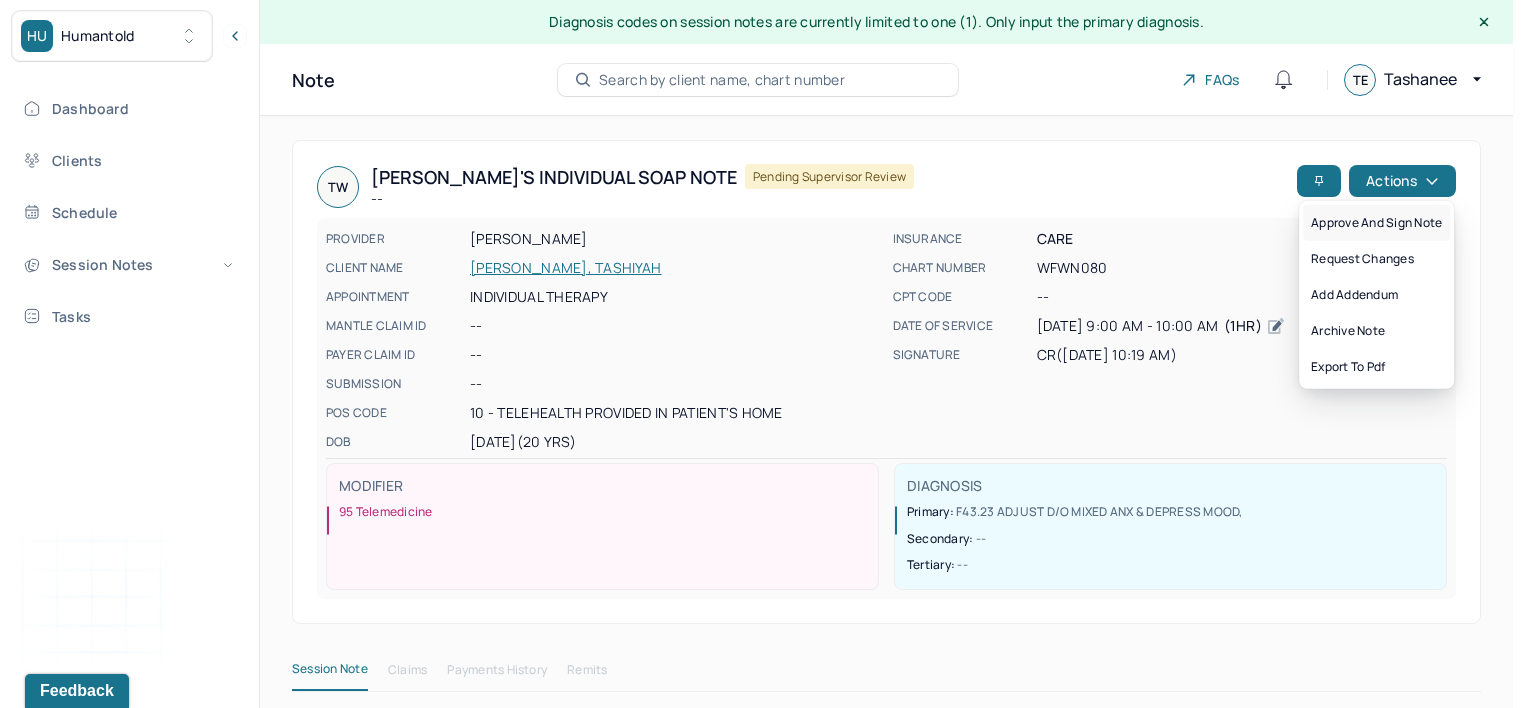 click on "Approve and sign note" at bounding box center [1376, 223] 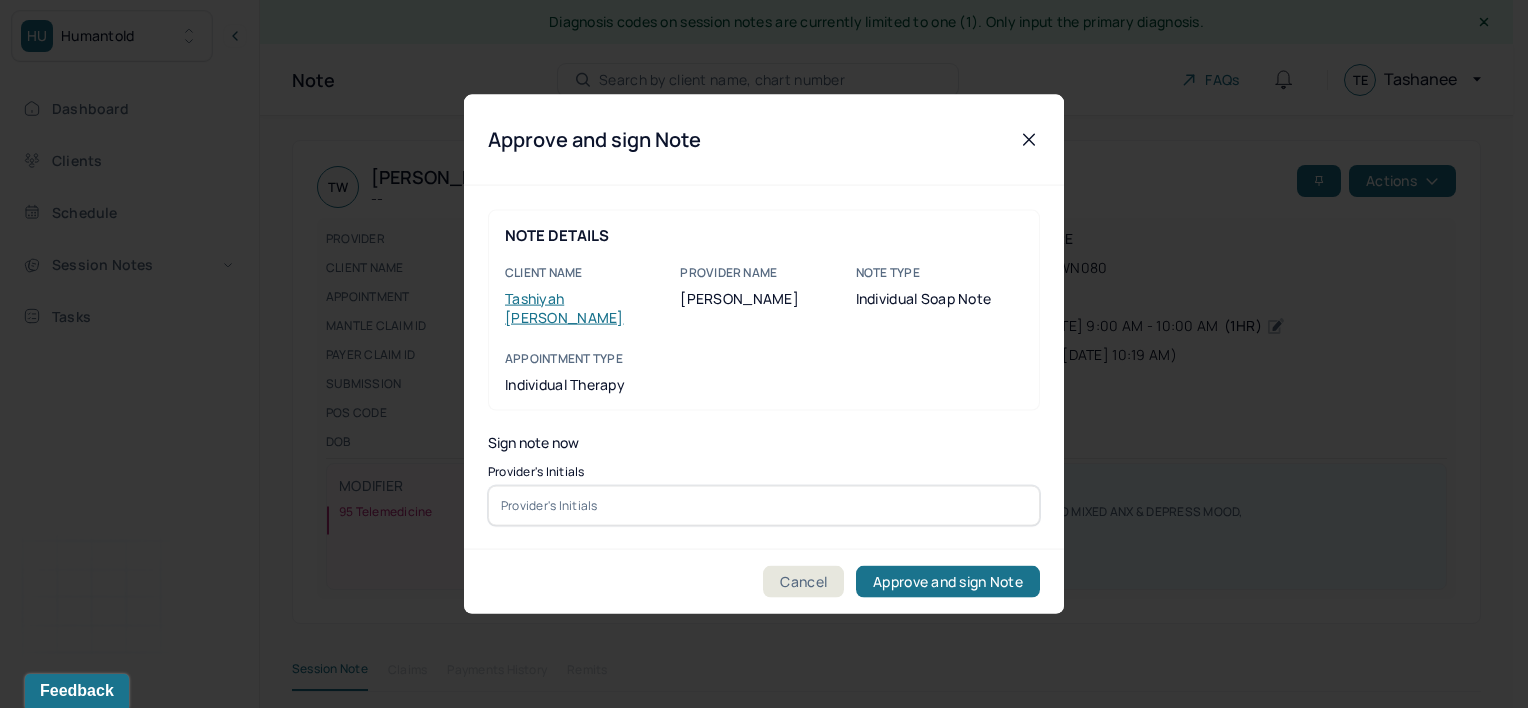 click at bounding box center [764, 505] 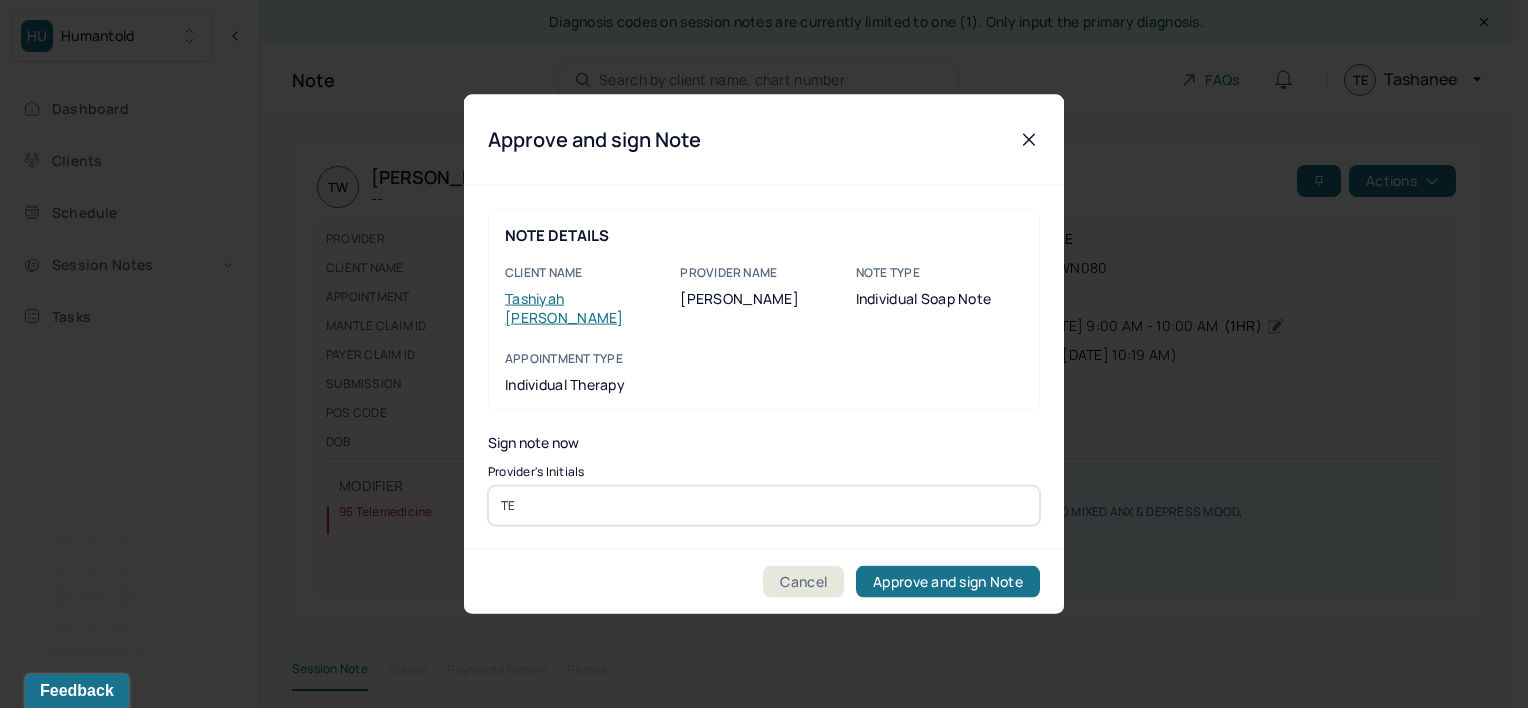 type on "TE" 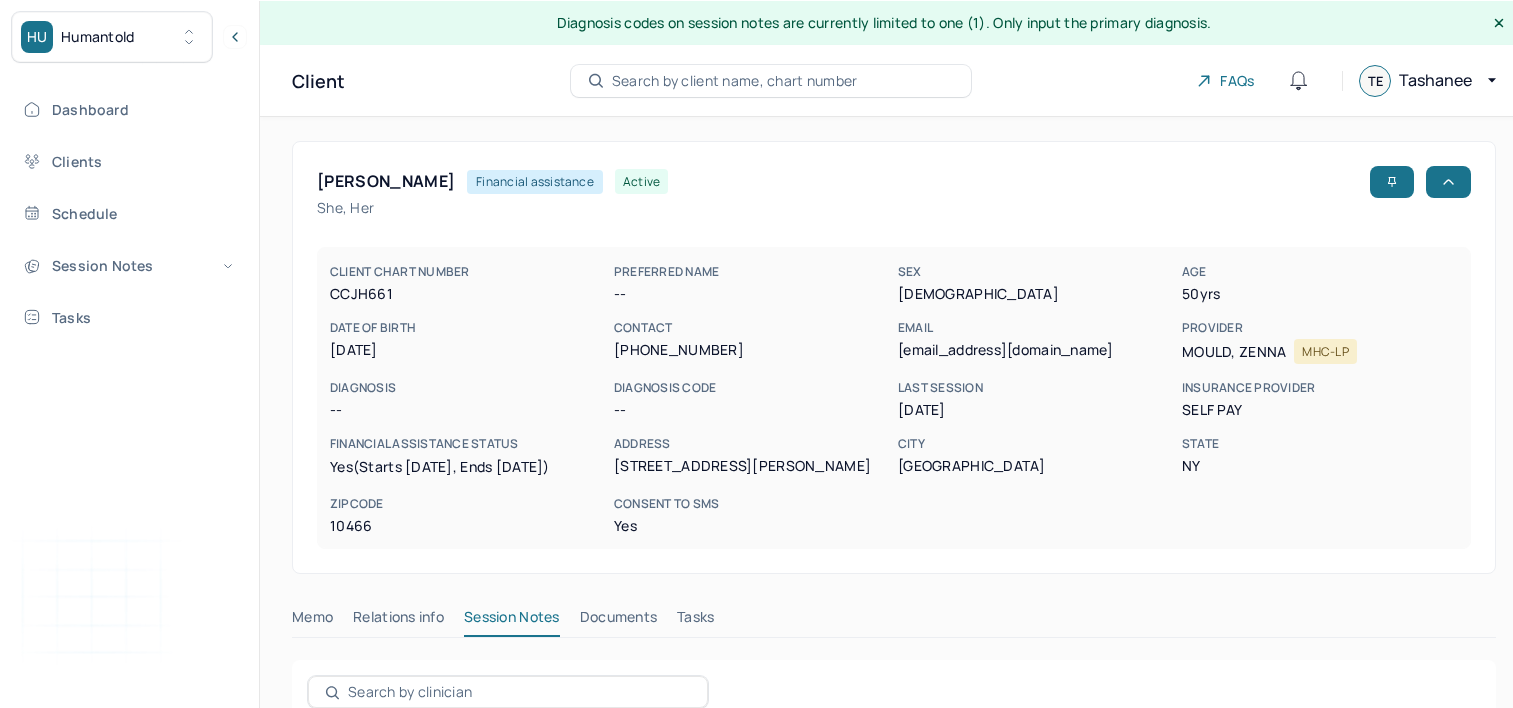 scroll, scrollTop: 0, scrollLeft: 0, axis: both 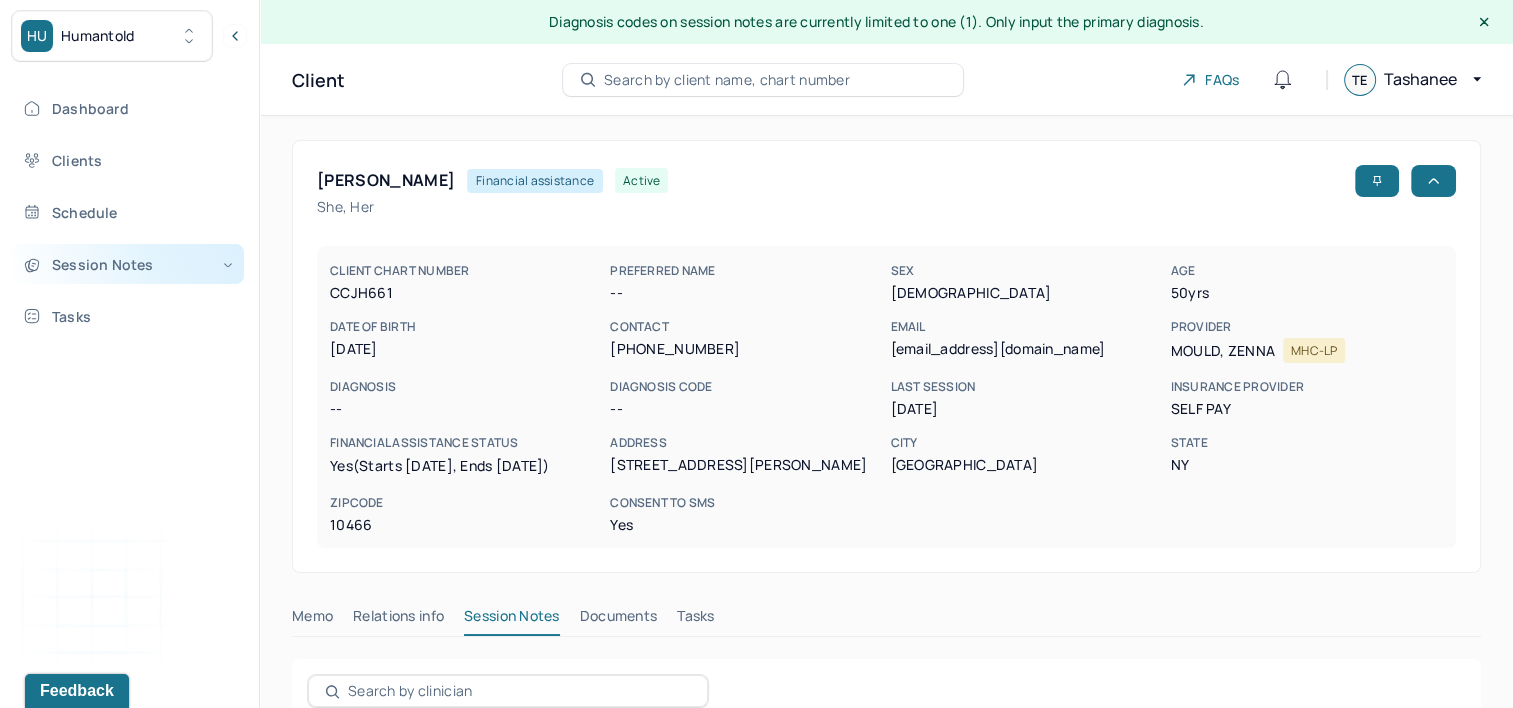 click on "Session Notes" at bounding box center (128, 264) 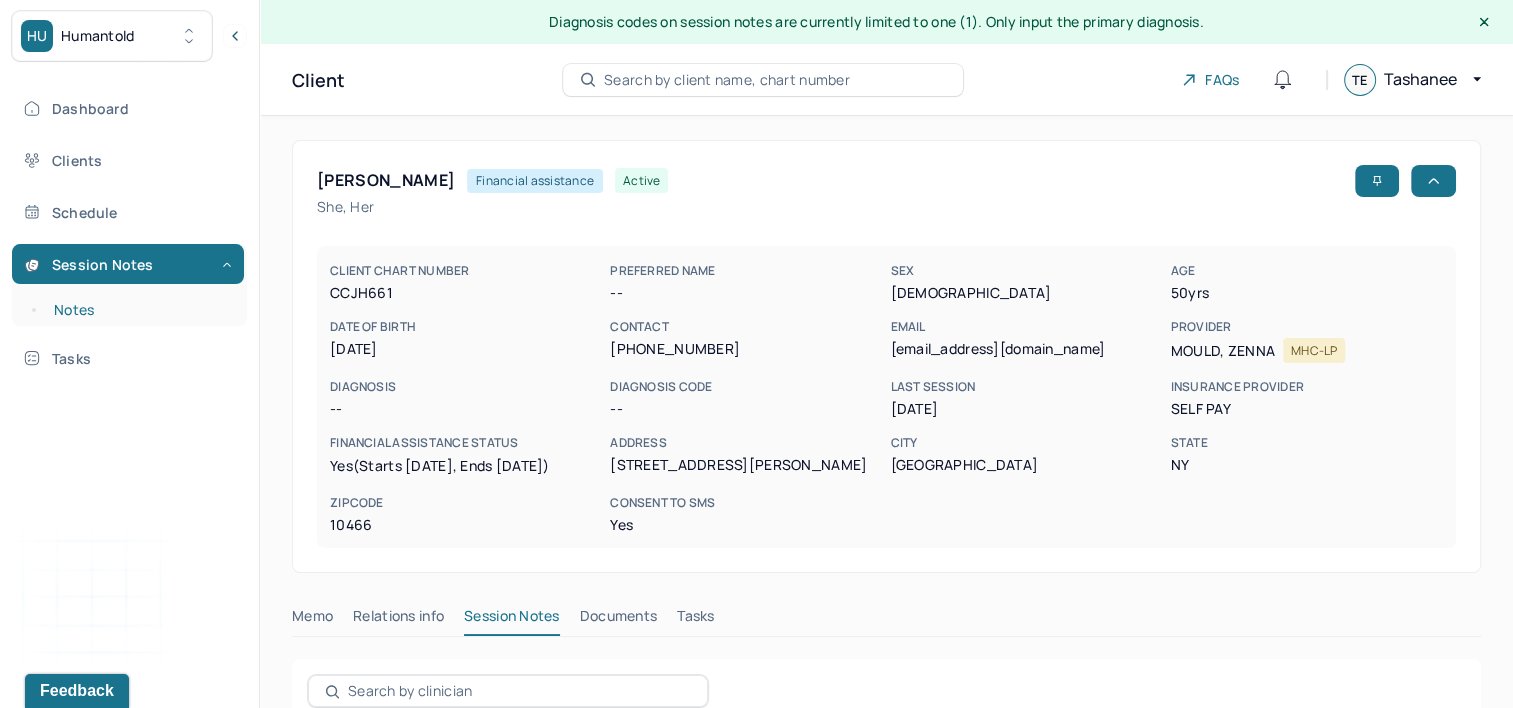 click on "Notes" at bounding box center [139, 310] 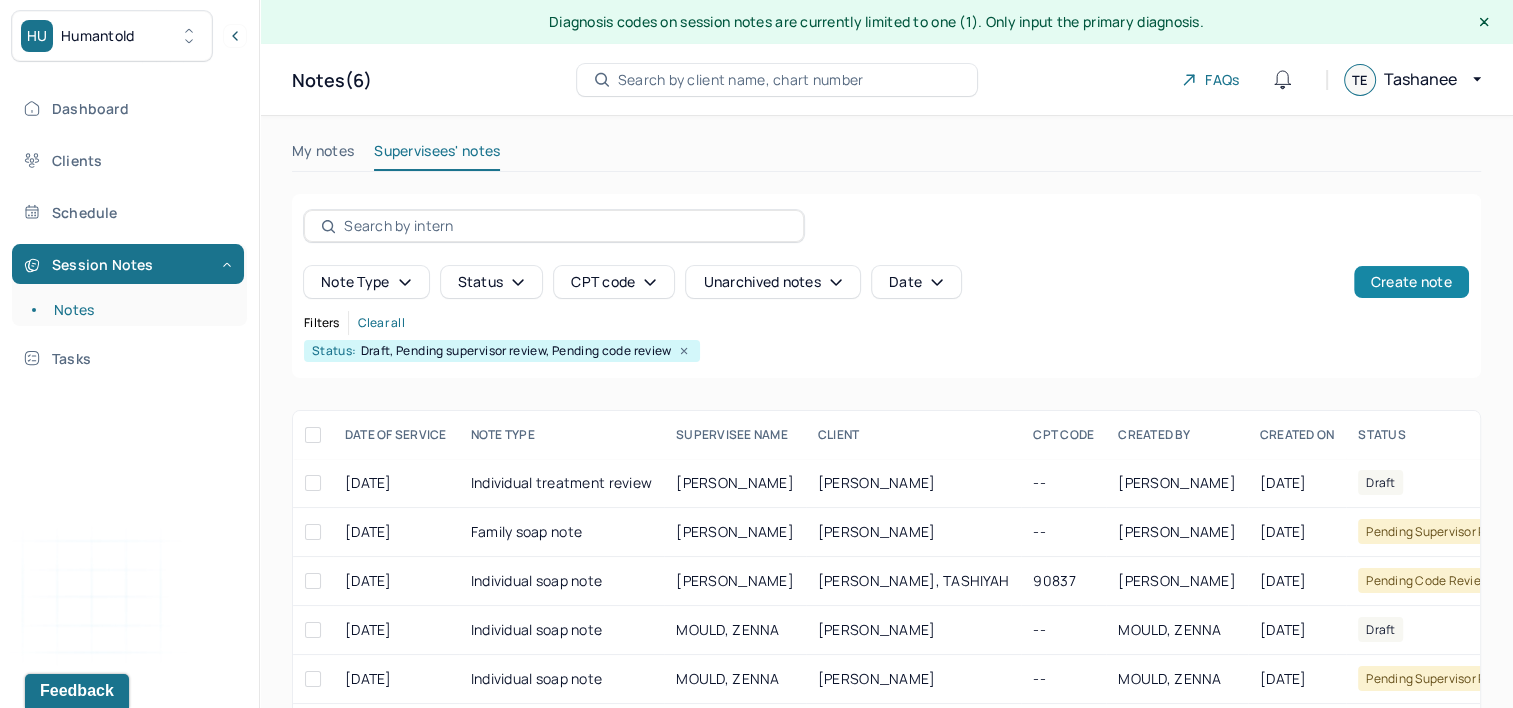 click on "Create note" at bounding box center (1411, 282) 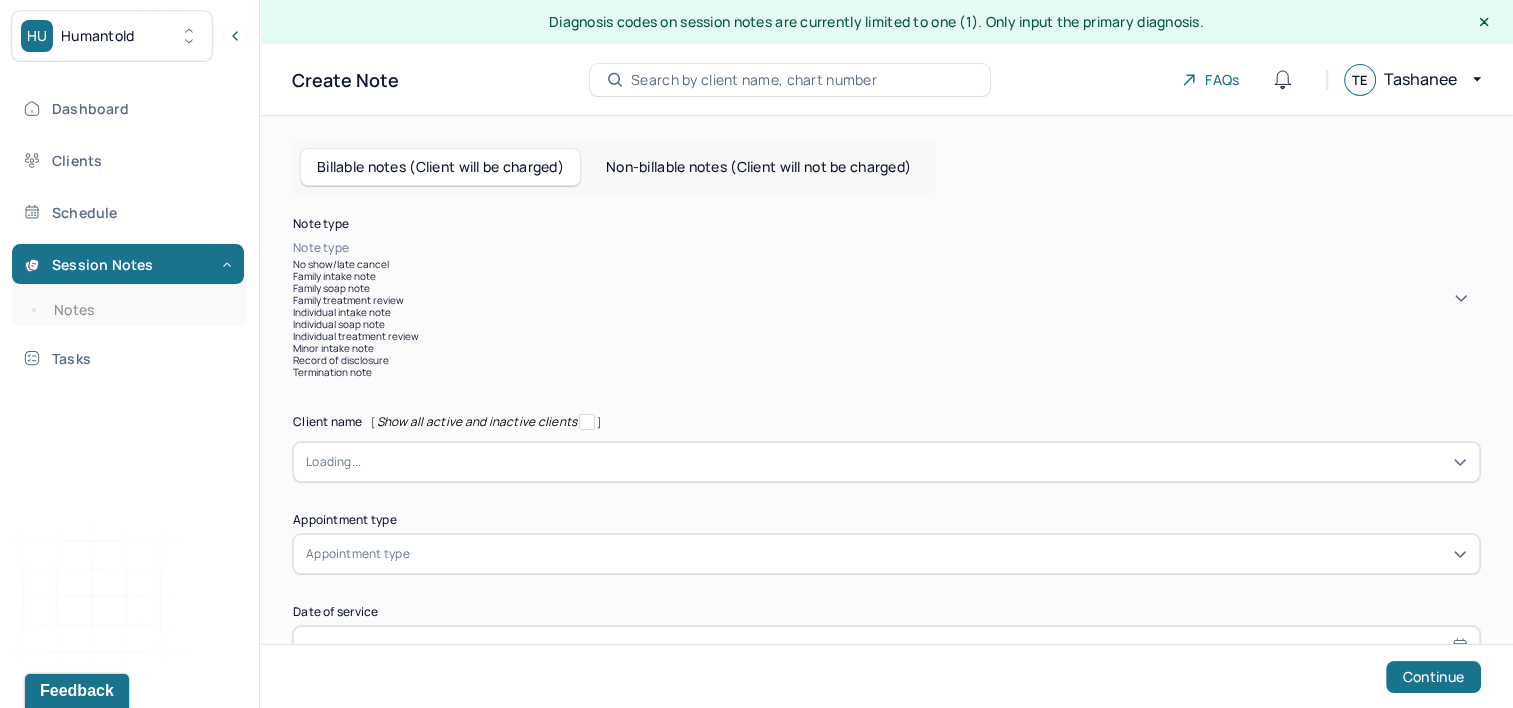 click at bounding box center [916, 248] 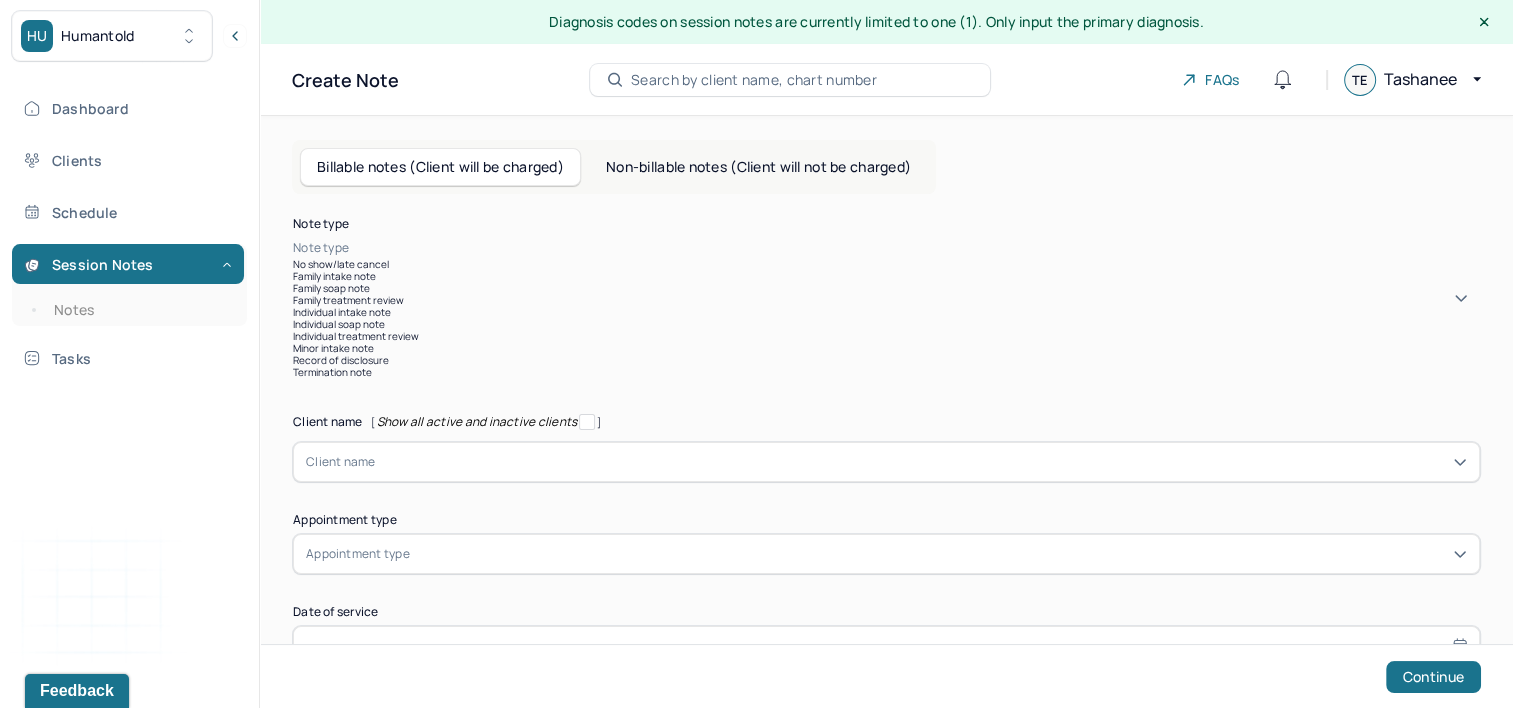 click on "Individual soap note" at bounding box center (886, 324) 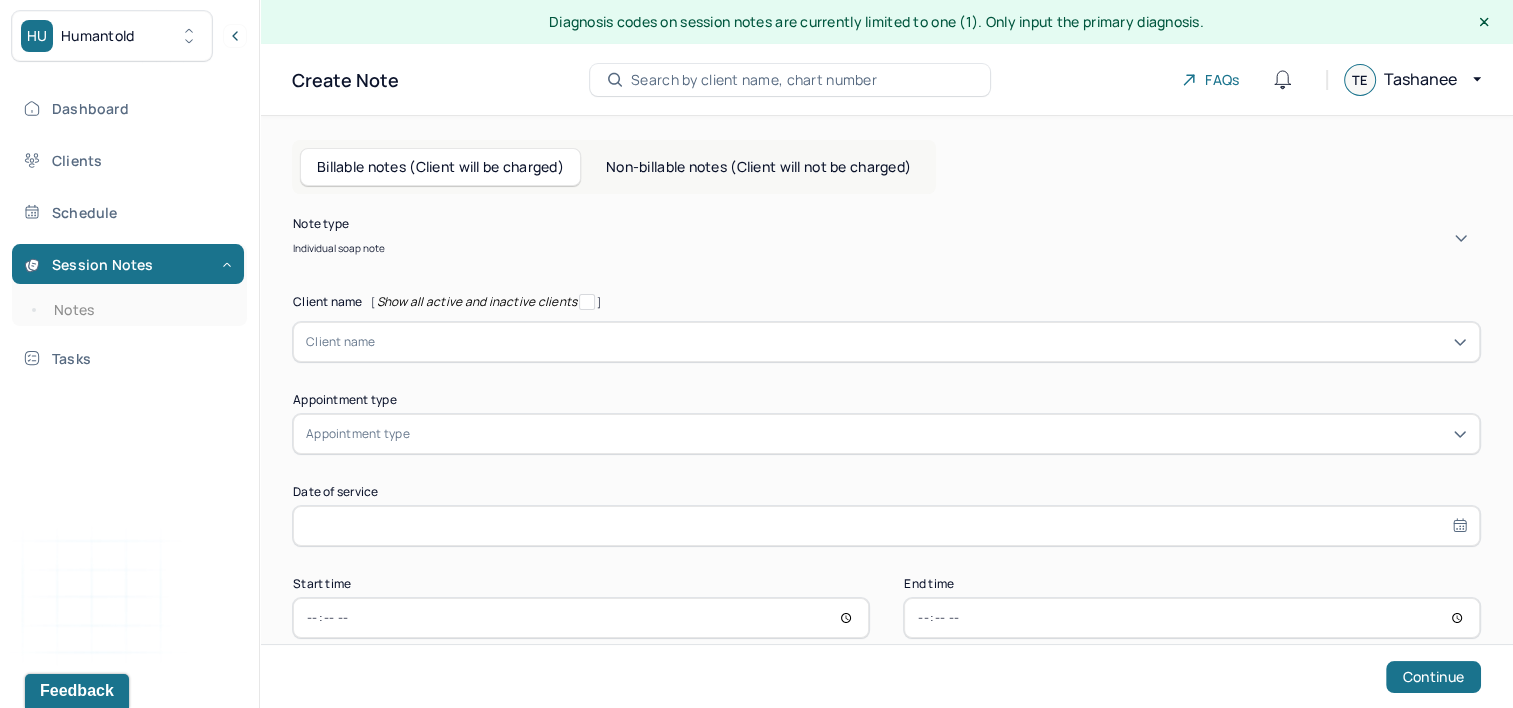 click on "Client name" at bounding box center [886, 342] 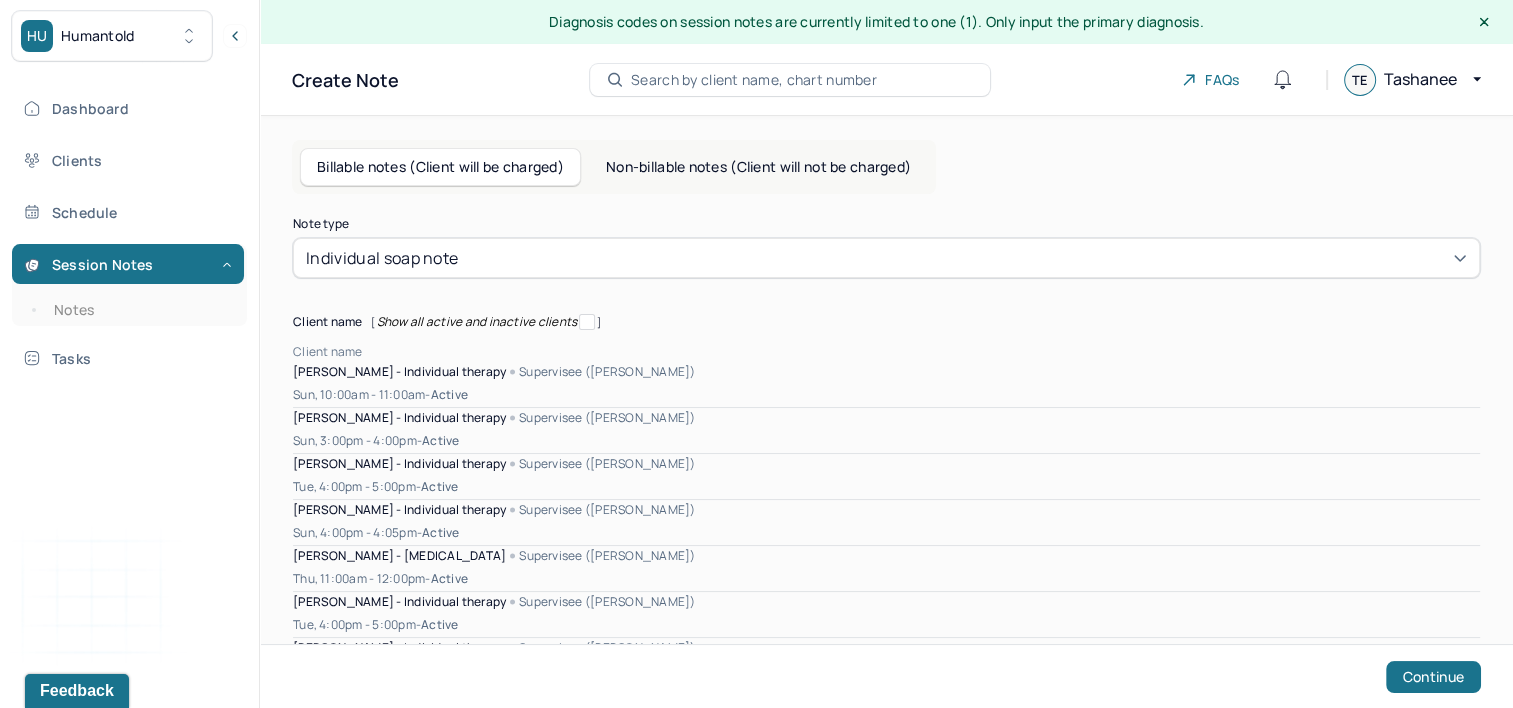 scroll, scrollTop: 900, scrollLeft: 0, axis: vertical 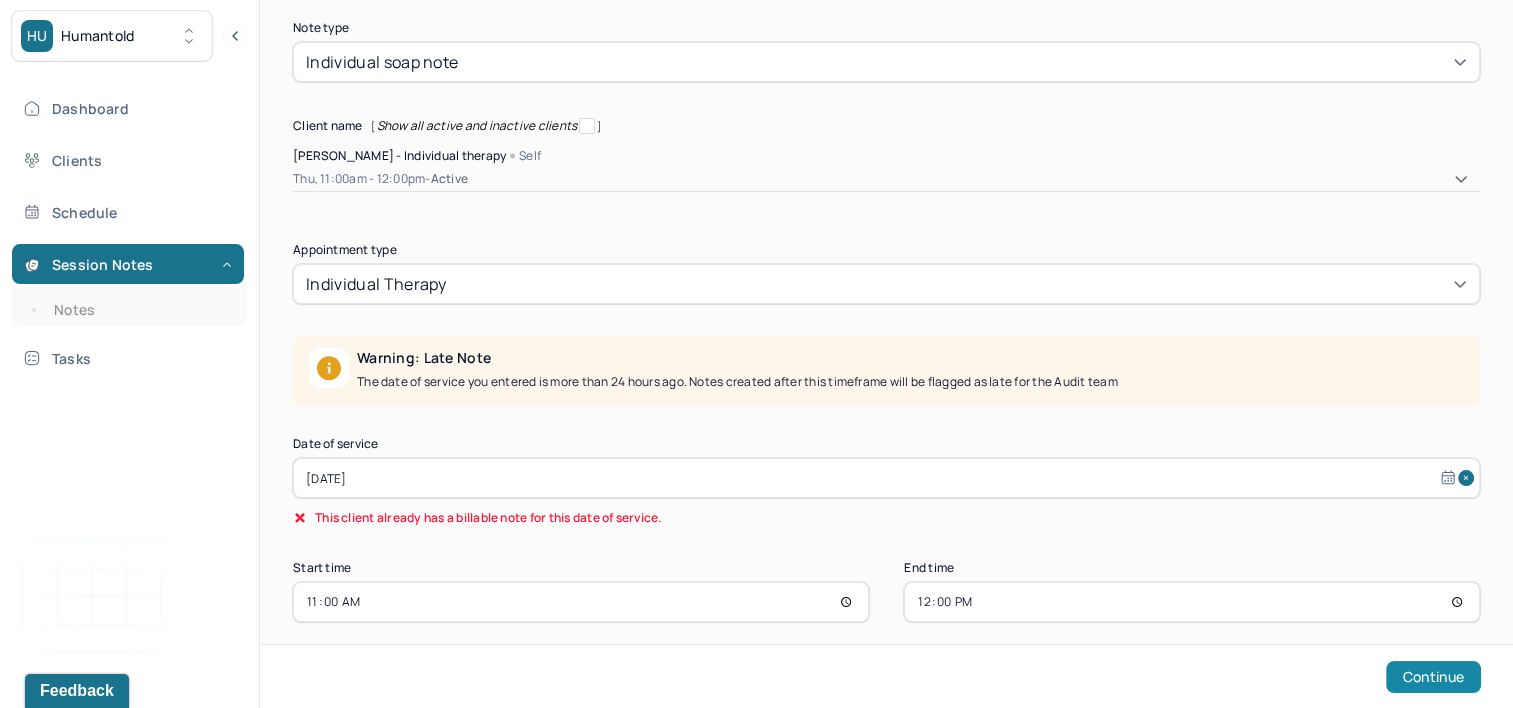 click on "Continue" at bounding box center (1433, 677) 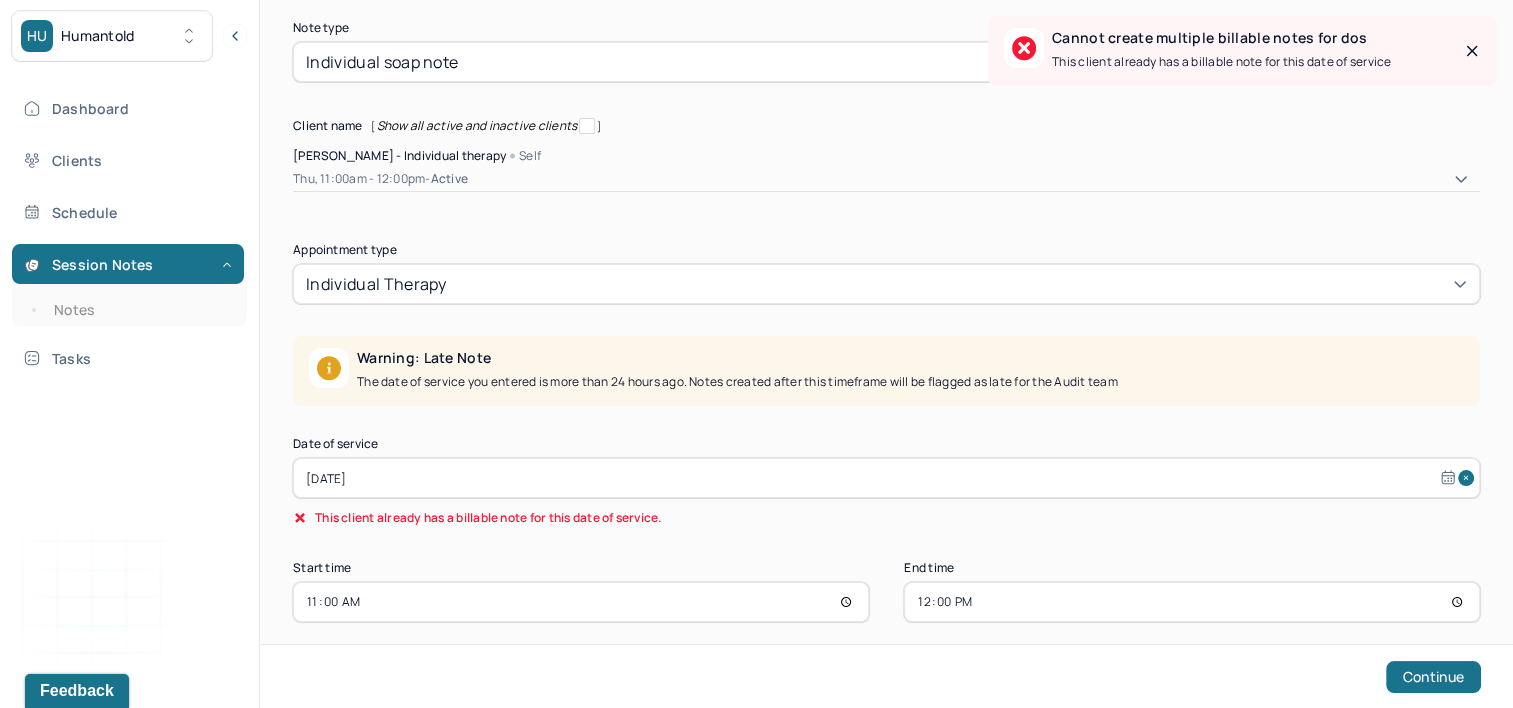 click on "[DATE]" at bounding box center (886, 478) 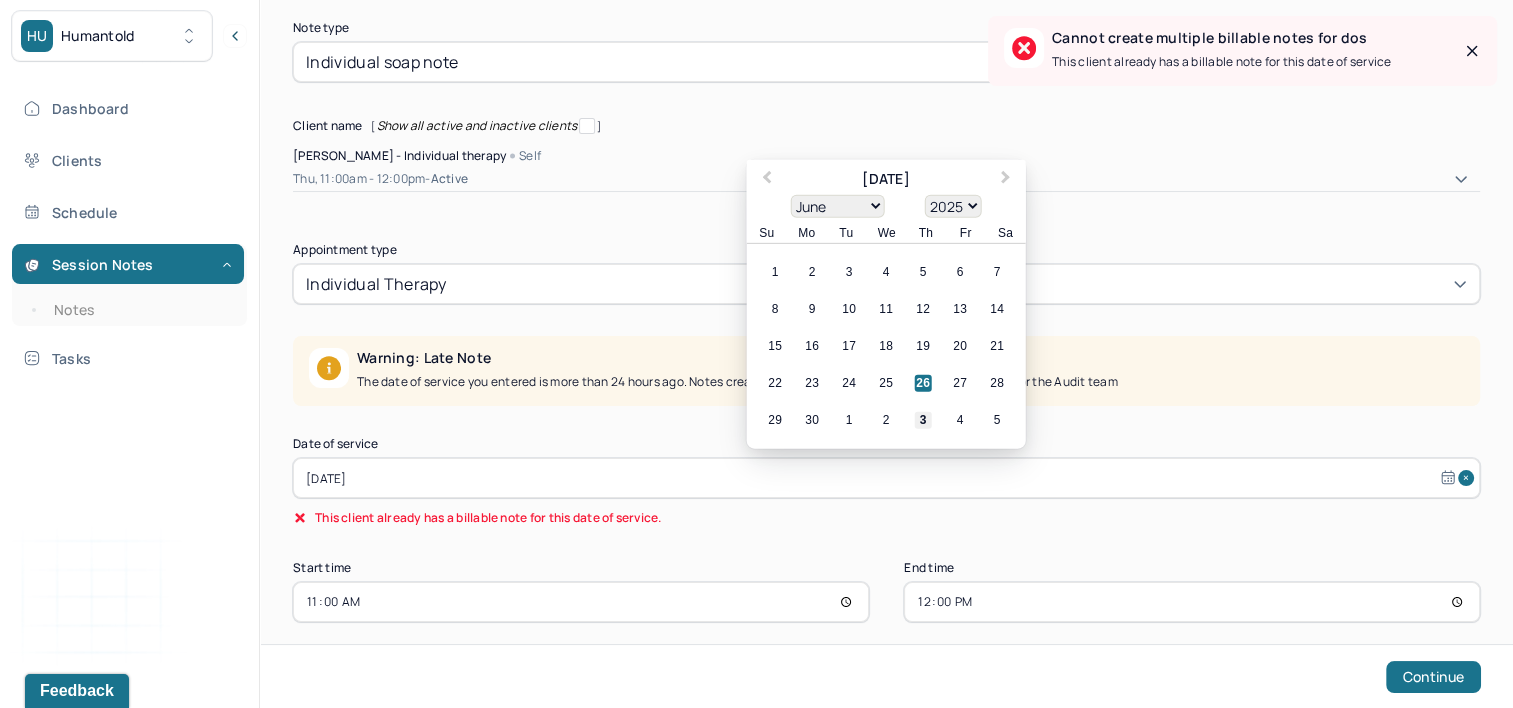 click on "3" at bounding box center (923, 420) 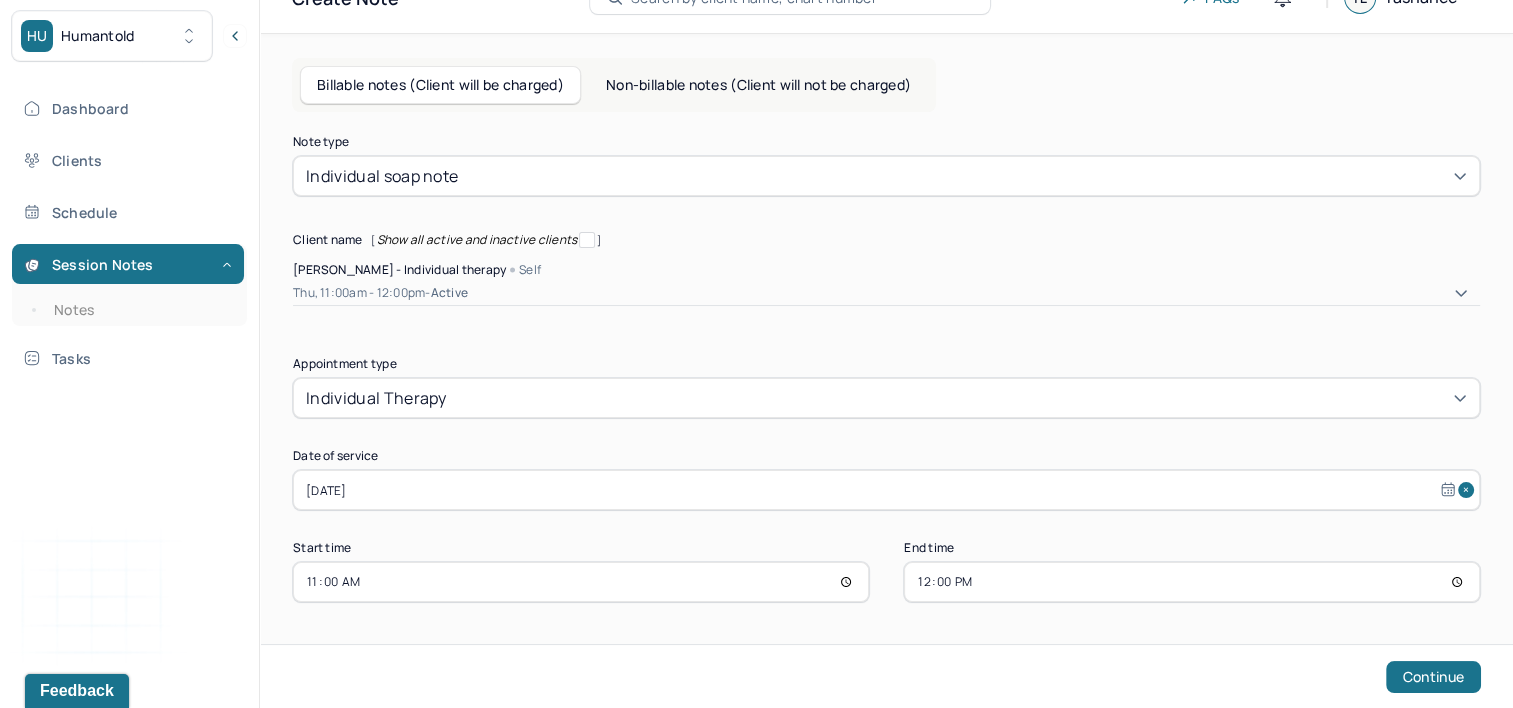 scroll, scrollTop: 63, scrollLeft: 0, axis: vertical 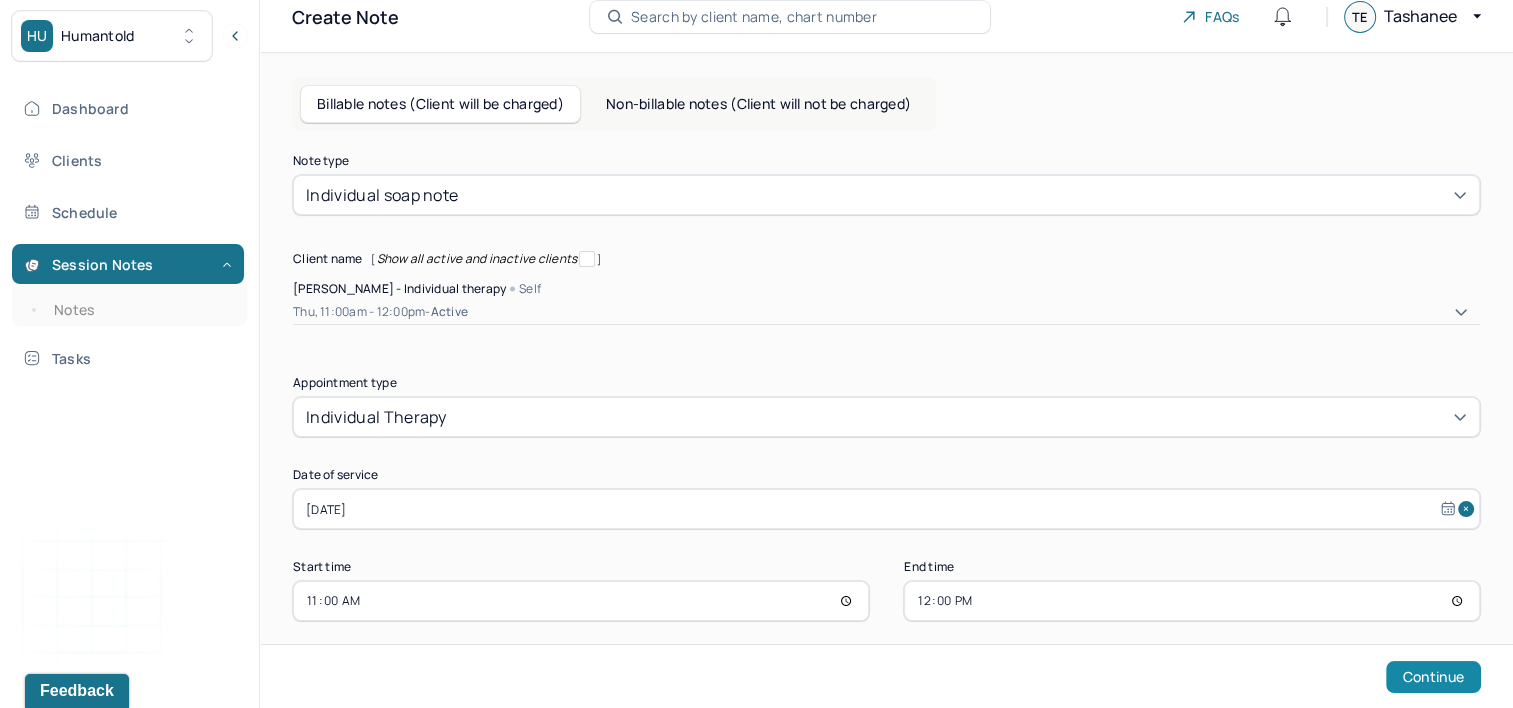 click on "Continue" at bounding box center [1433, 677] 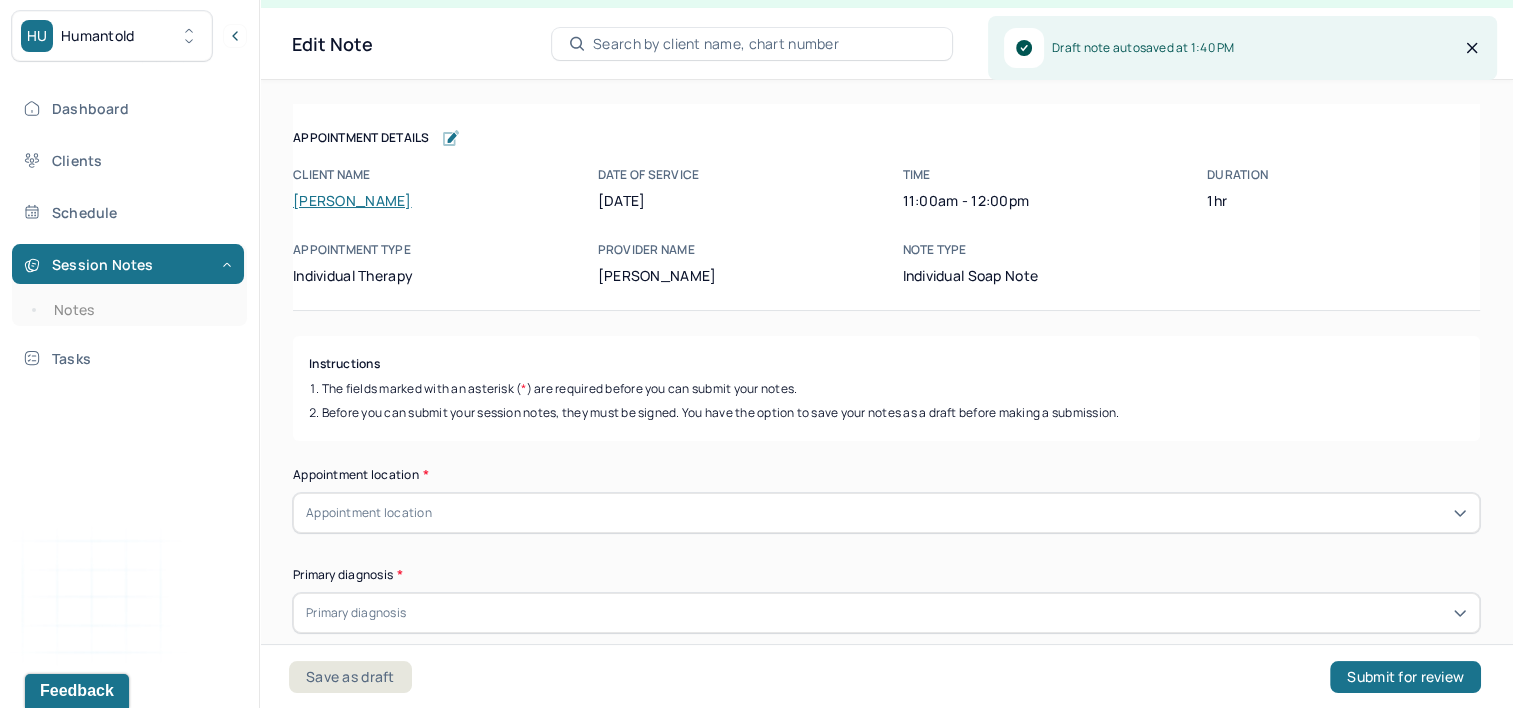 scroll, scrollTop: 36, scrollLeft: 0, axis: vertical 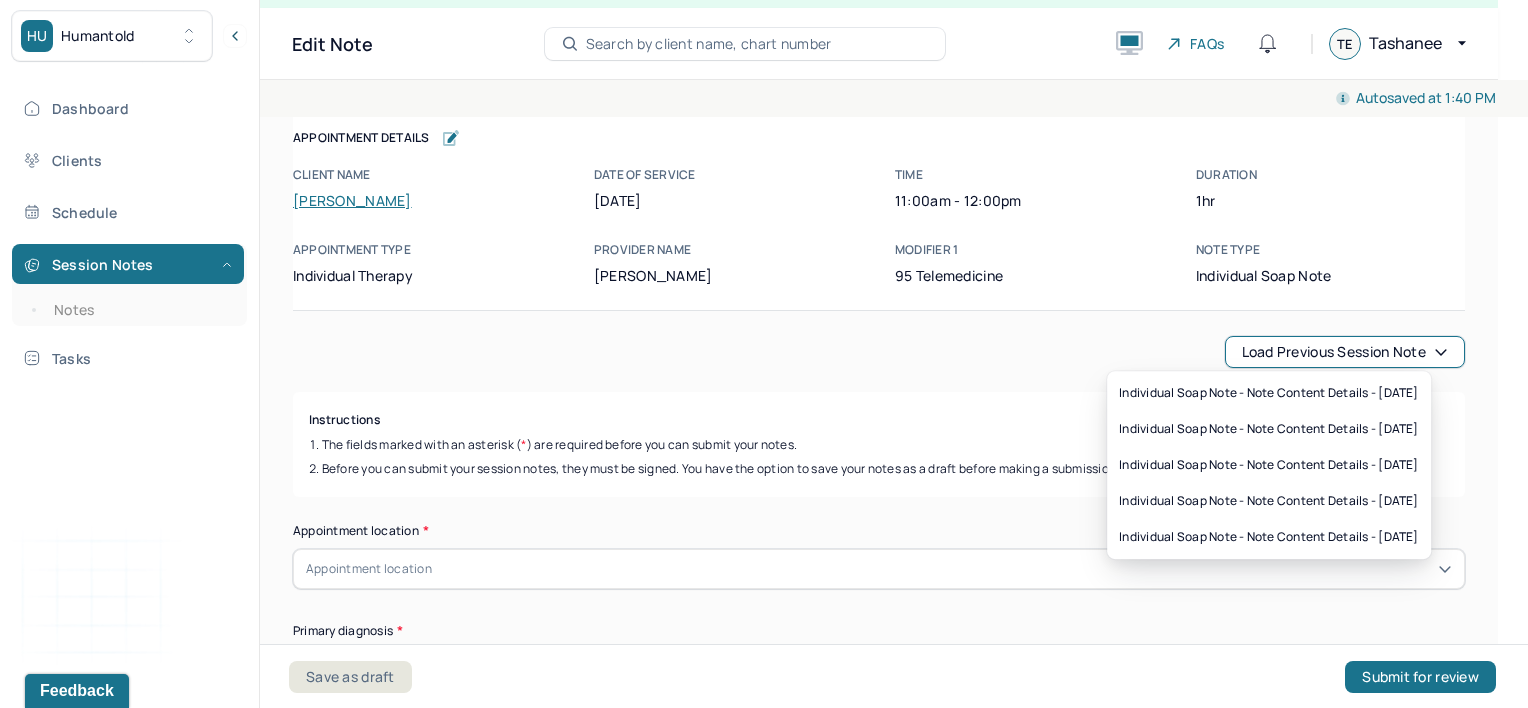 click on "Load previous session note" at bounding box center [1345, 352] 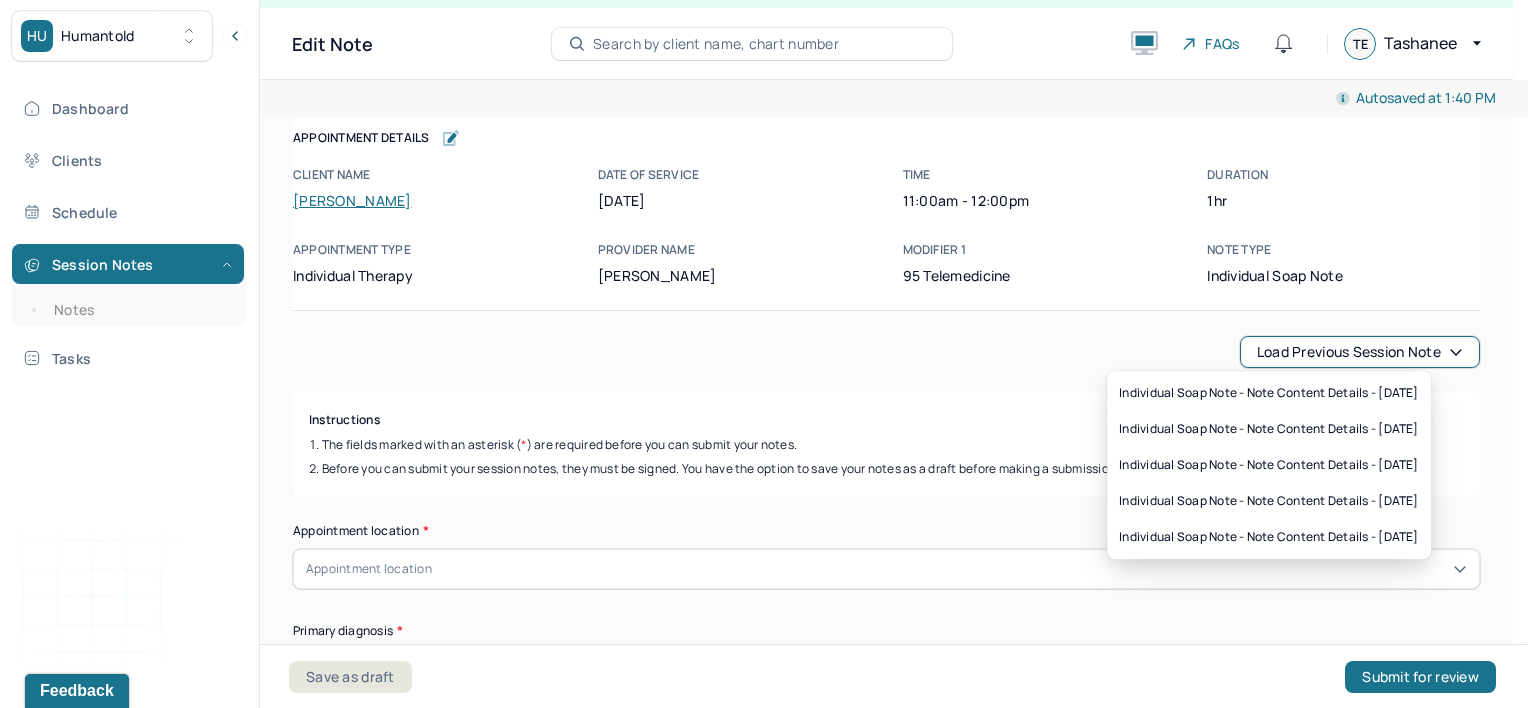 drag, startPoint x: 794, startPoint y: 399, endPoint x: 1016, endPoint y: 246, distance: 269.6164 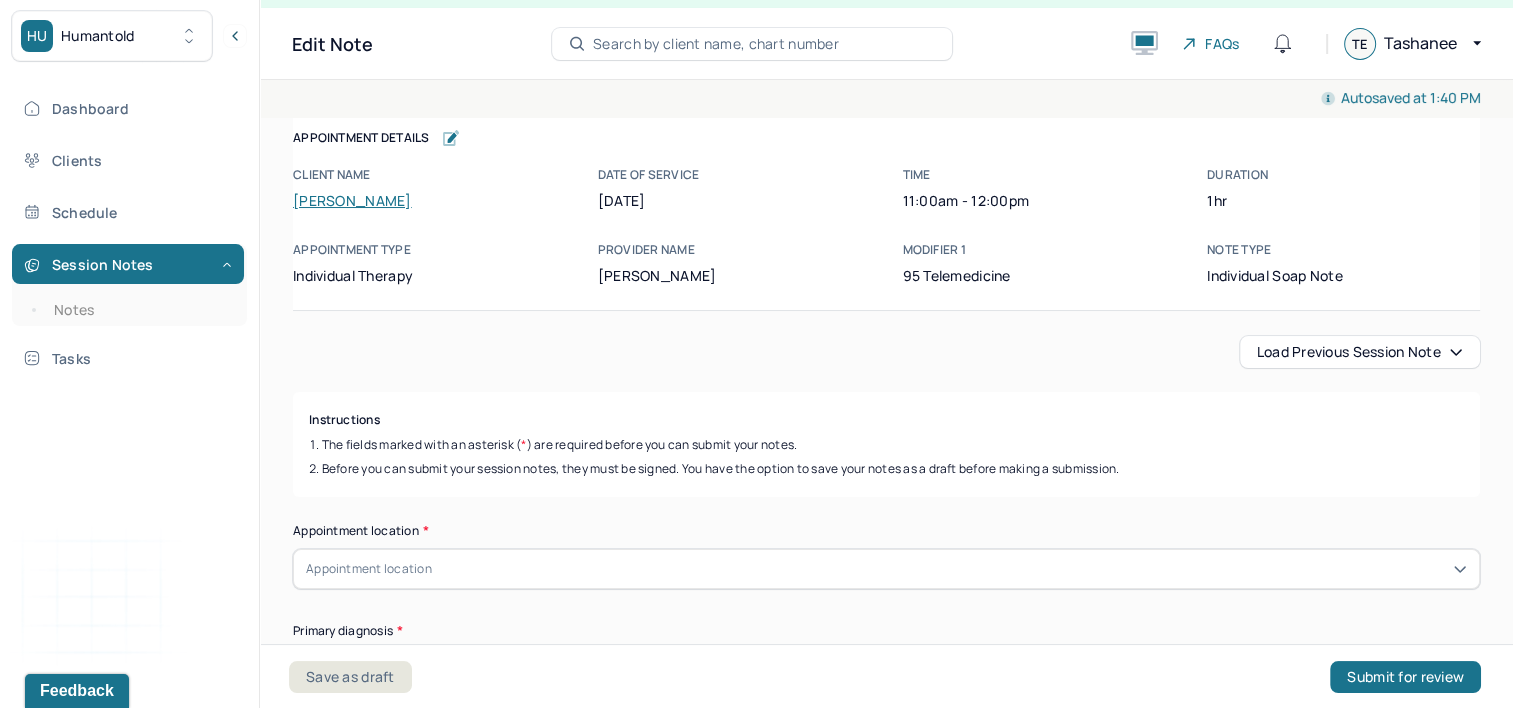 click on "Dashboard Clients Schedule Session Notes Notes Tasks" at bounding box center [129, 233] 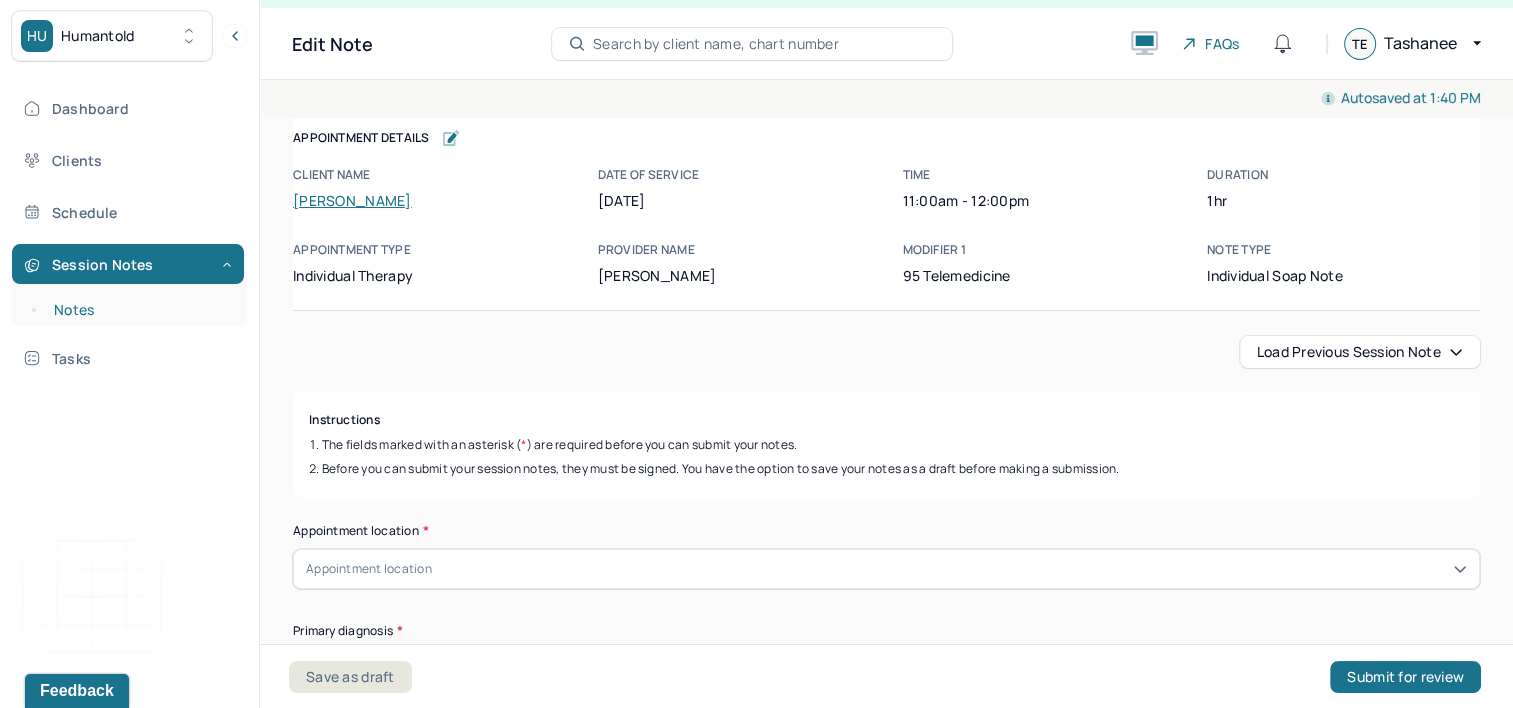 click on "Notes" at bounding box center (139, 310) 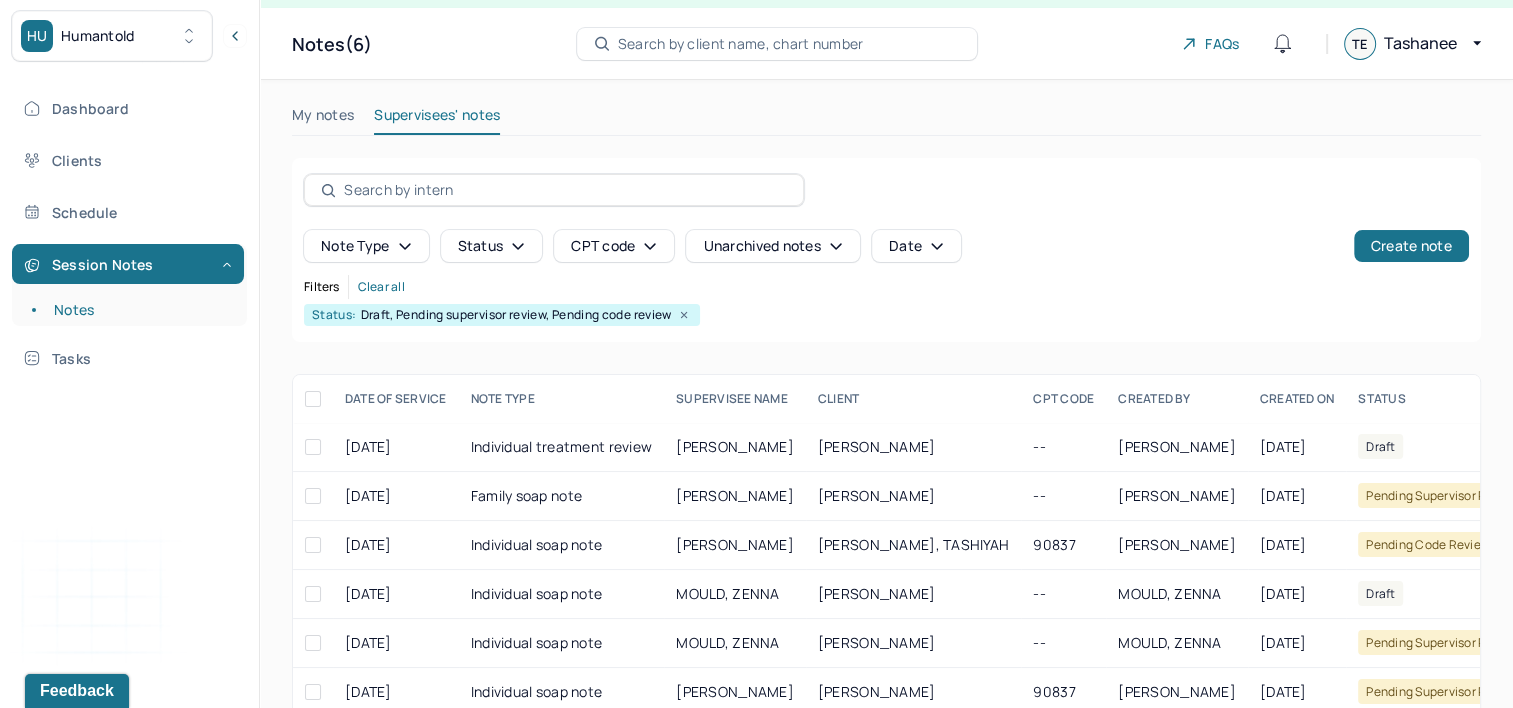 click on "My notes" at bounding box center [323, 119] 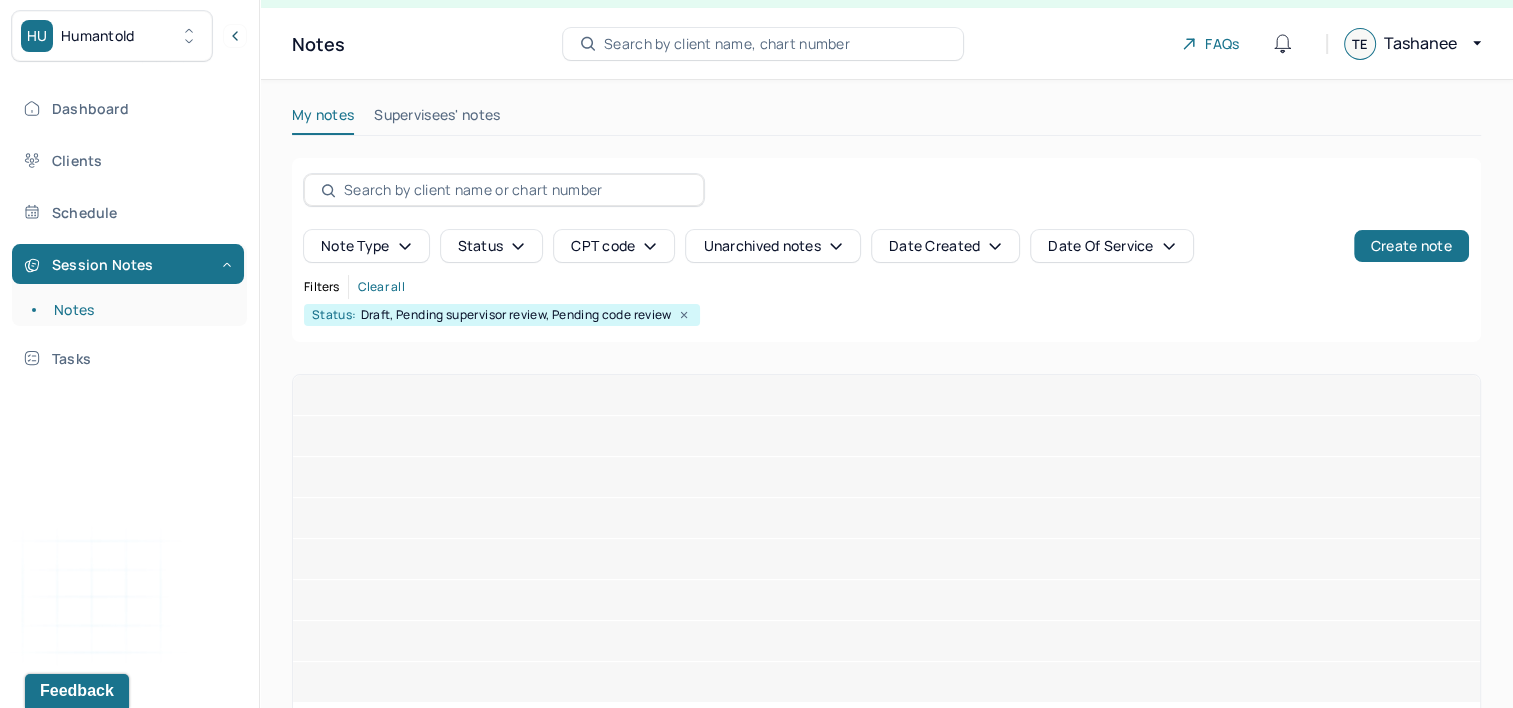 scroll, scrollTop: 0, scrollLeft: 0, axis: both 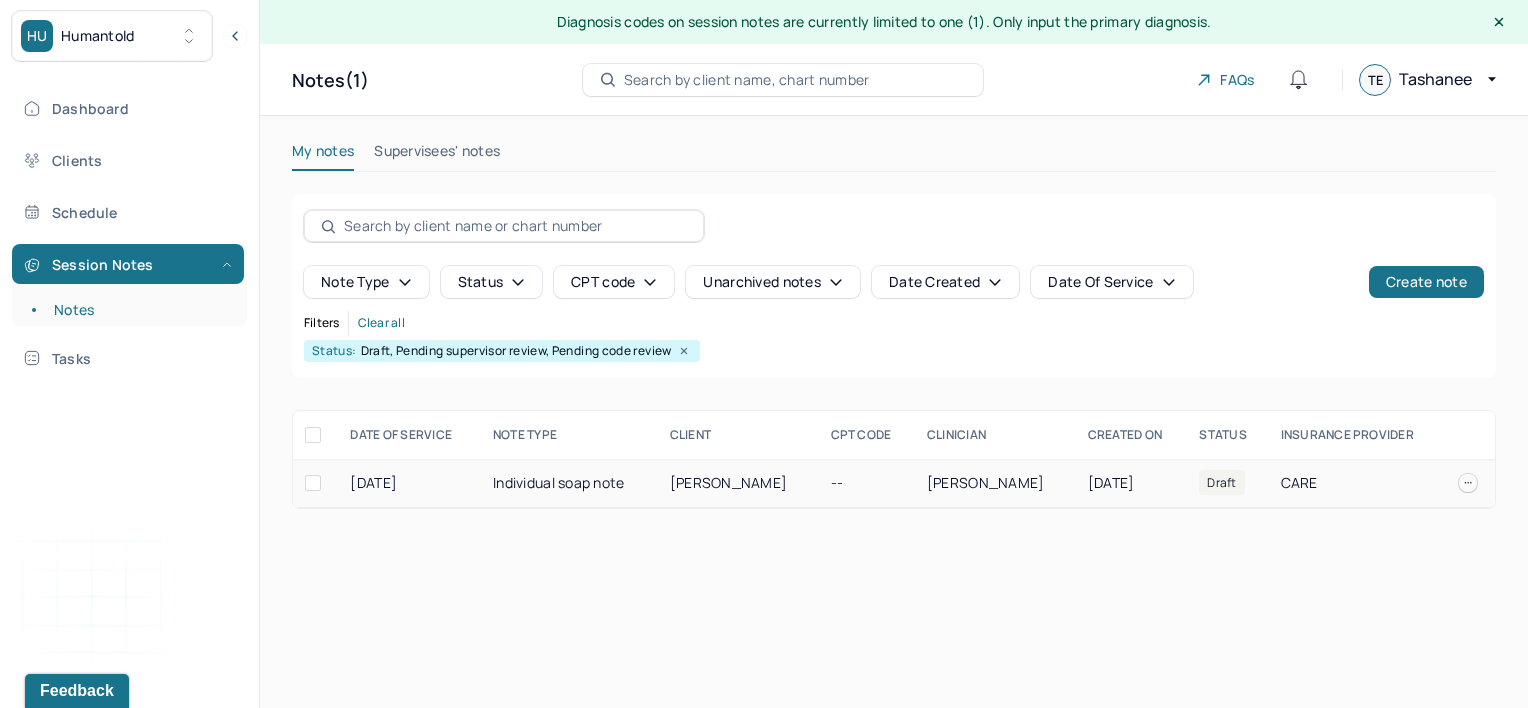 click at bounding box center (1468, 483) 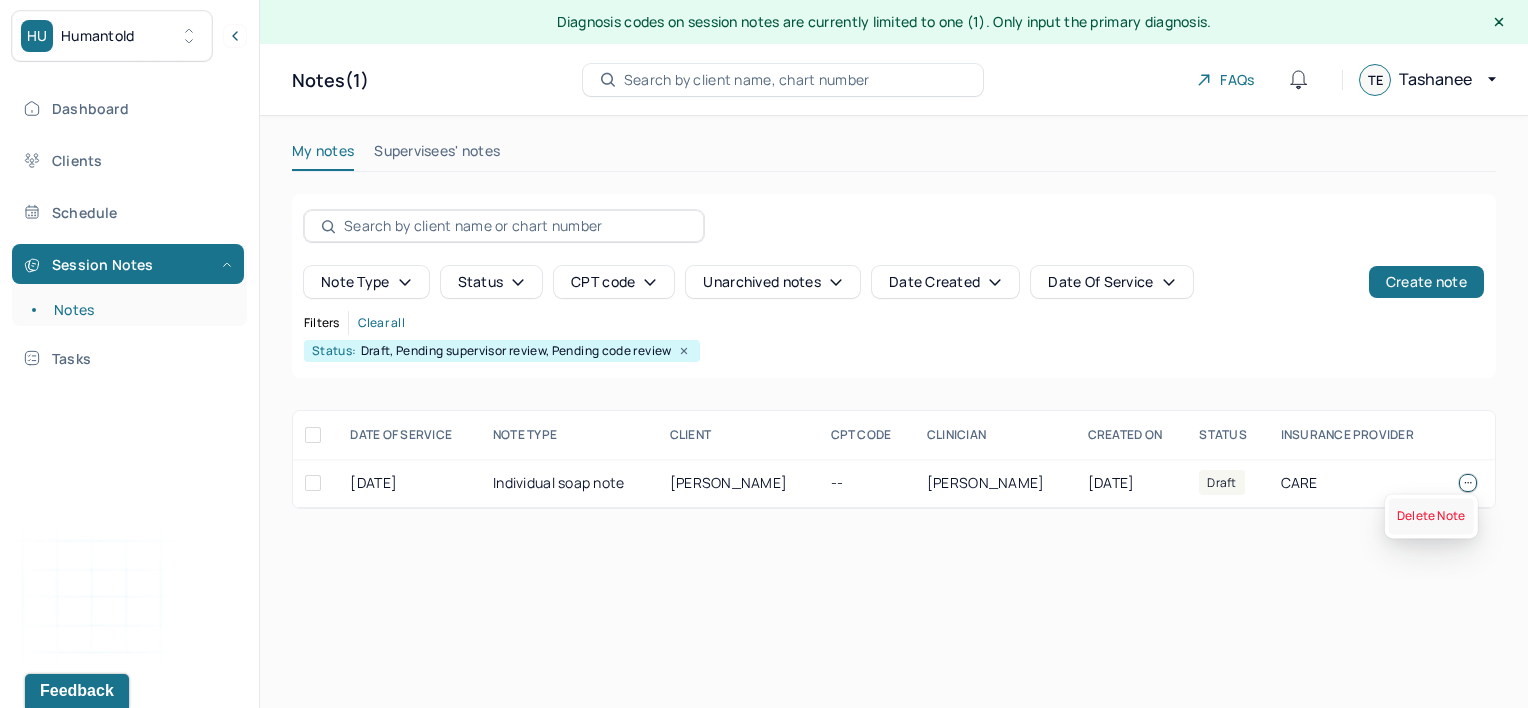 click on "Delete Note" at bounding box center [1431, 516] 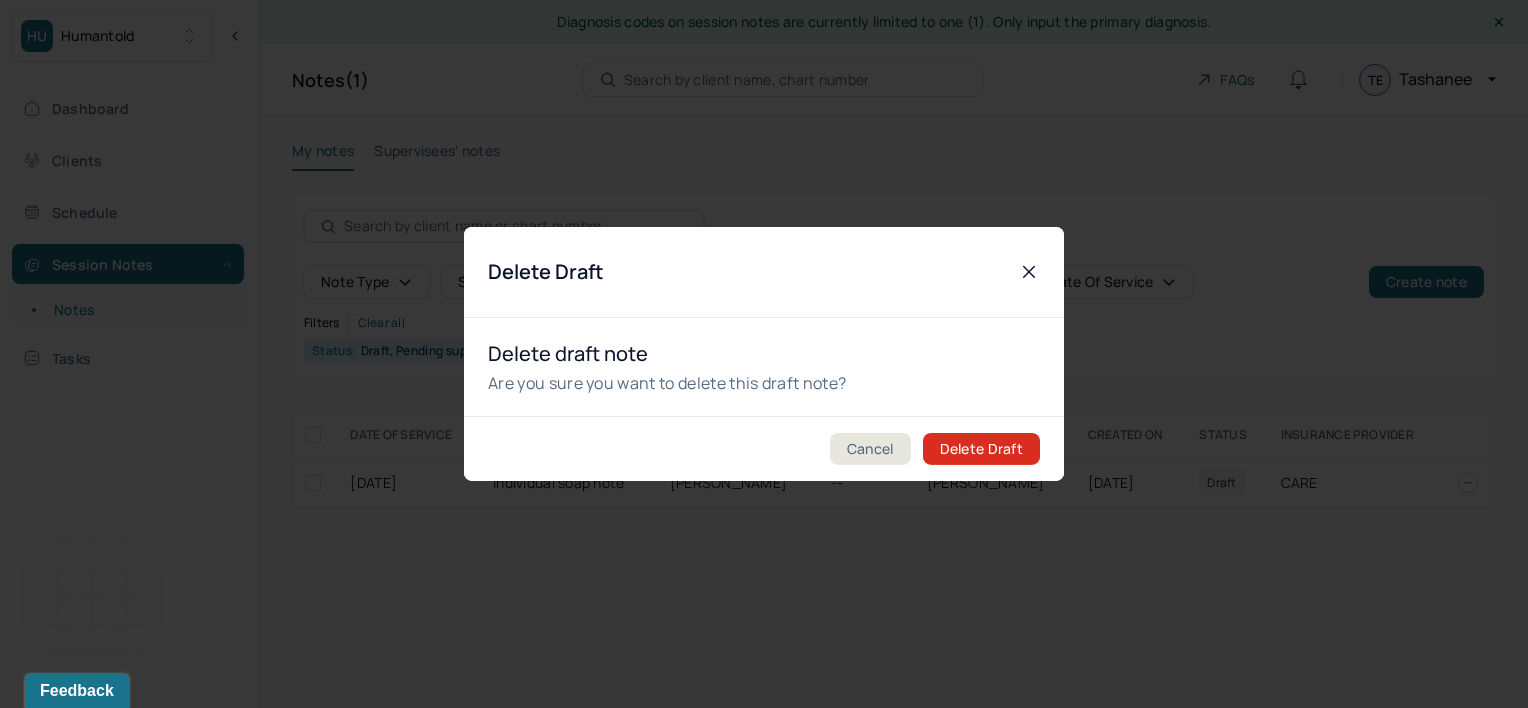 click on "Delete Draft" at bounding box center [981, 449] 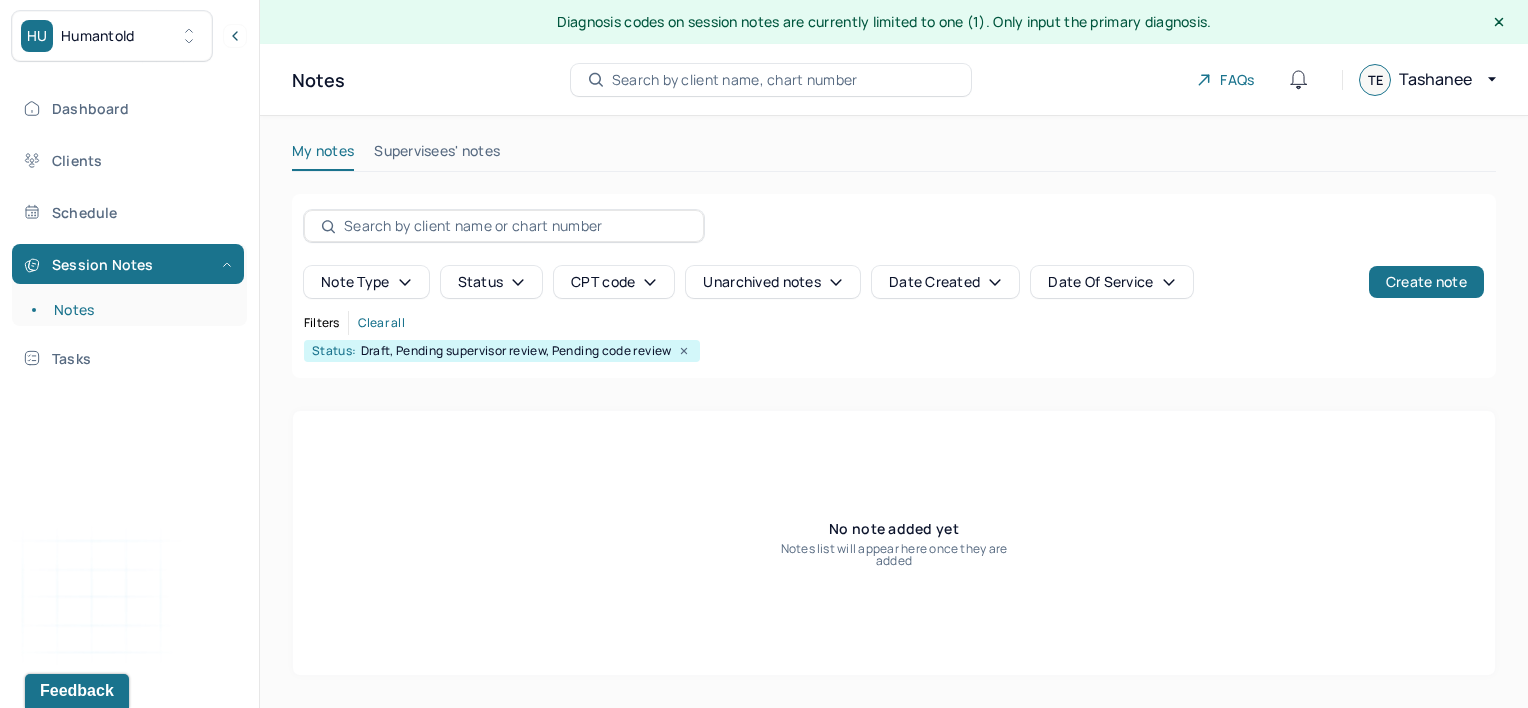 click on "Filters   Clear all" at bounding box center (894, 323) 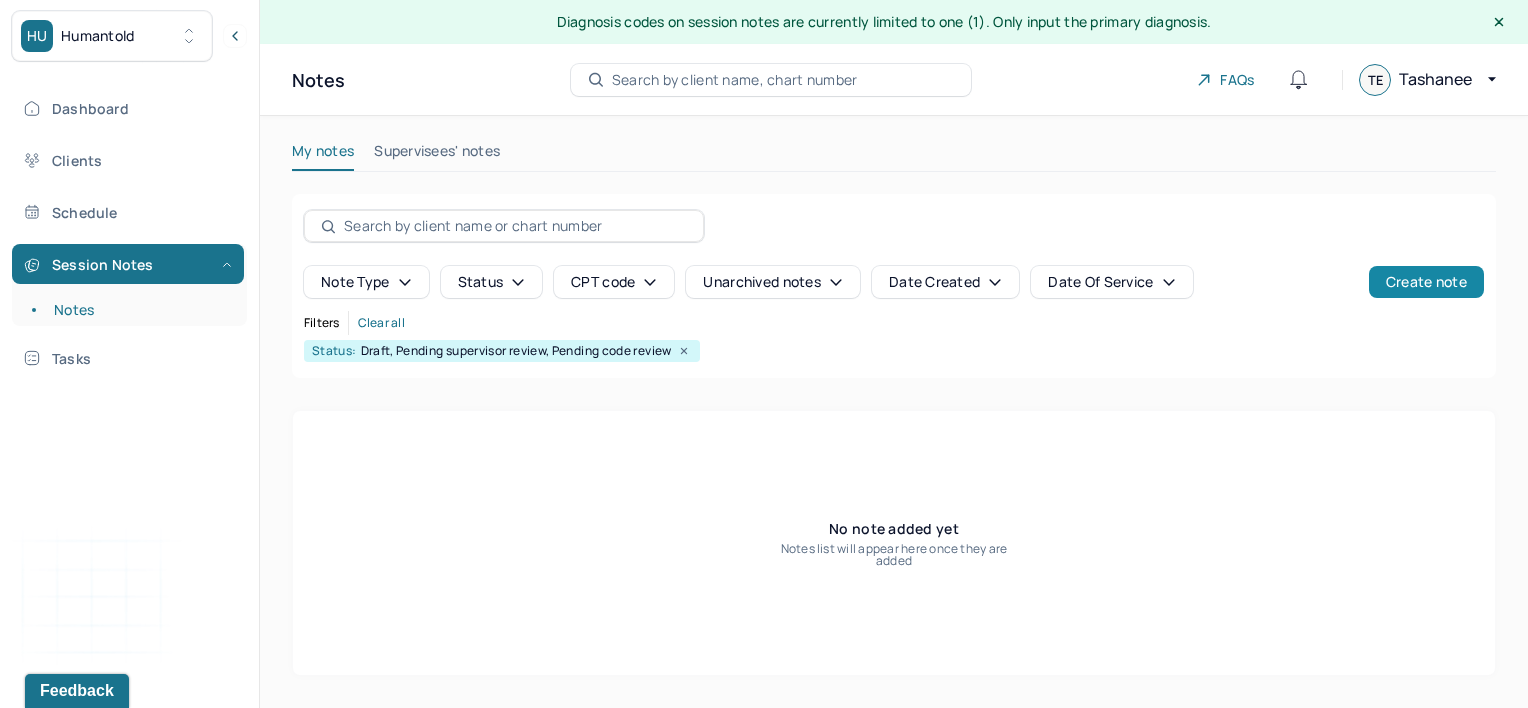 click on "Create note" at bounding box center [1426, 282] 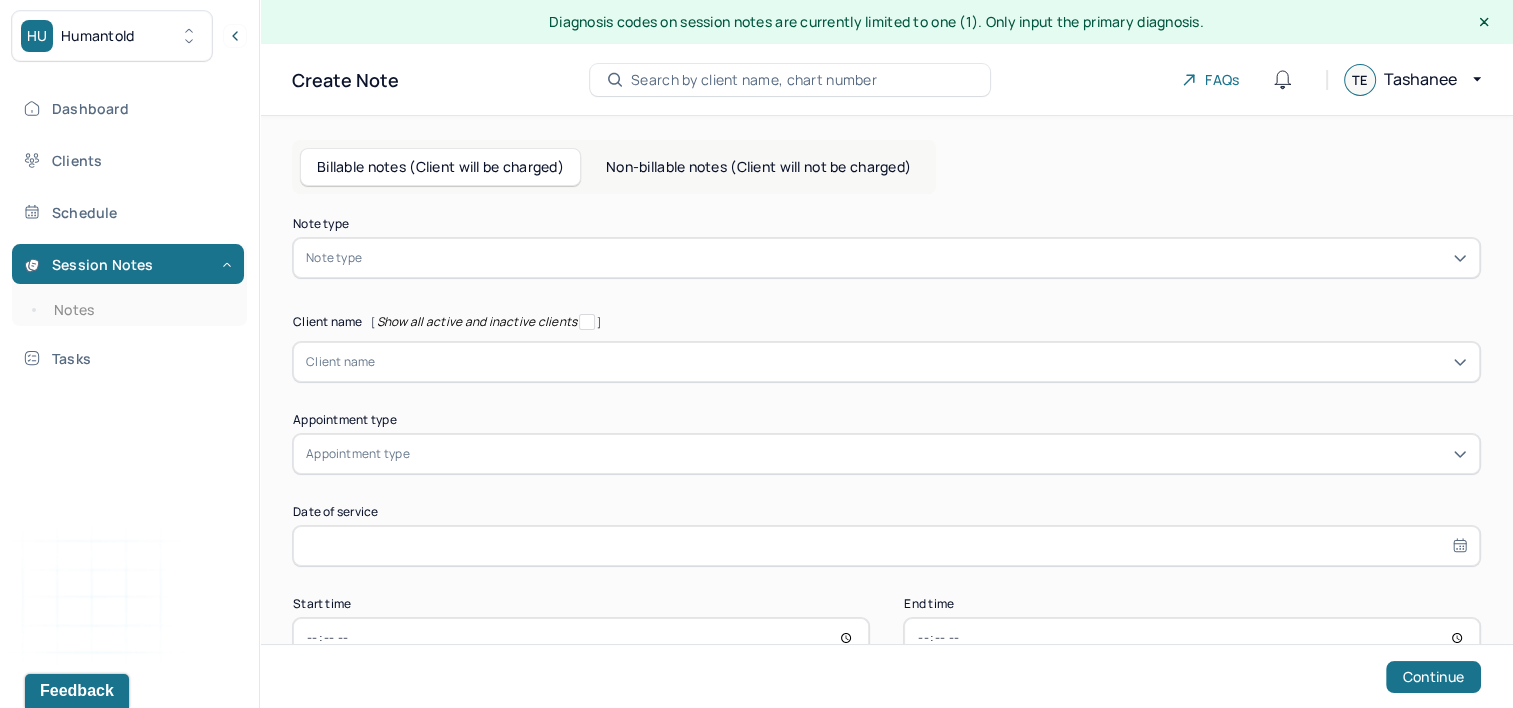 drag, startPoint x: 712, startPoint y: 160, endPoint x: 704, endPoint y: 167, distance: 10.630146 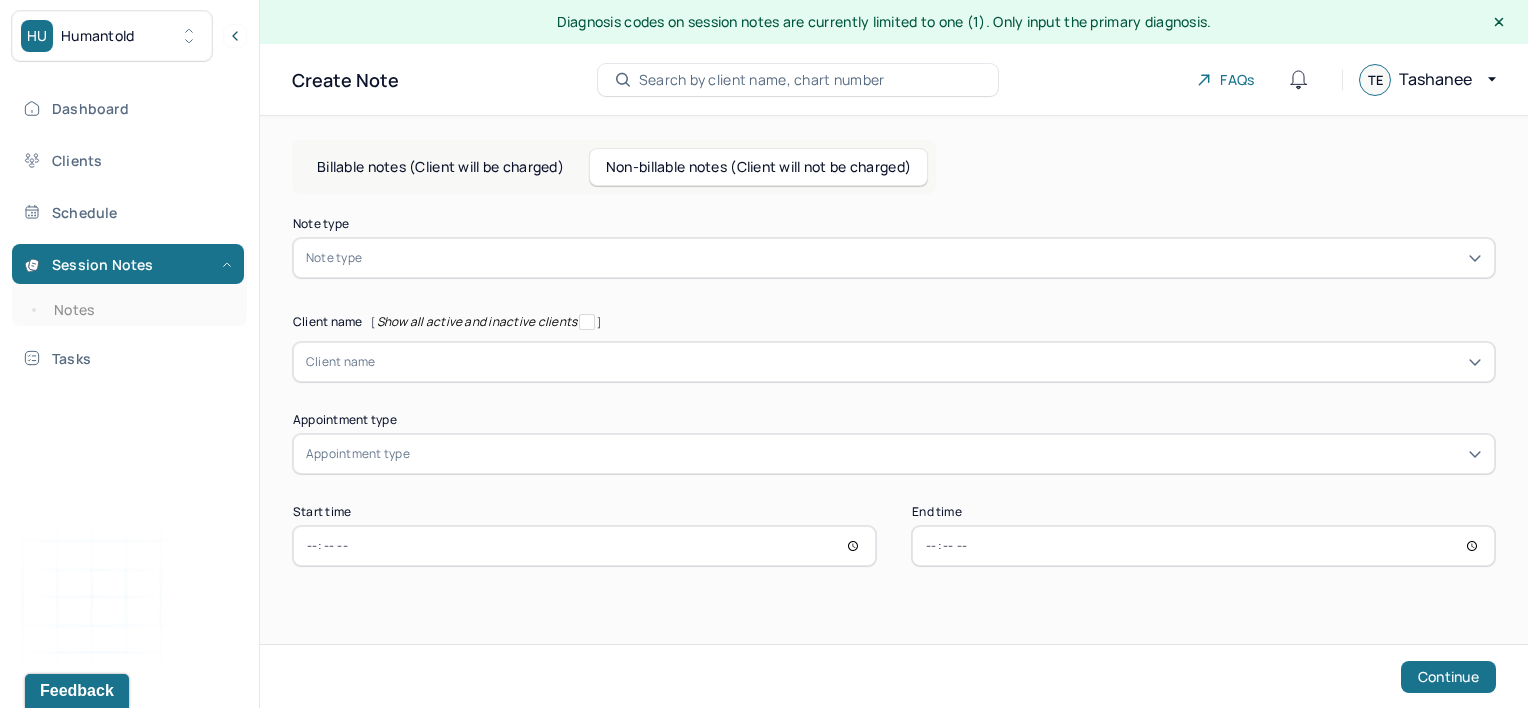 click at bounding box center [924, 258] 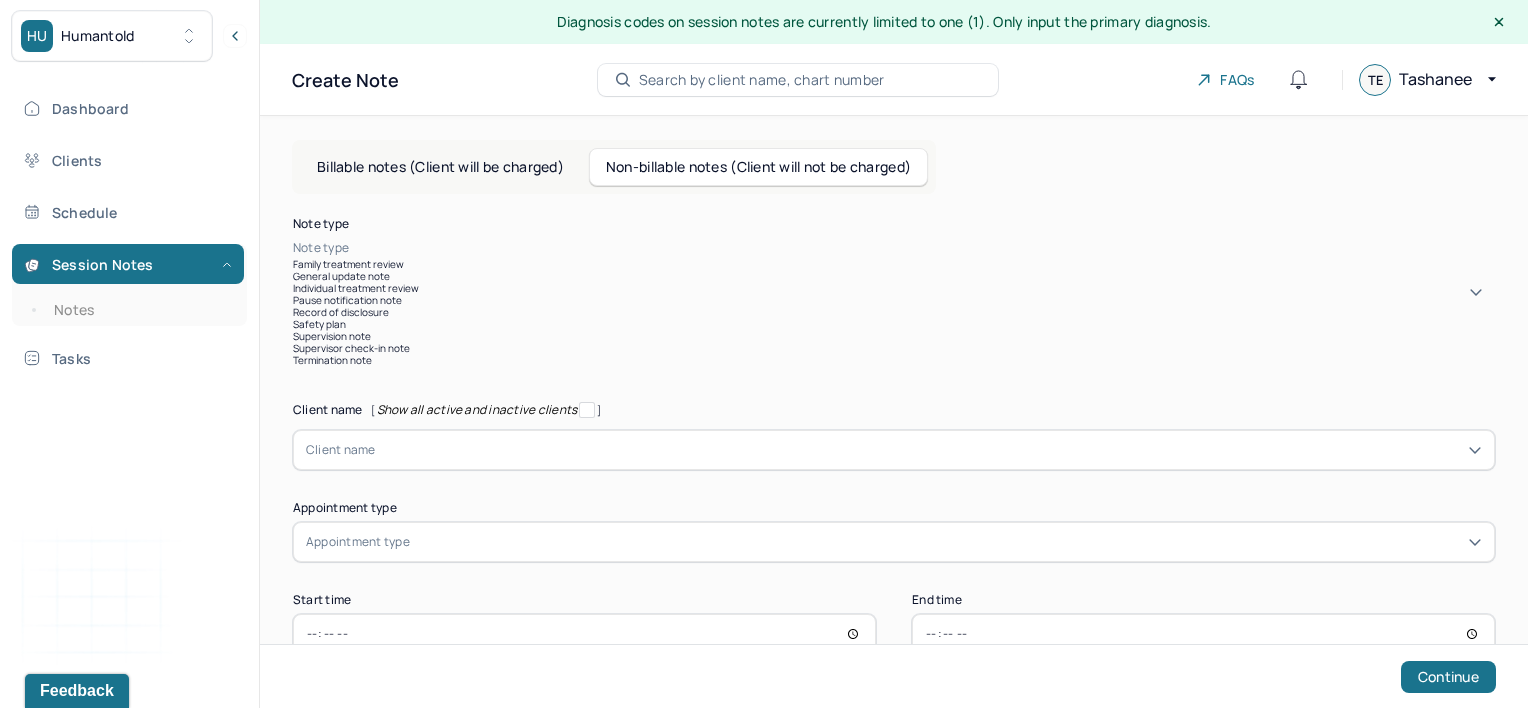 drag, startPoint x: 463, startPoint y: 576, endPoint x: 460, endPoint y: 554, distance: 22.203604 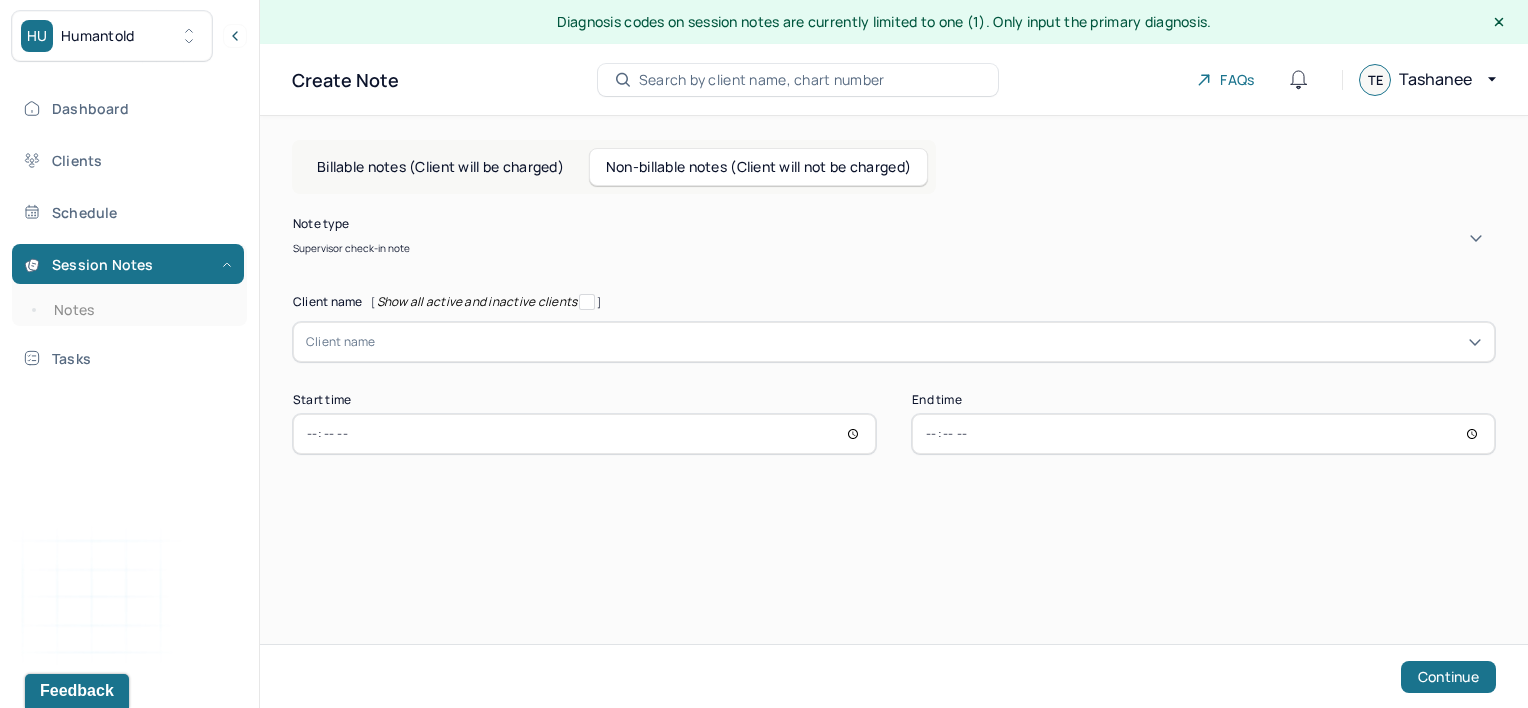 click at bounding box center [929, 342] 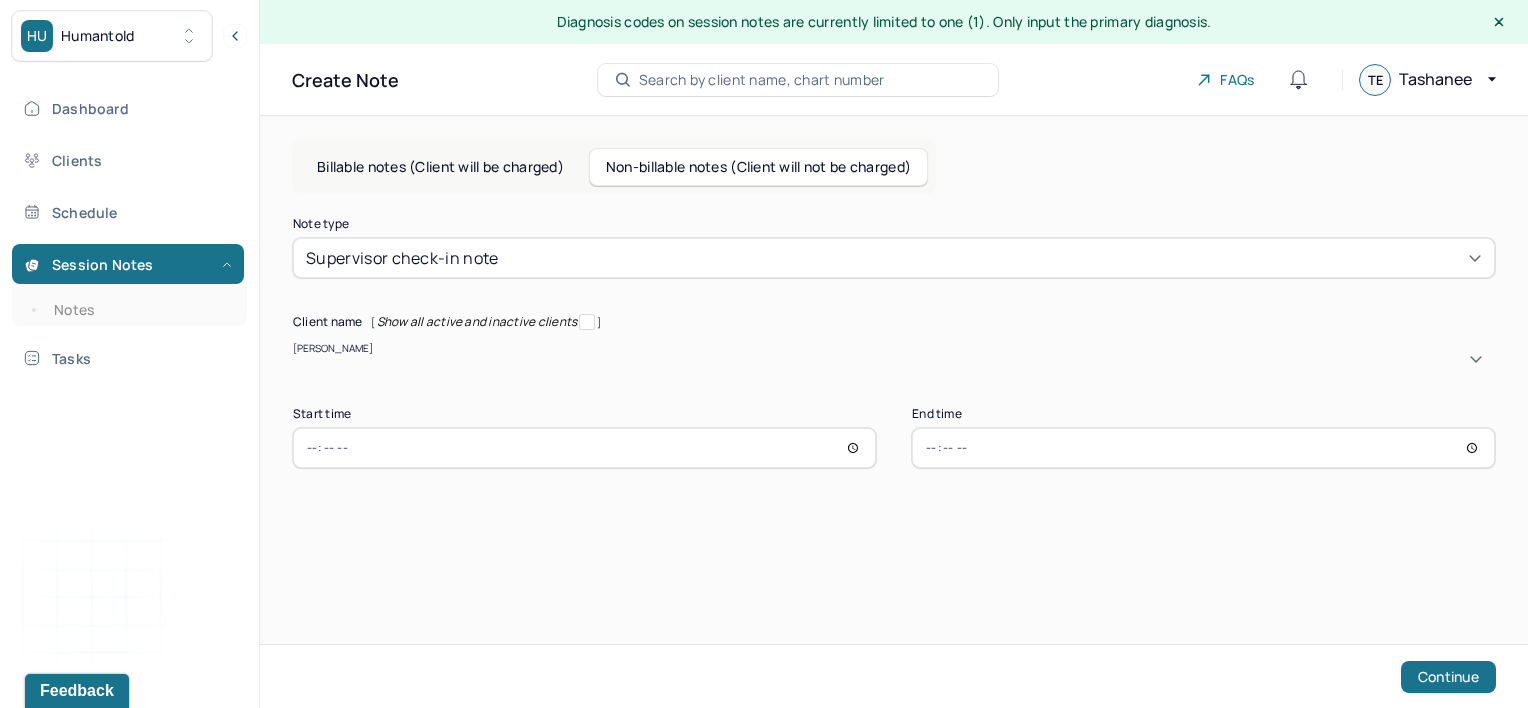 type on "britta" 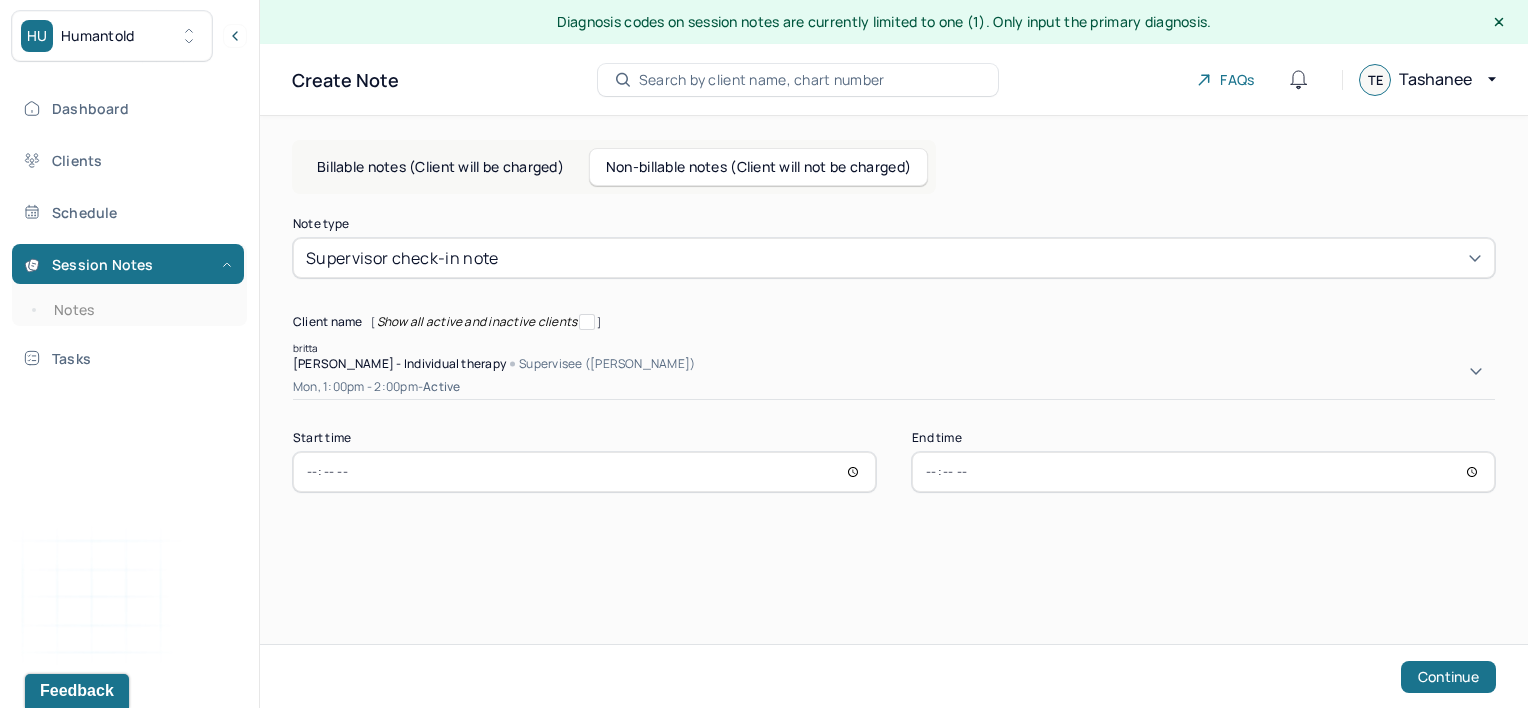 click on "[PERSON_NAME] - Individual therapy" at bounding box center (399, 363) 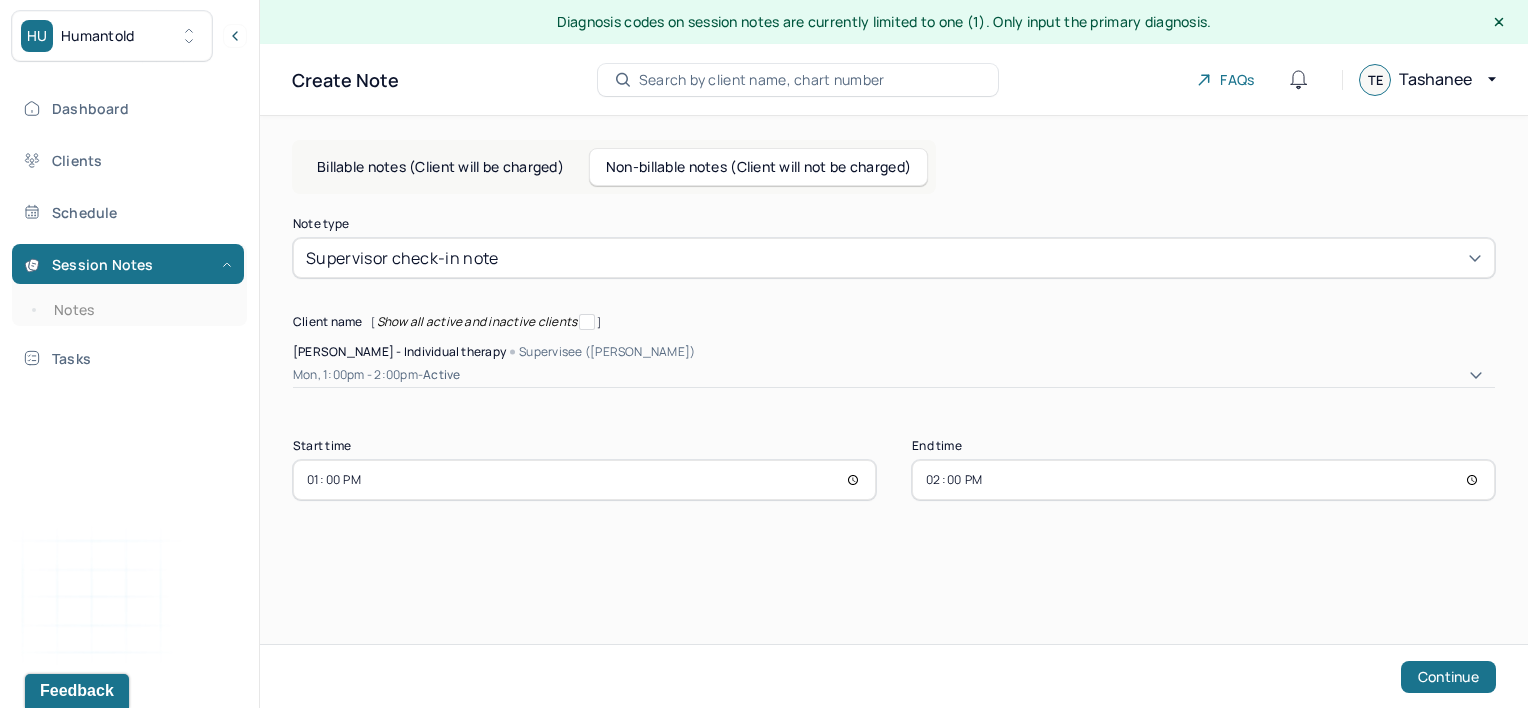 click on "13:00" at bounding box center [584, 480] 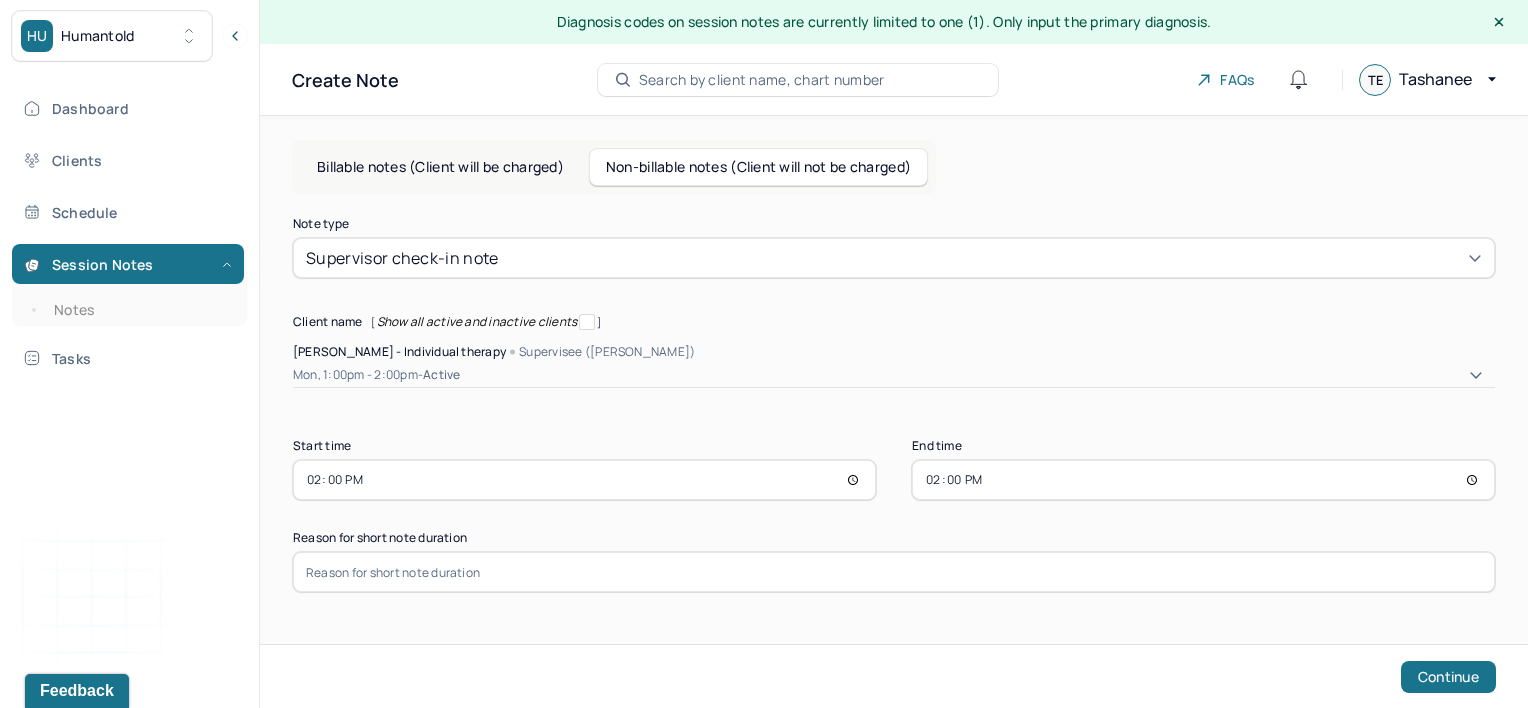 type on "14:05" 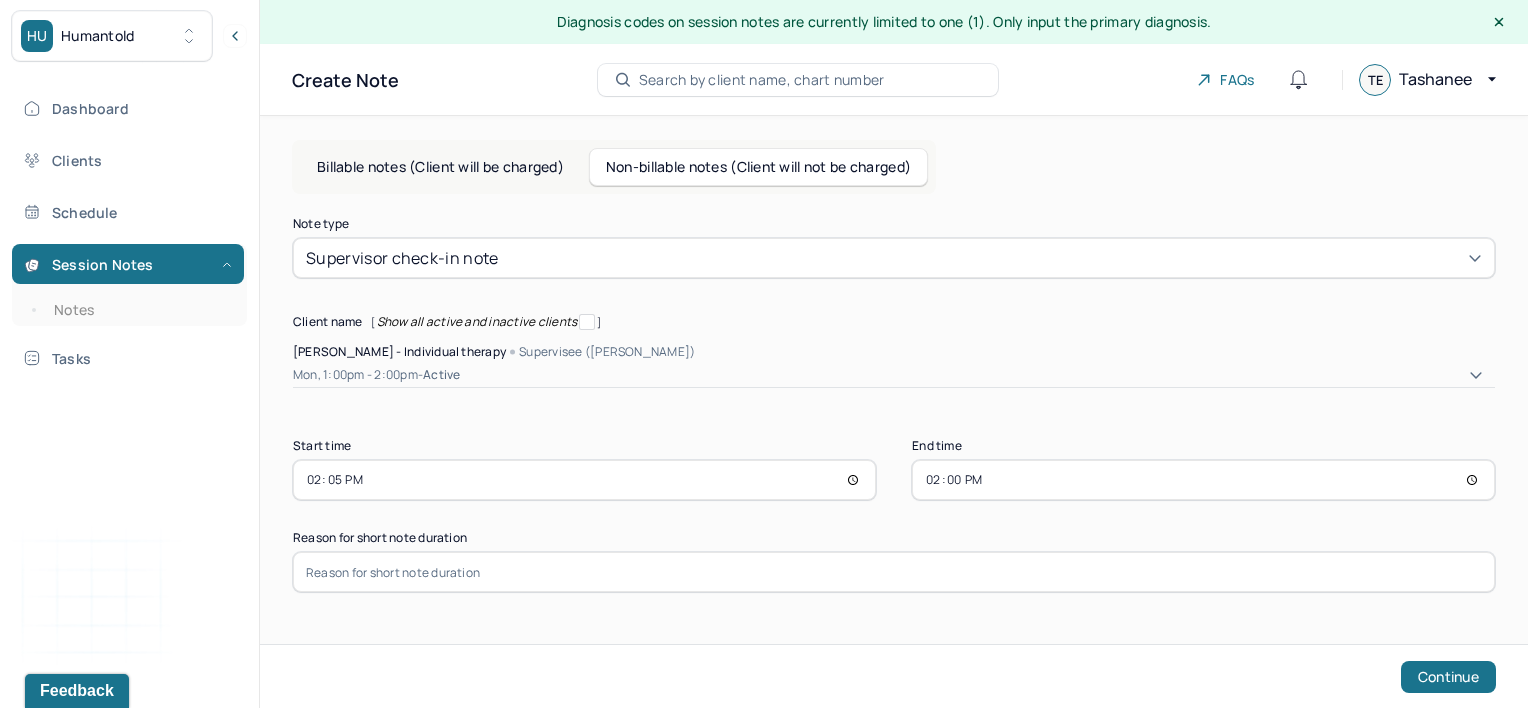 click on "14:00" at bounding box center [1203, 480] 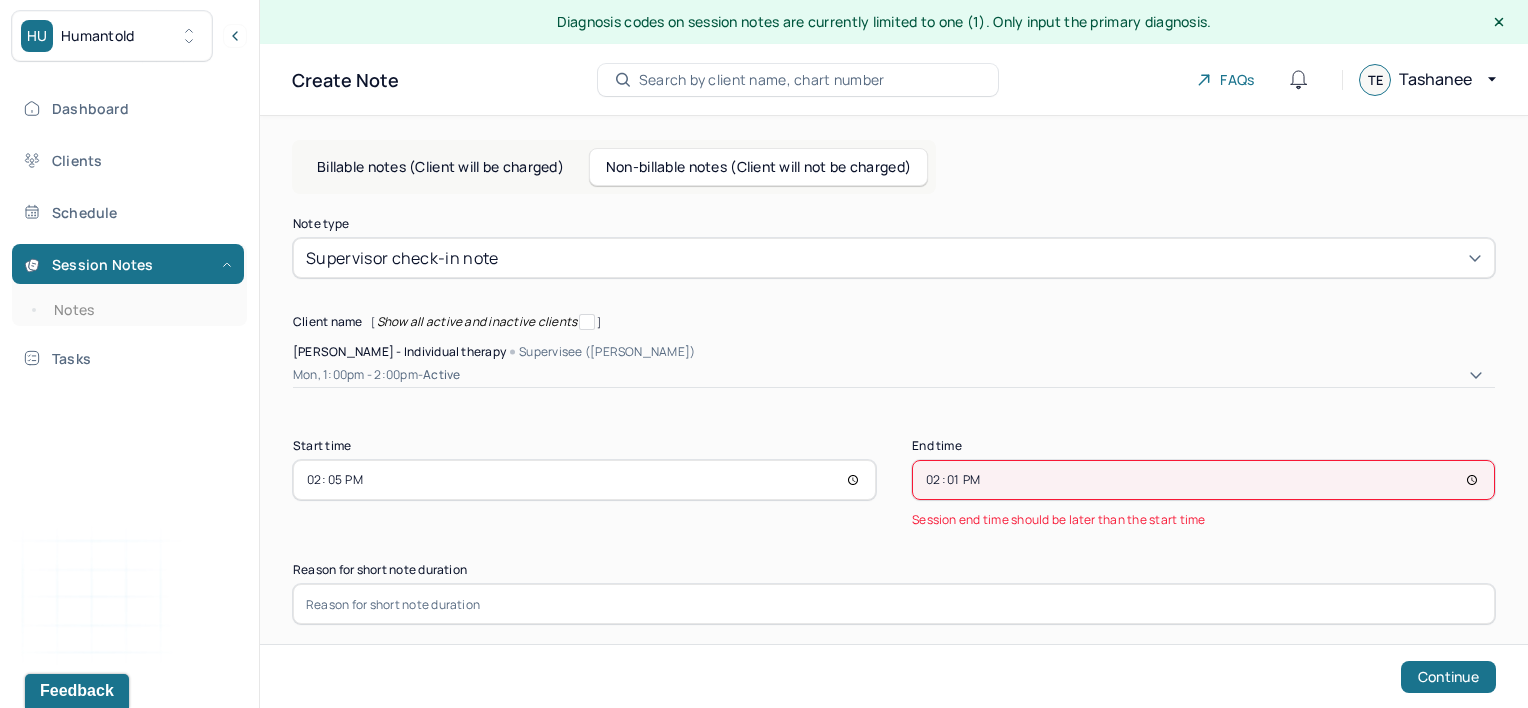 type on "14:10" 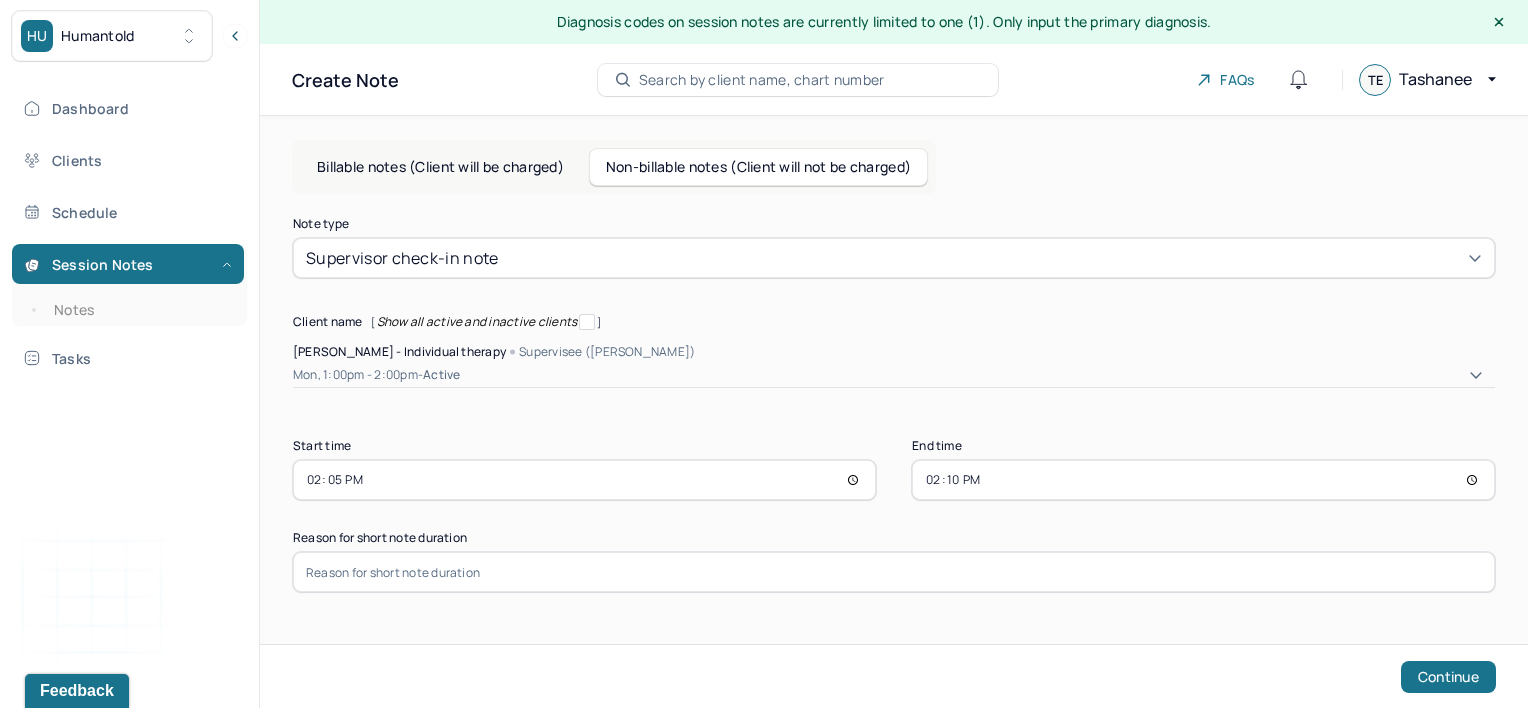 click on "14:05" at bounding box center [584, 480] 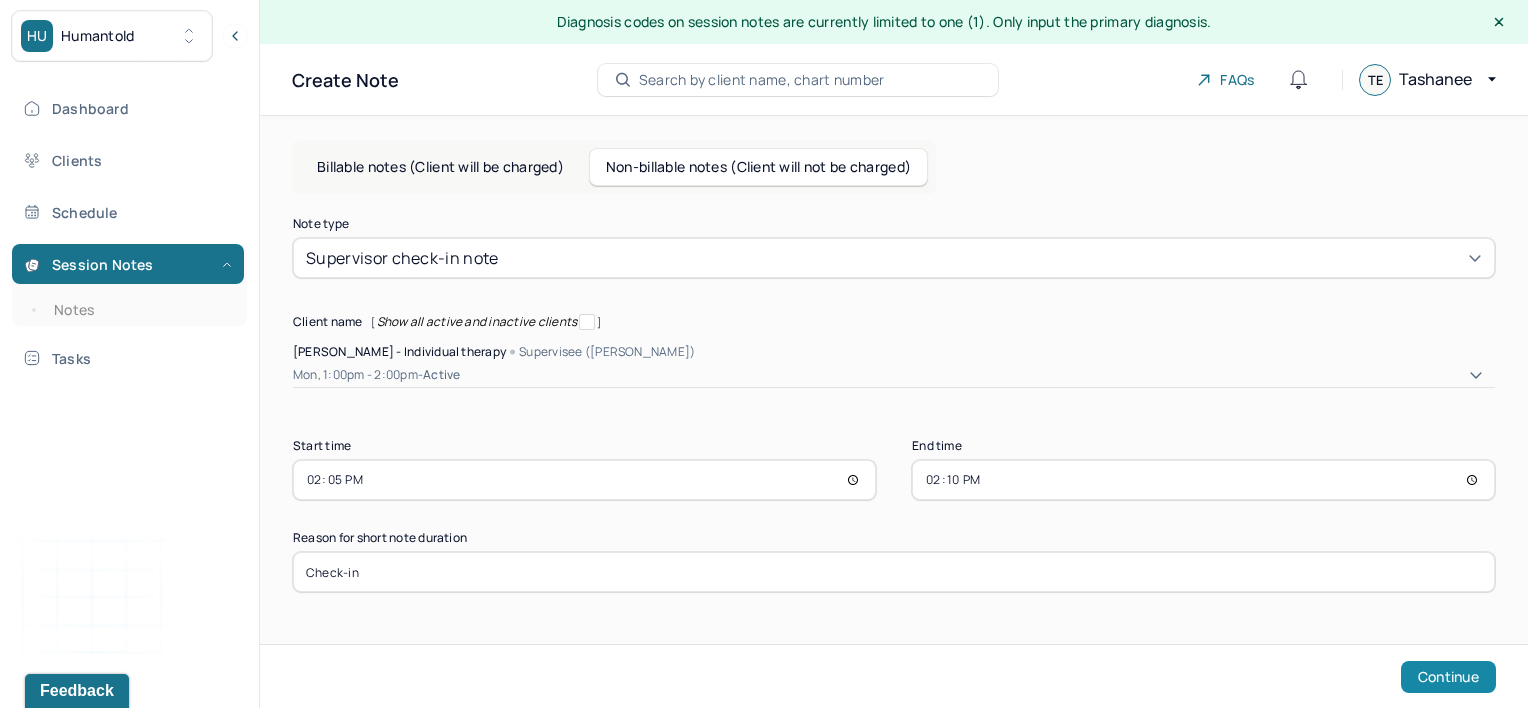 click on "Continue" at bounding box center (1448, 677) 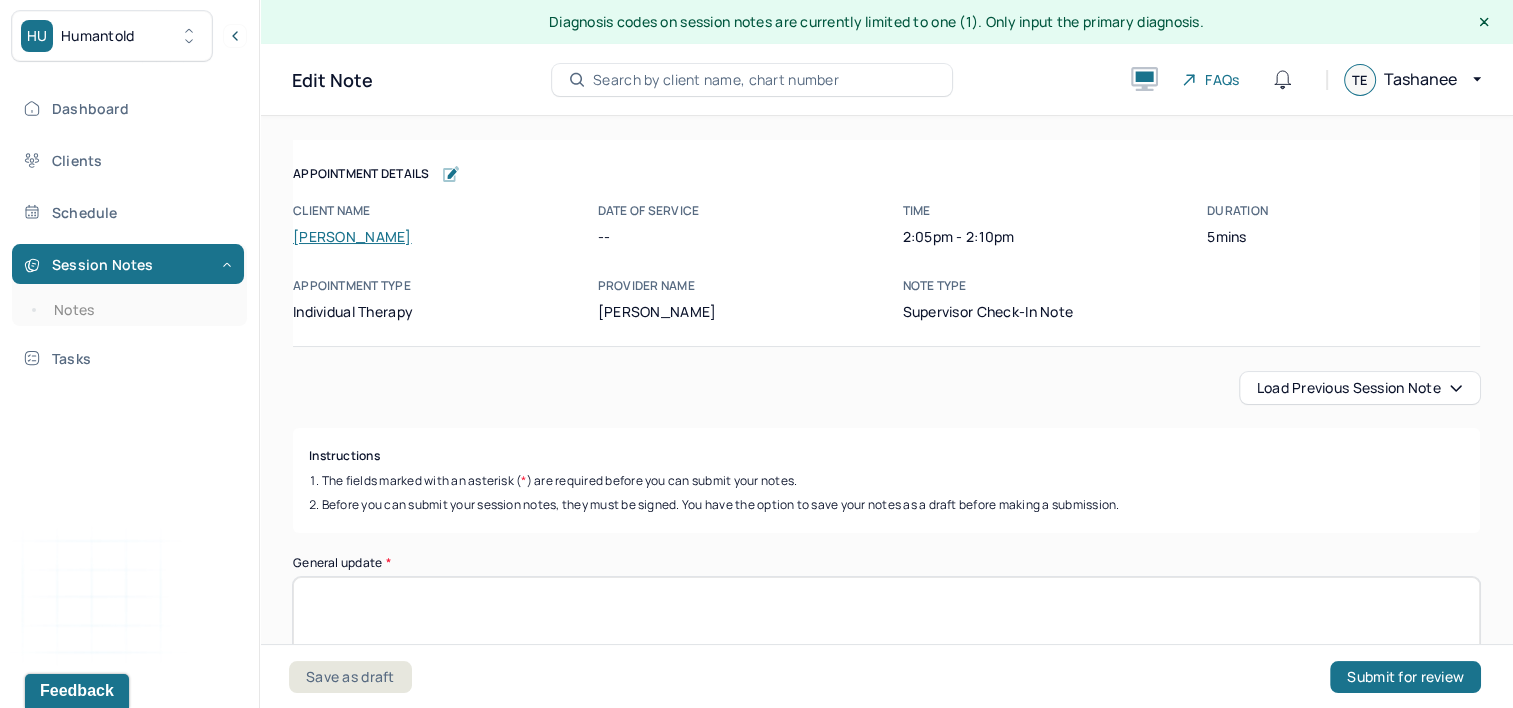 click on "General update *" at bounding box center (886, 629) 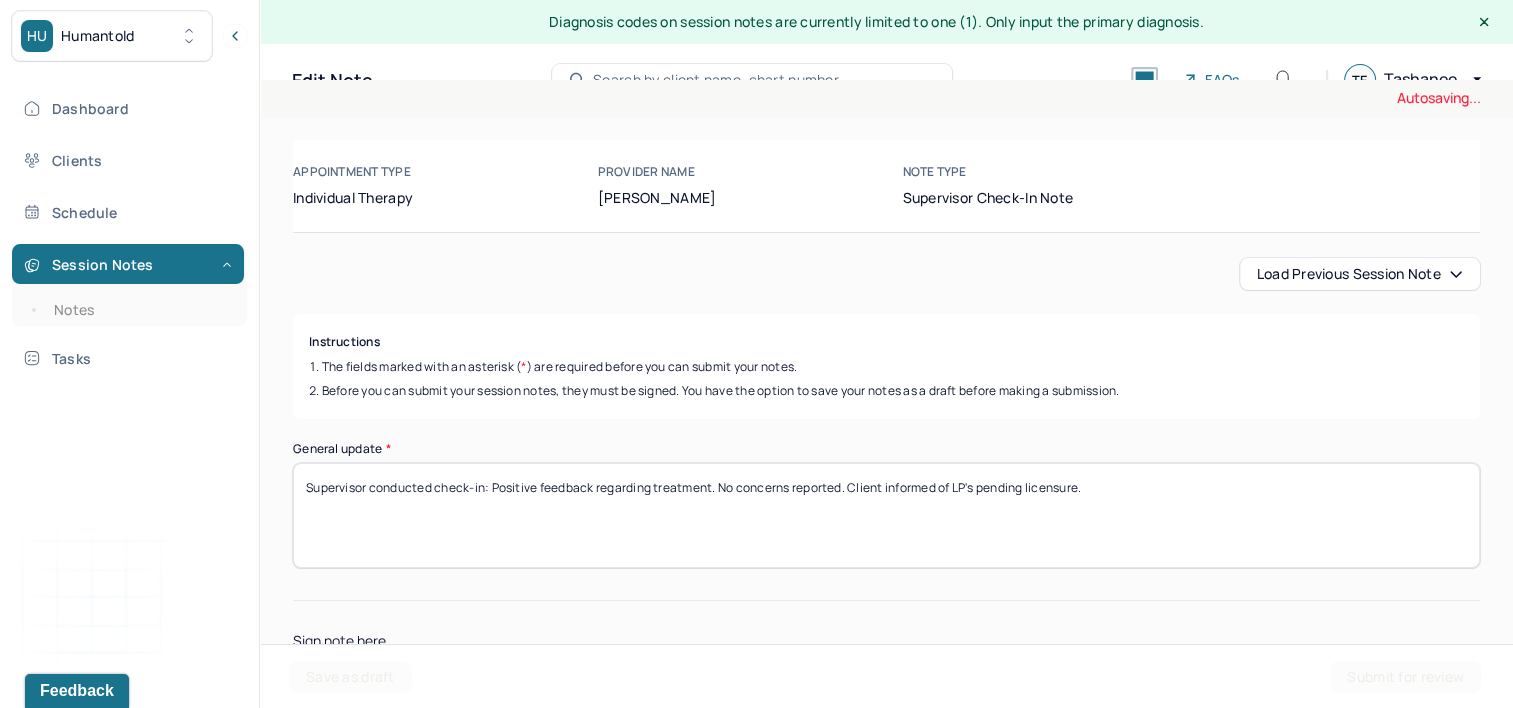 scroll, scrollTop: 271, scrollLeft: 0, axis: vertical 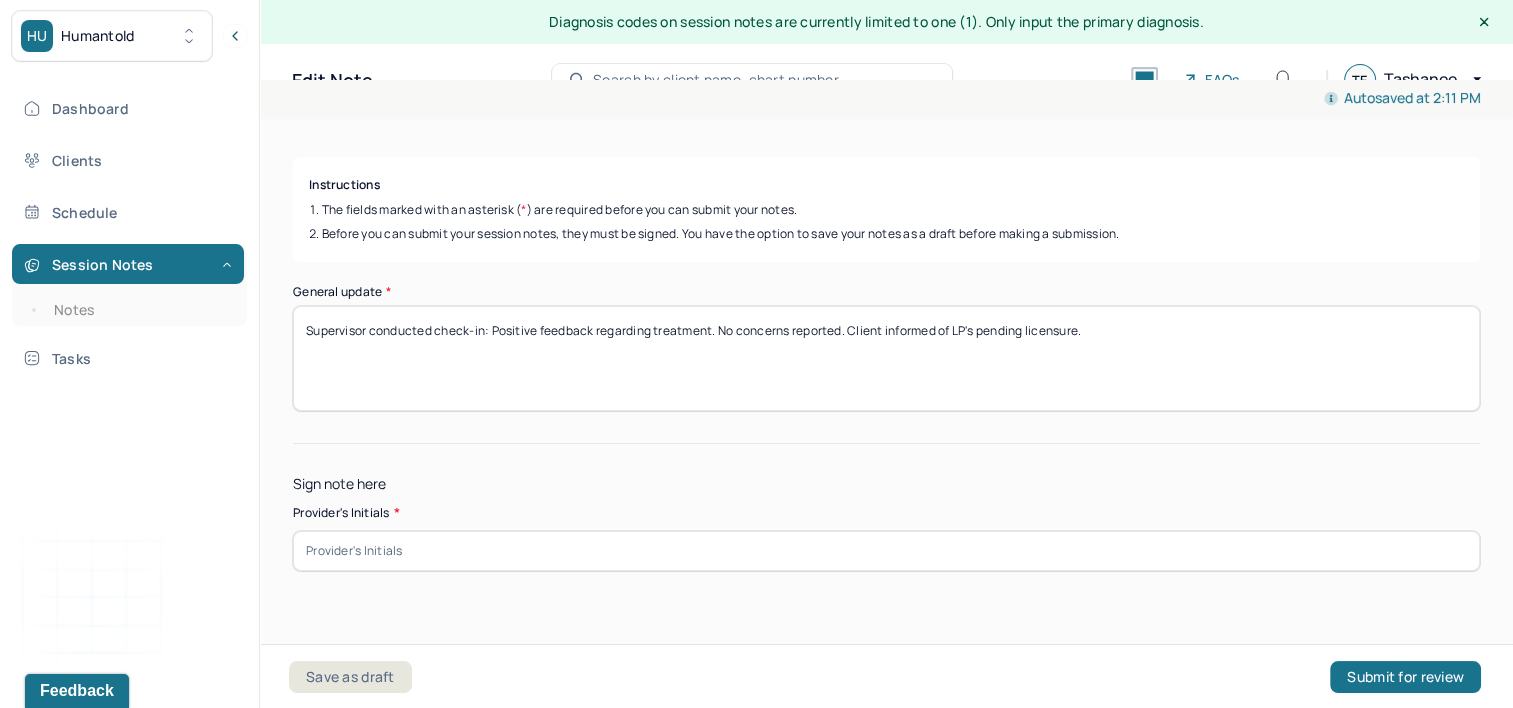 type on "Supervisor conducted check-in: Positive feedback regarding treatment. No concerns reported. Client informed of LP's pending licensure." 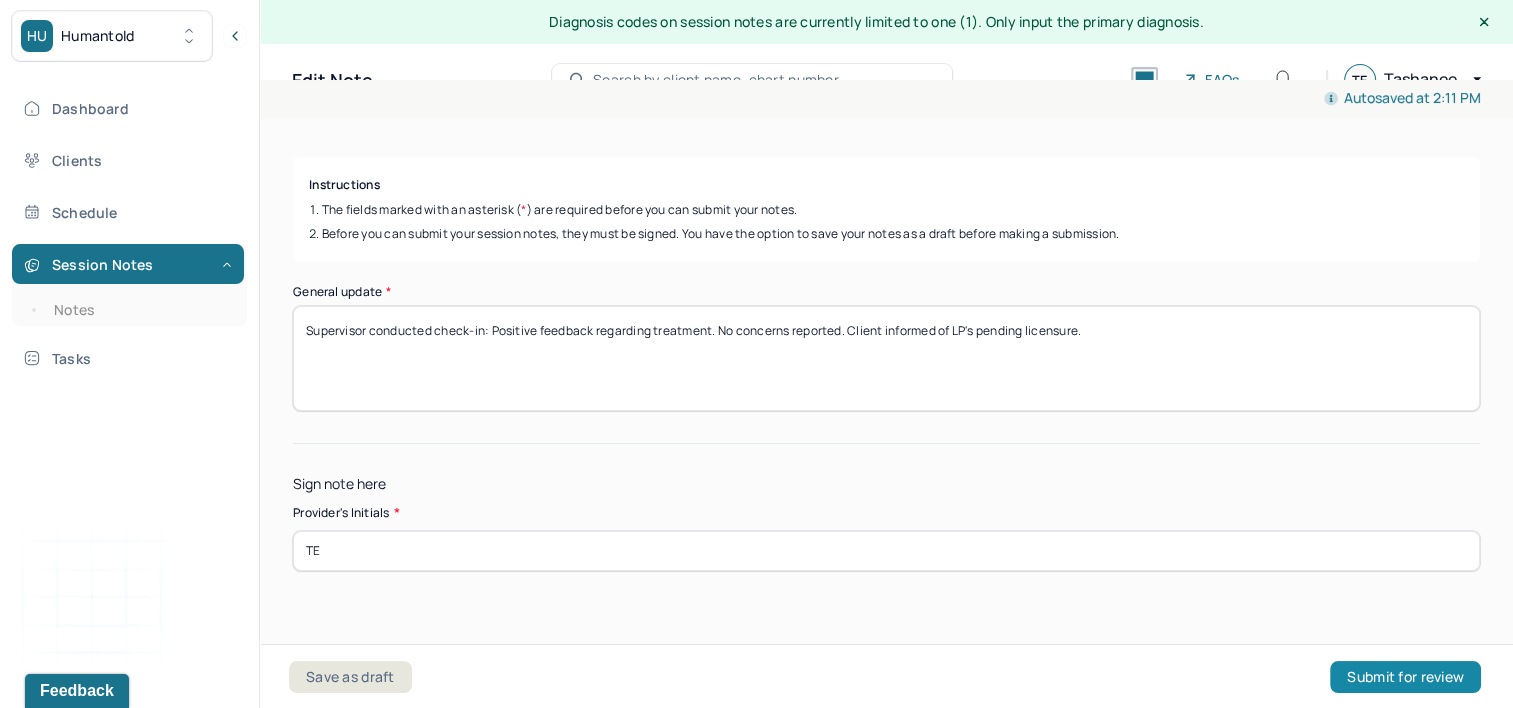 type on "TE" 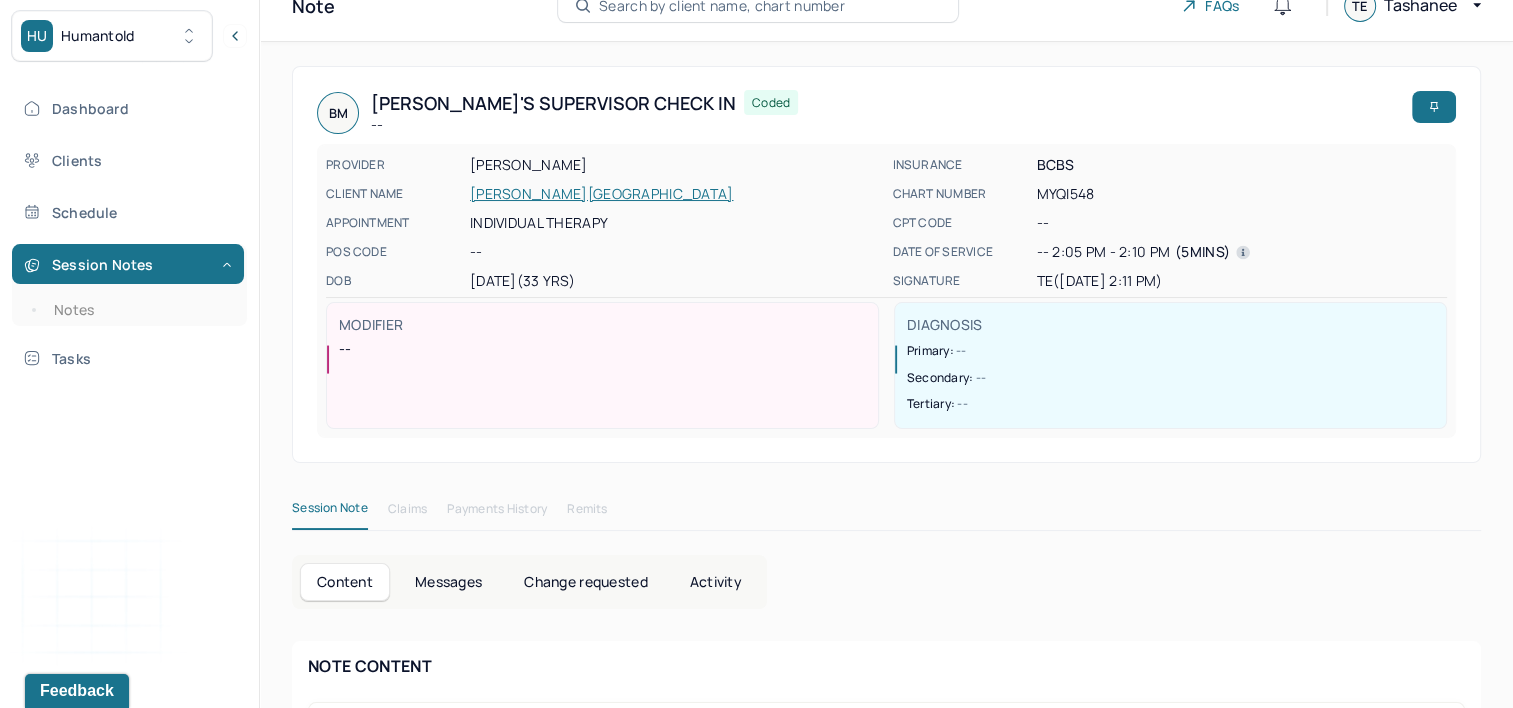 scroll, scrollTop: 0, scrollLeft: 0, axis: both 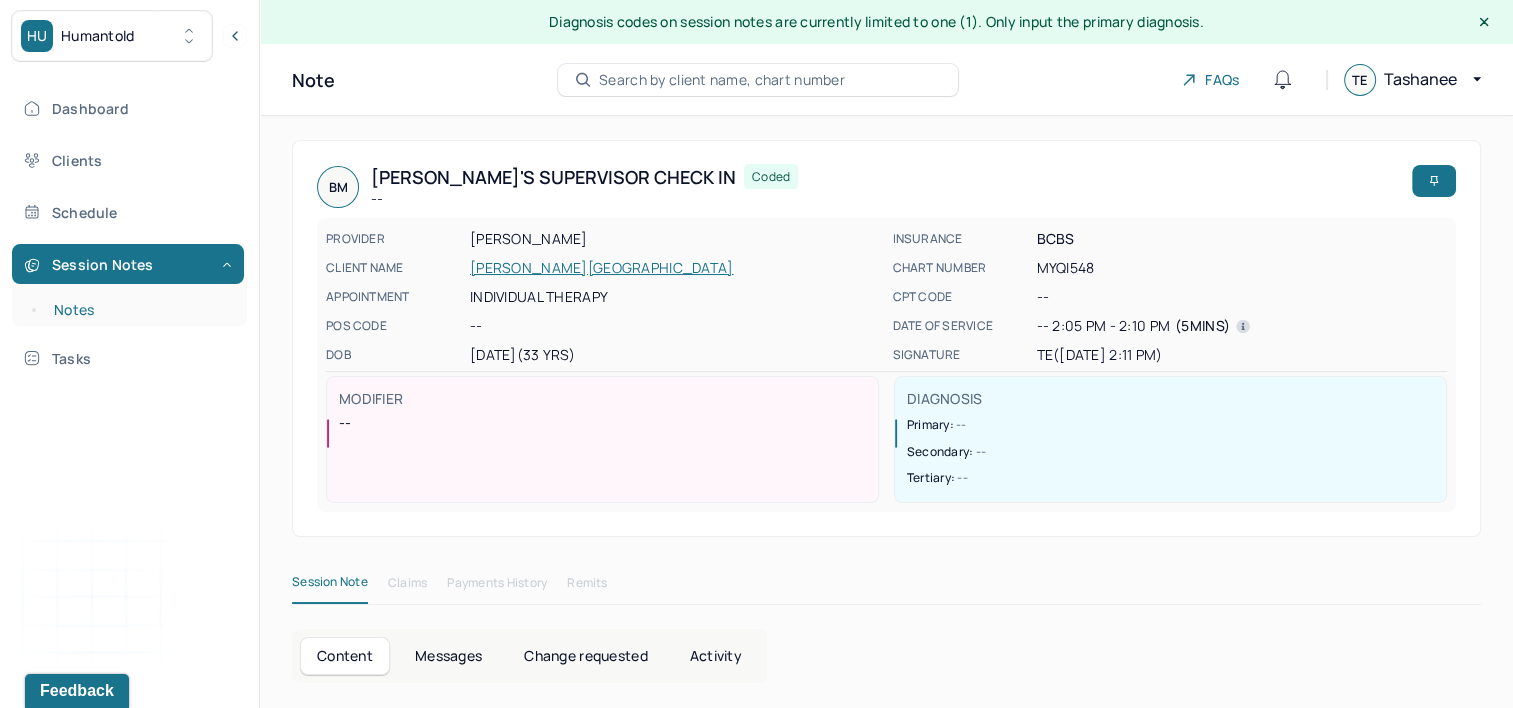 click on "Notes" at bounding box center (139, 310) 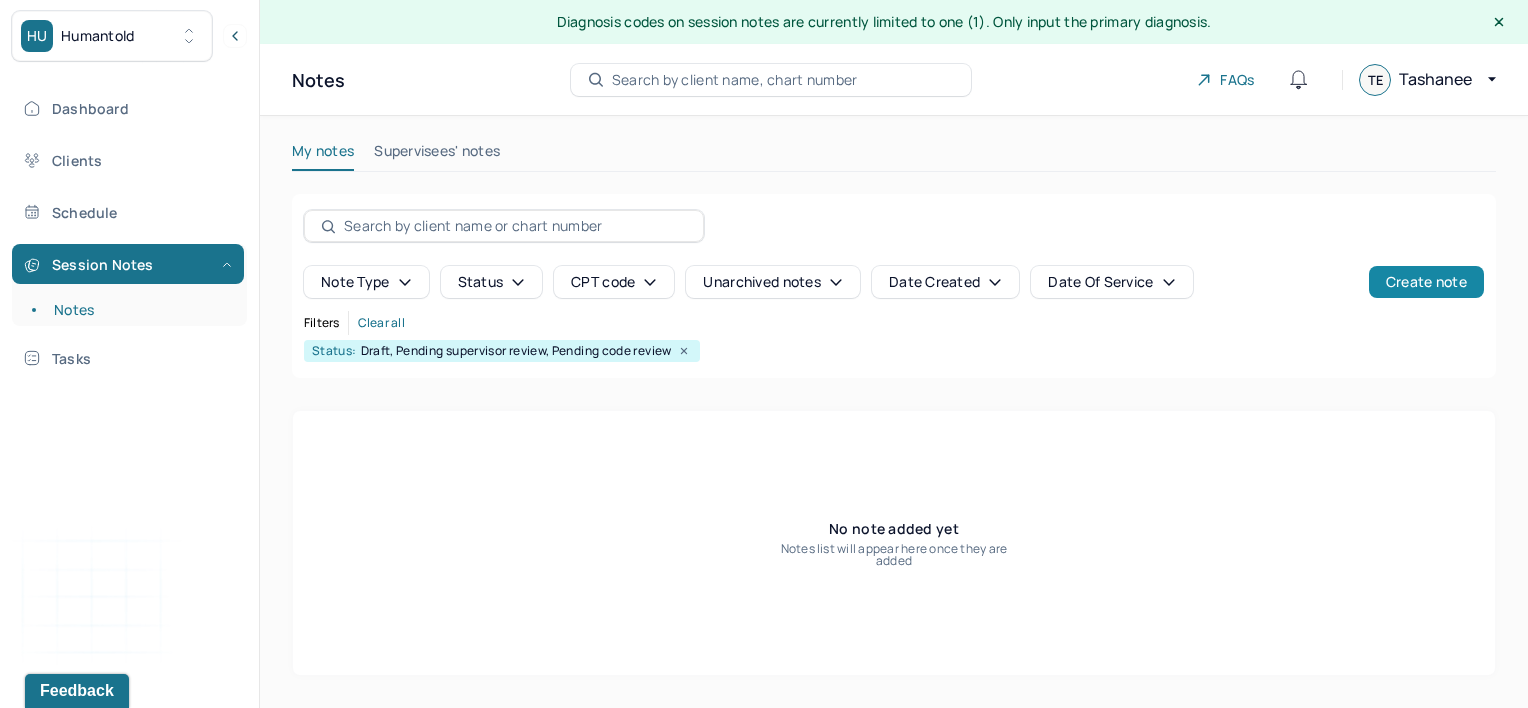 click on "Create note" at bounding box center (1426, 282) 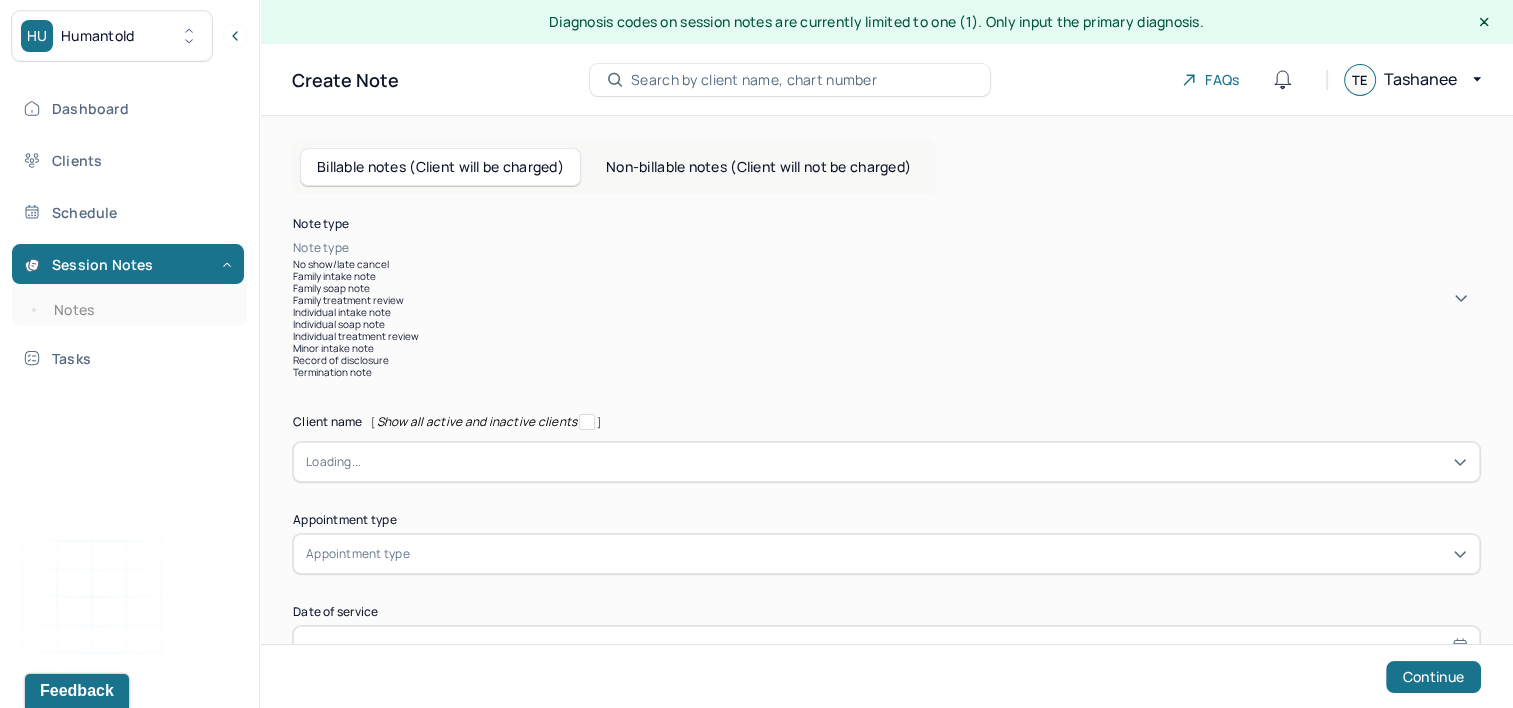 click at bounding box center (916, 248) 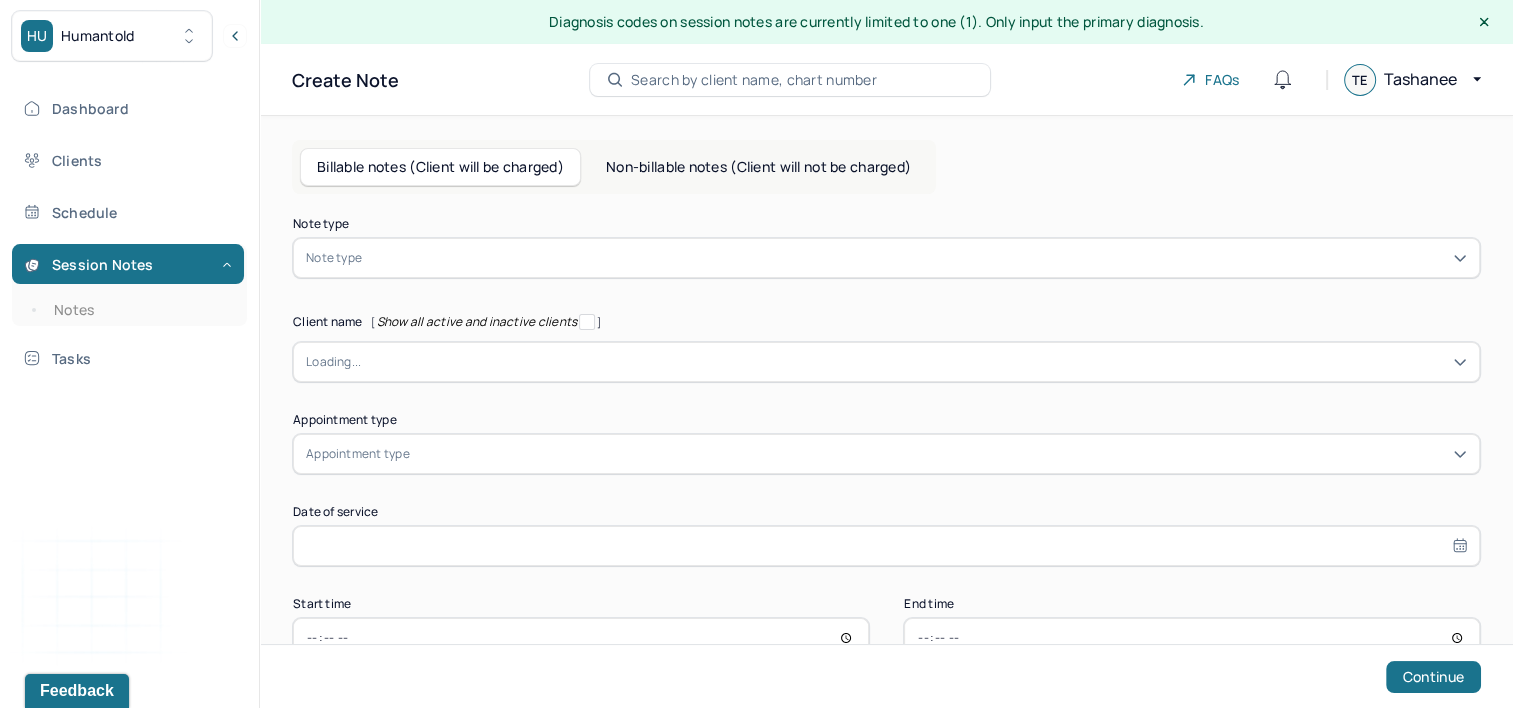 click on "Non-billable notes (Client will not be charged)" at bounding box center [758, 167] 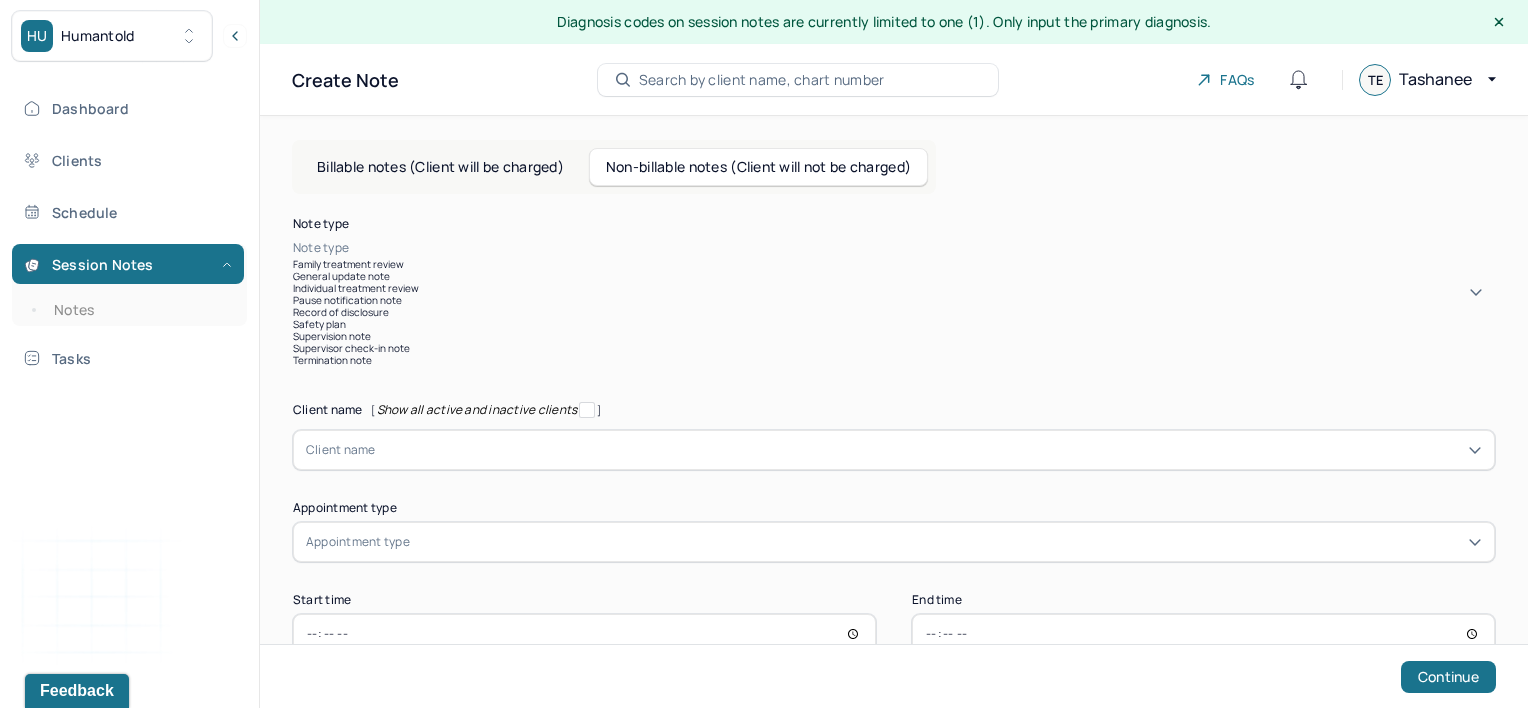 click at bounding box center [924, 248] 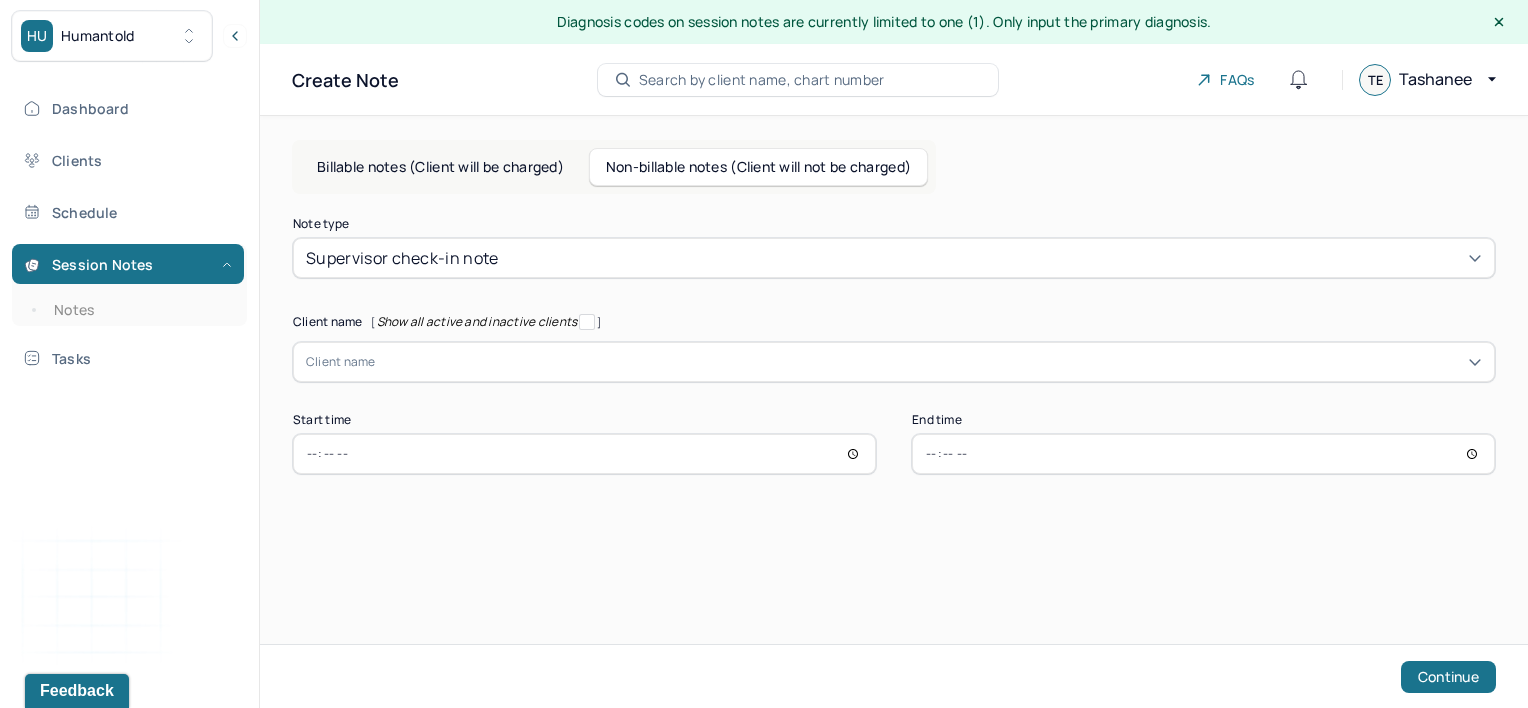 click on "Note type Supervisor check-in note Client name [ Show all active and inactive clients ] Client name Supervisee name Appointment type Appointment type Start time End time   Continue" at bounding box center [894, 346] 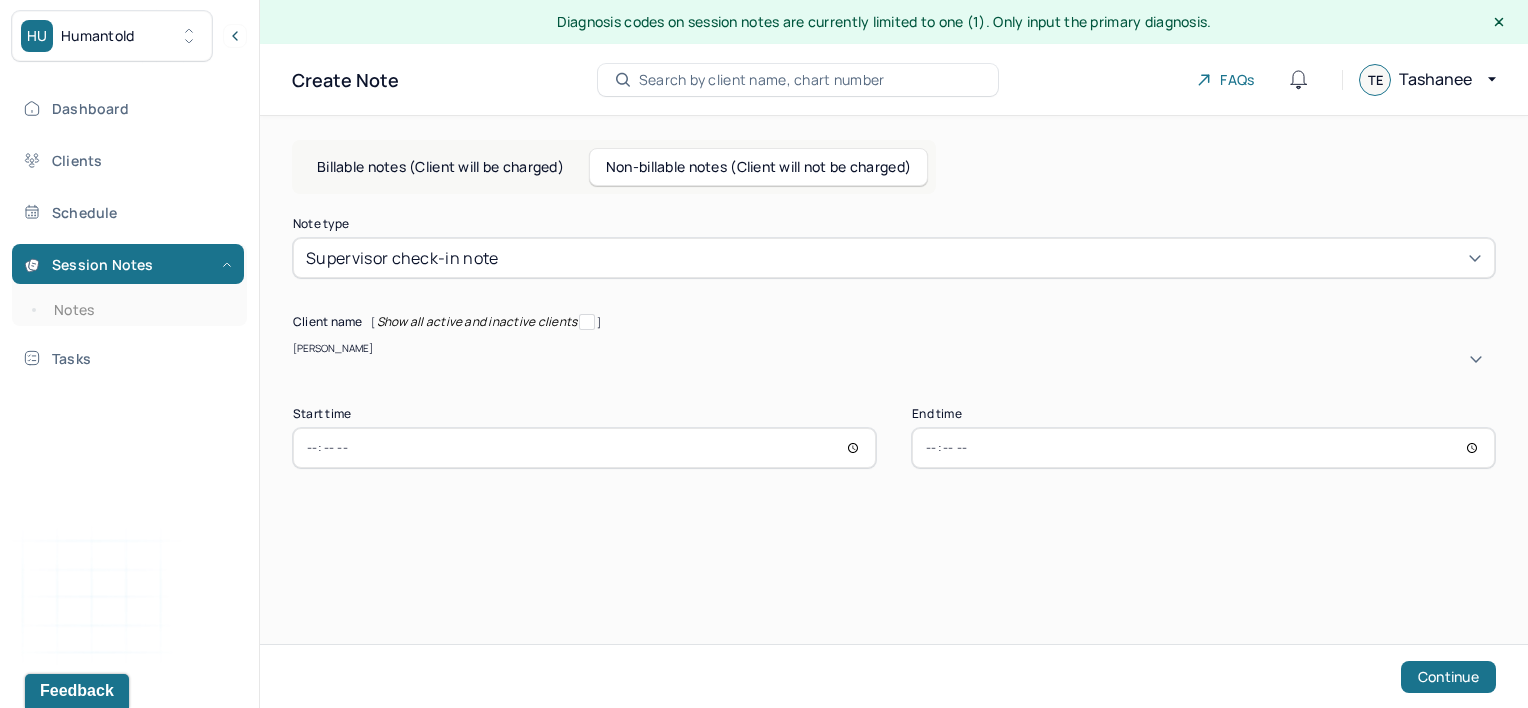 type on "[PERSON_NAME]" 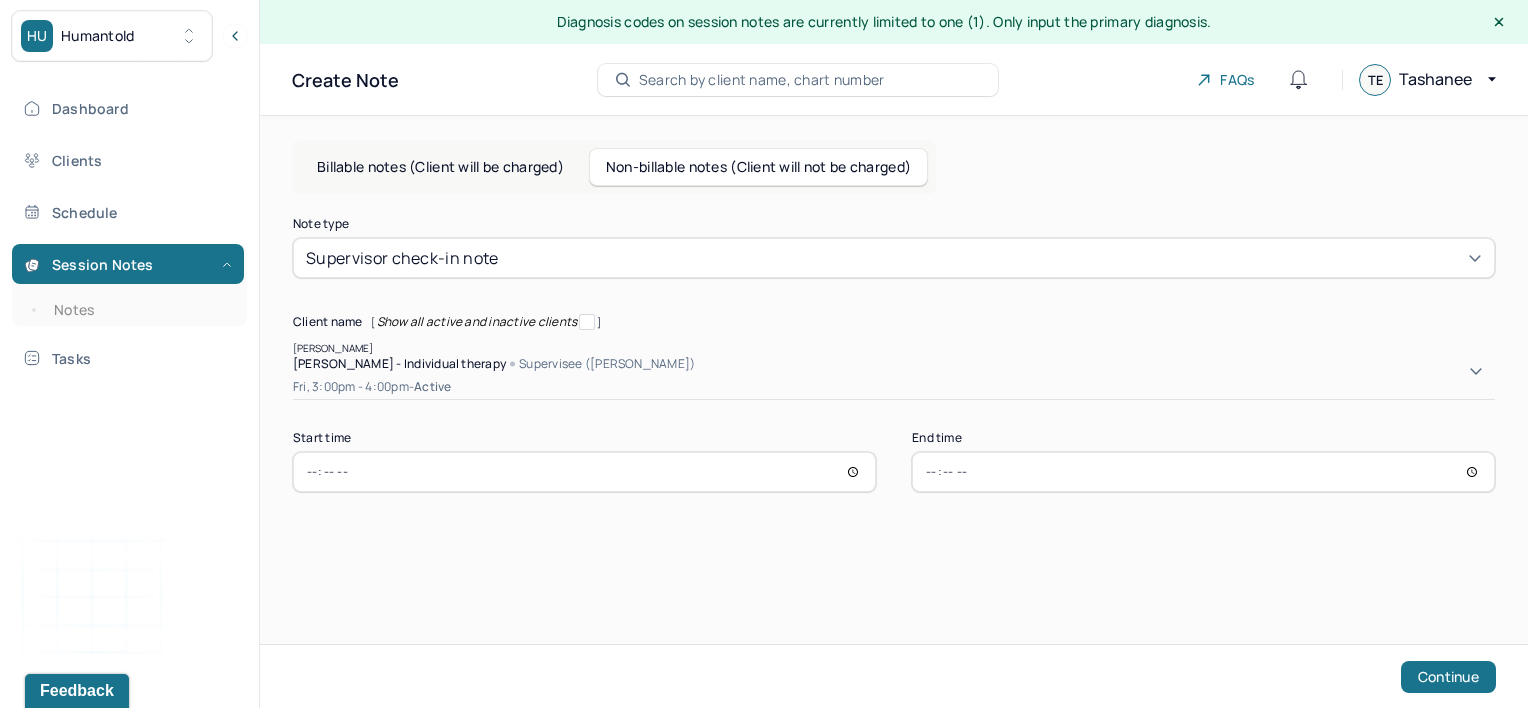 click on "[PERSON_NAME] - Individual therapy Supervisee ([PERSON_NAME])
Fri, 3:00pm - 4:00pm  -  active" at bounding box center [894, 377] 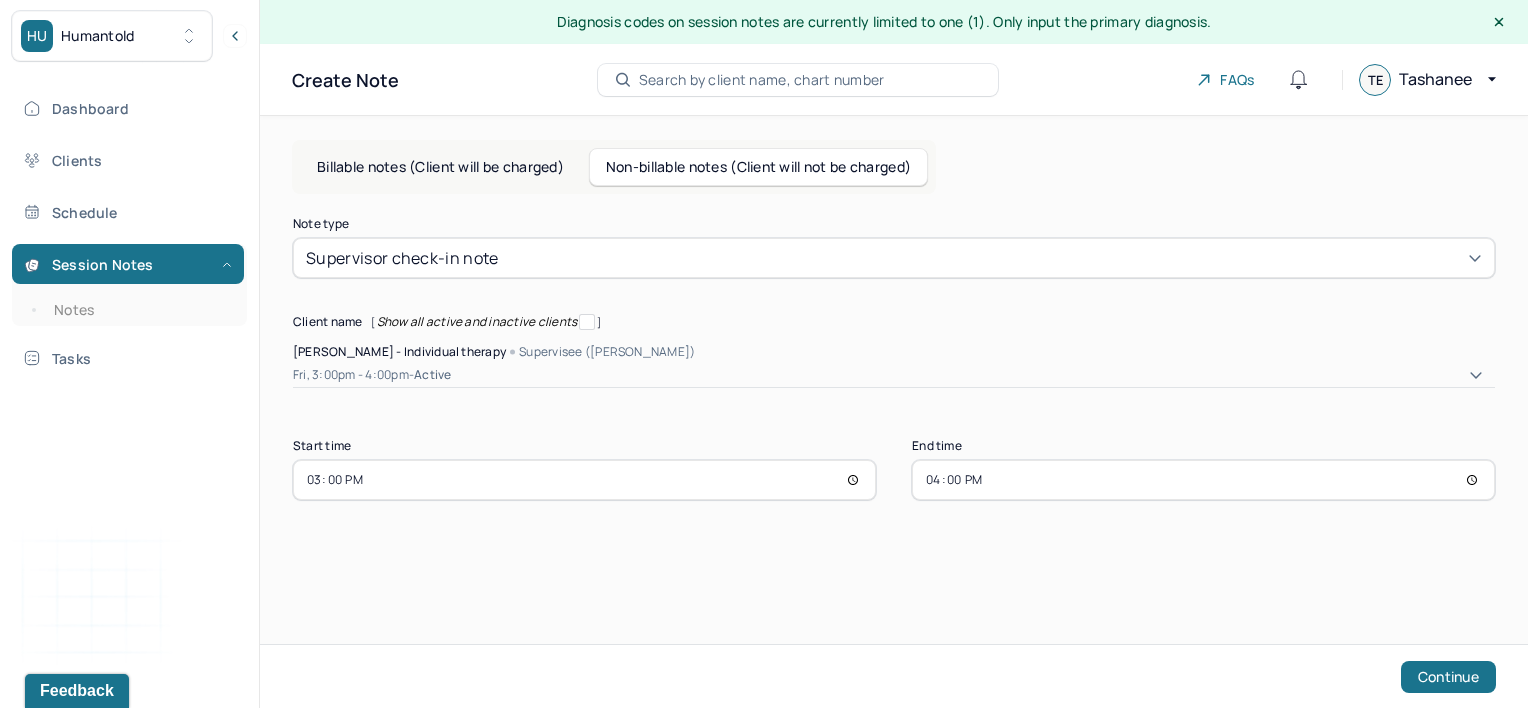 click on "16:00" at bounding box center [1203, 480] 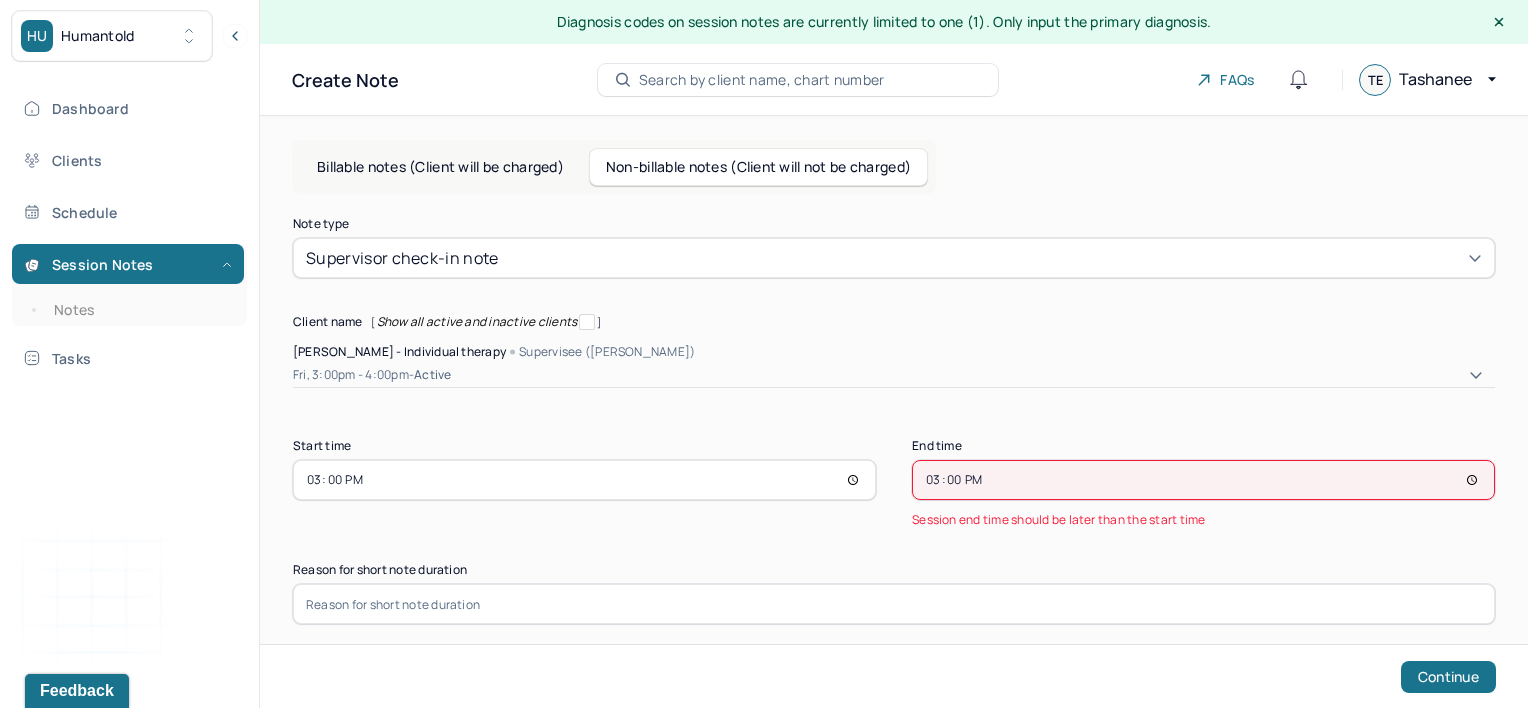 type on "15:05" 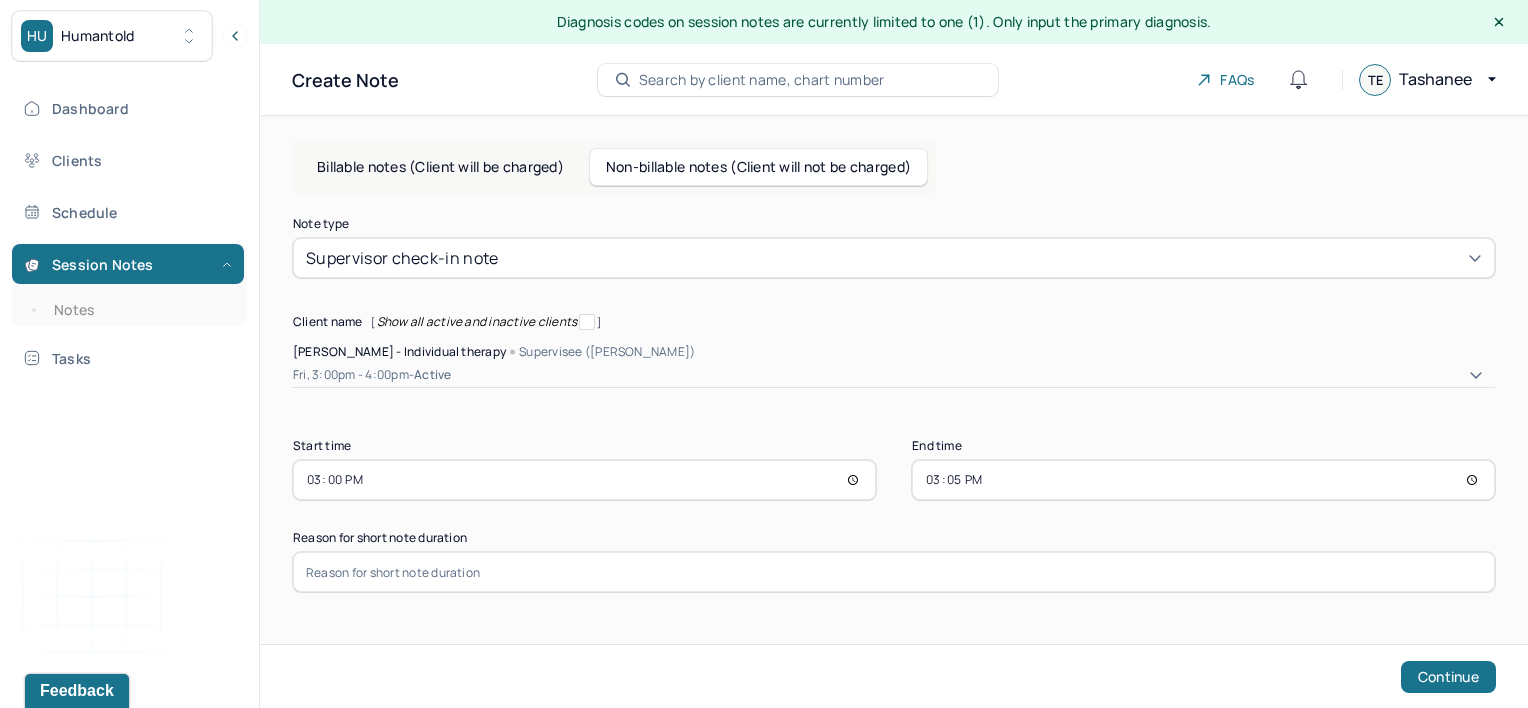 click at bounding box center [894, 572] 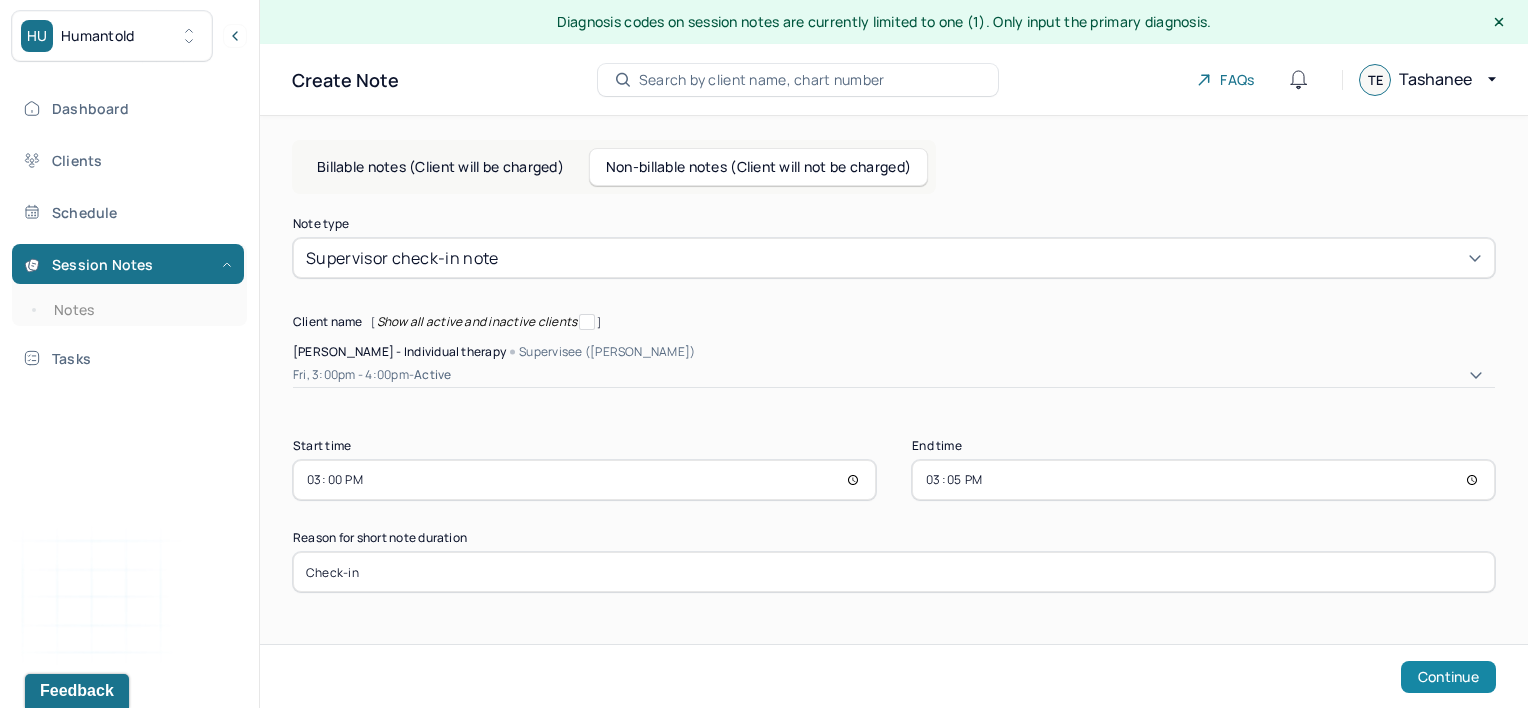 click on "Continue" at bounding box center [1448, 677] 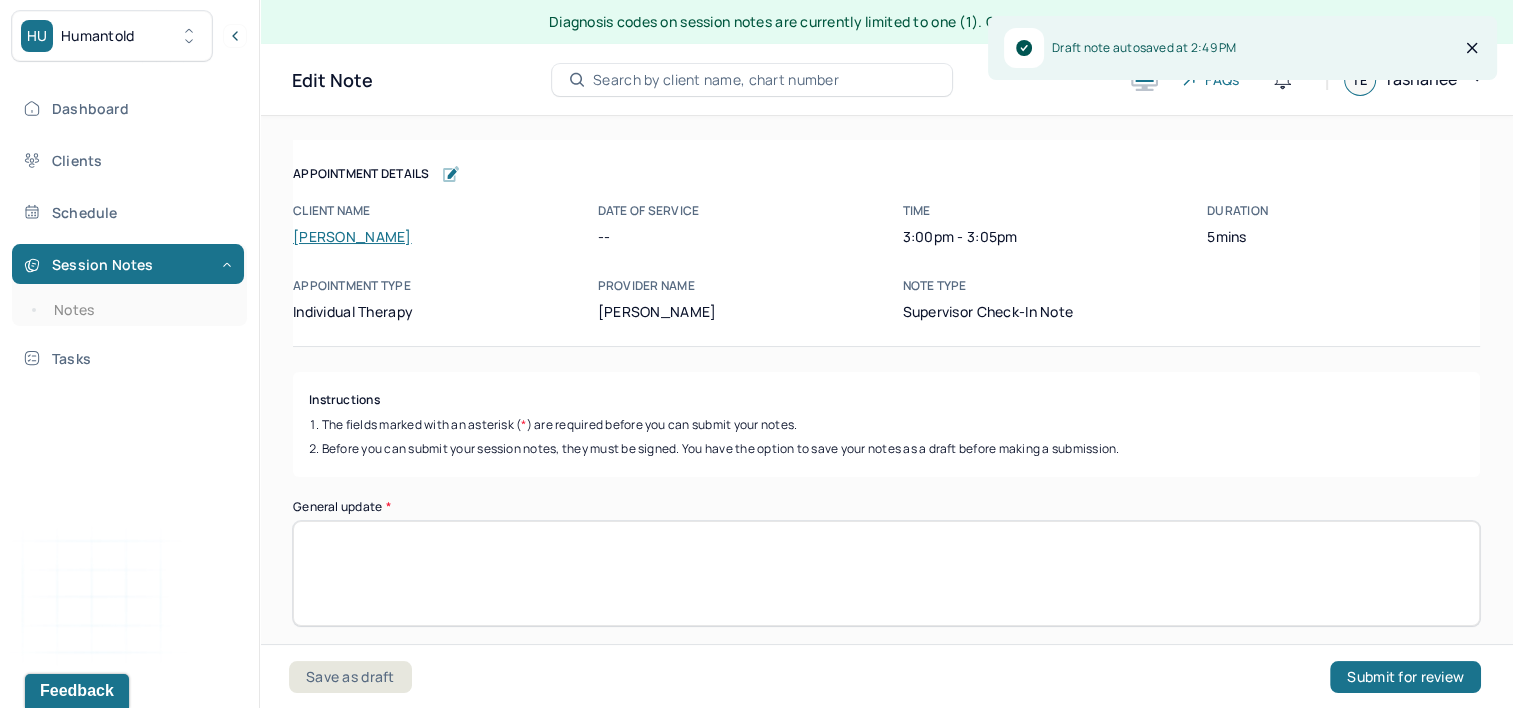click on "General update *" at bounding box center [886, 573] 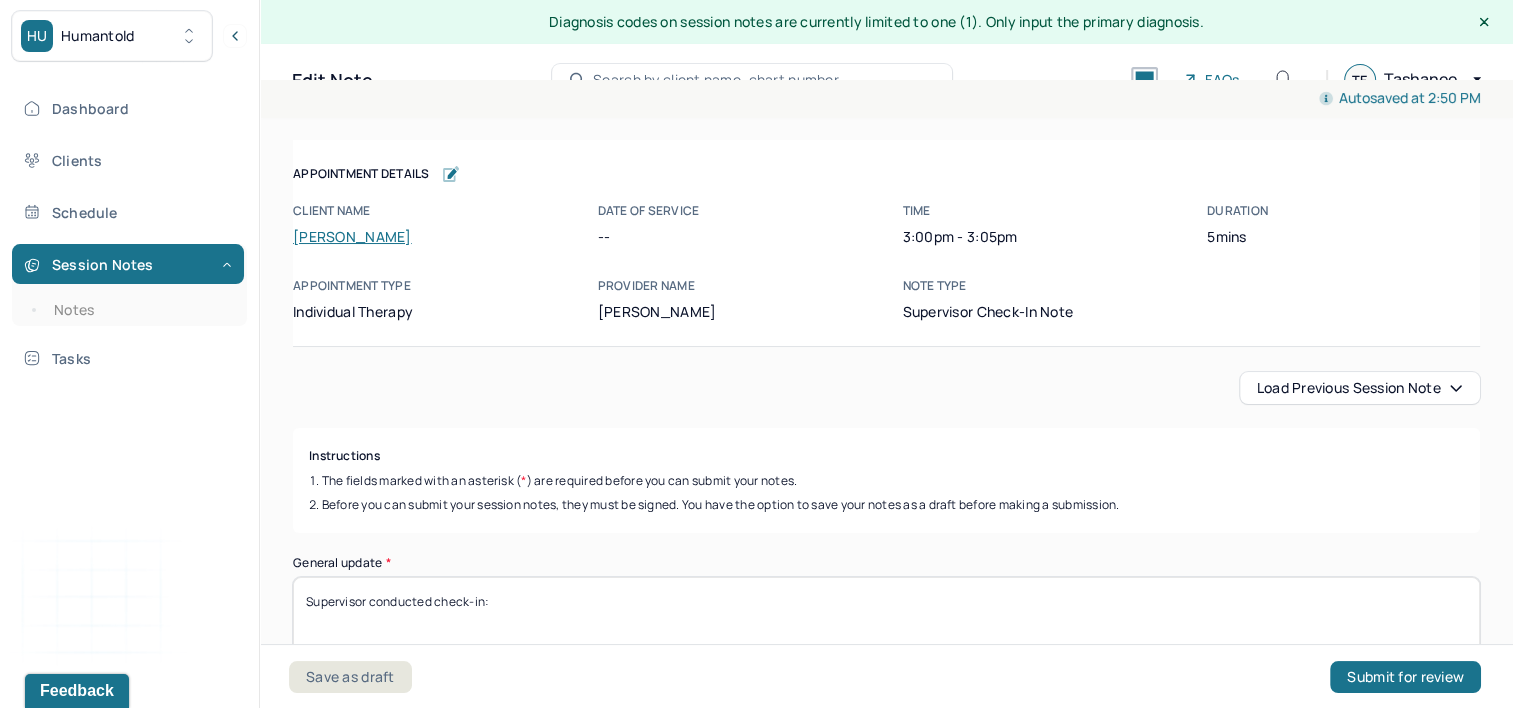drag, startPoint x: 348, startPoint y: 675, endPoint x: 1029, endPoint y: 482, distance: 707.8206 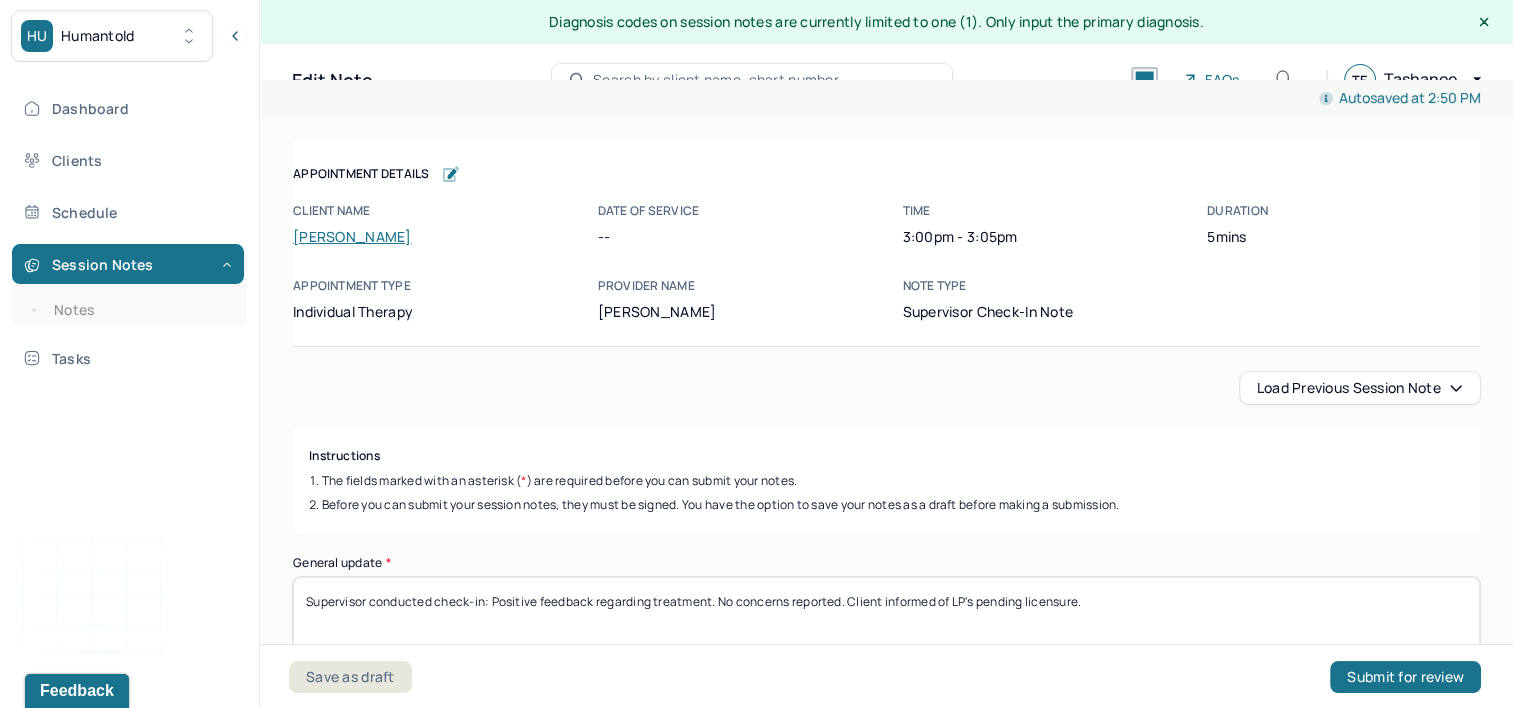 click on "Supervisor conducted check-in: Positive feedback regarding treatment. No concerns reported. Client informed of LP's pending licensure." at bounding box center (886, 629) 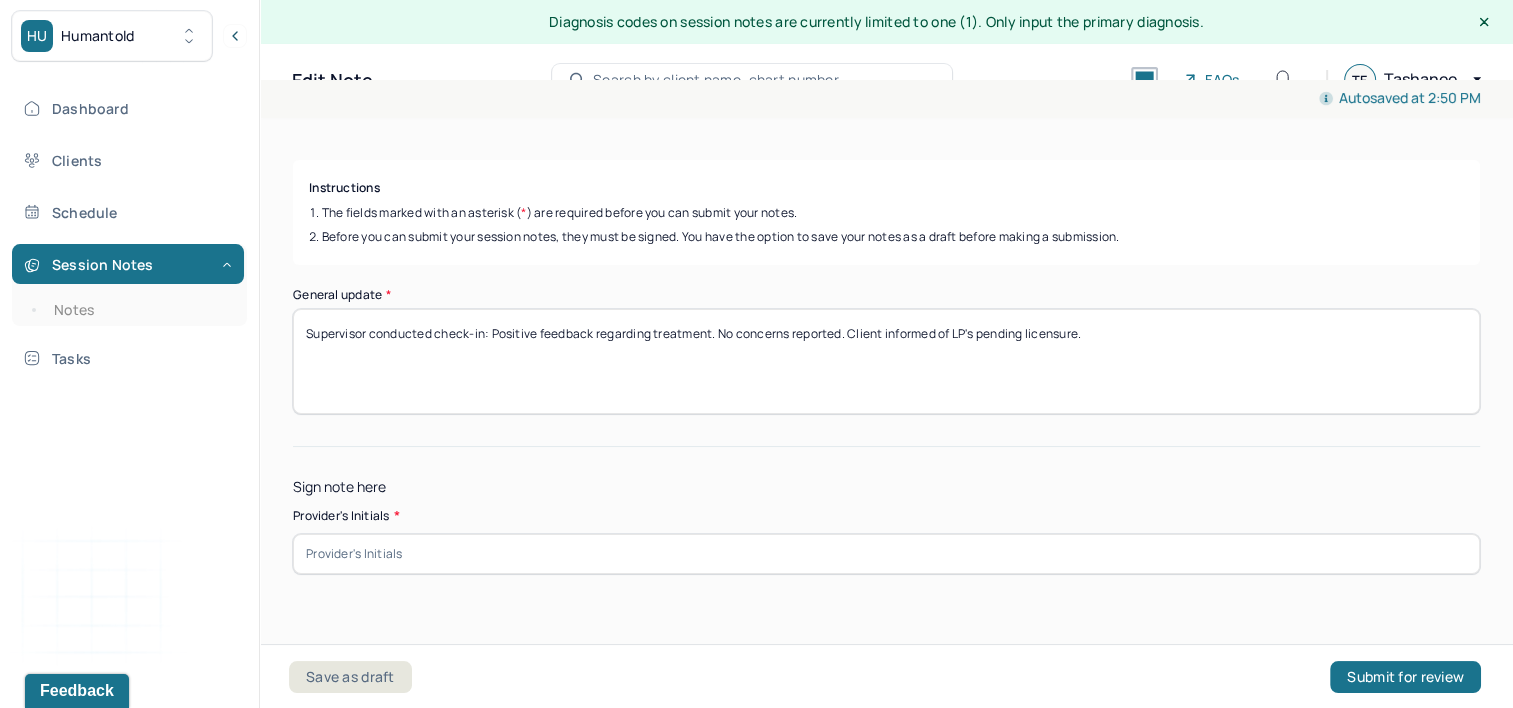 scroll, scrollTop: 271, scrollLeft: 0, axis: vertical 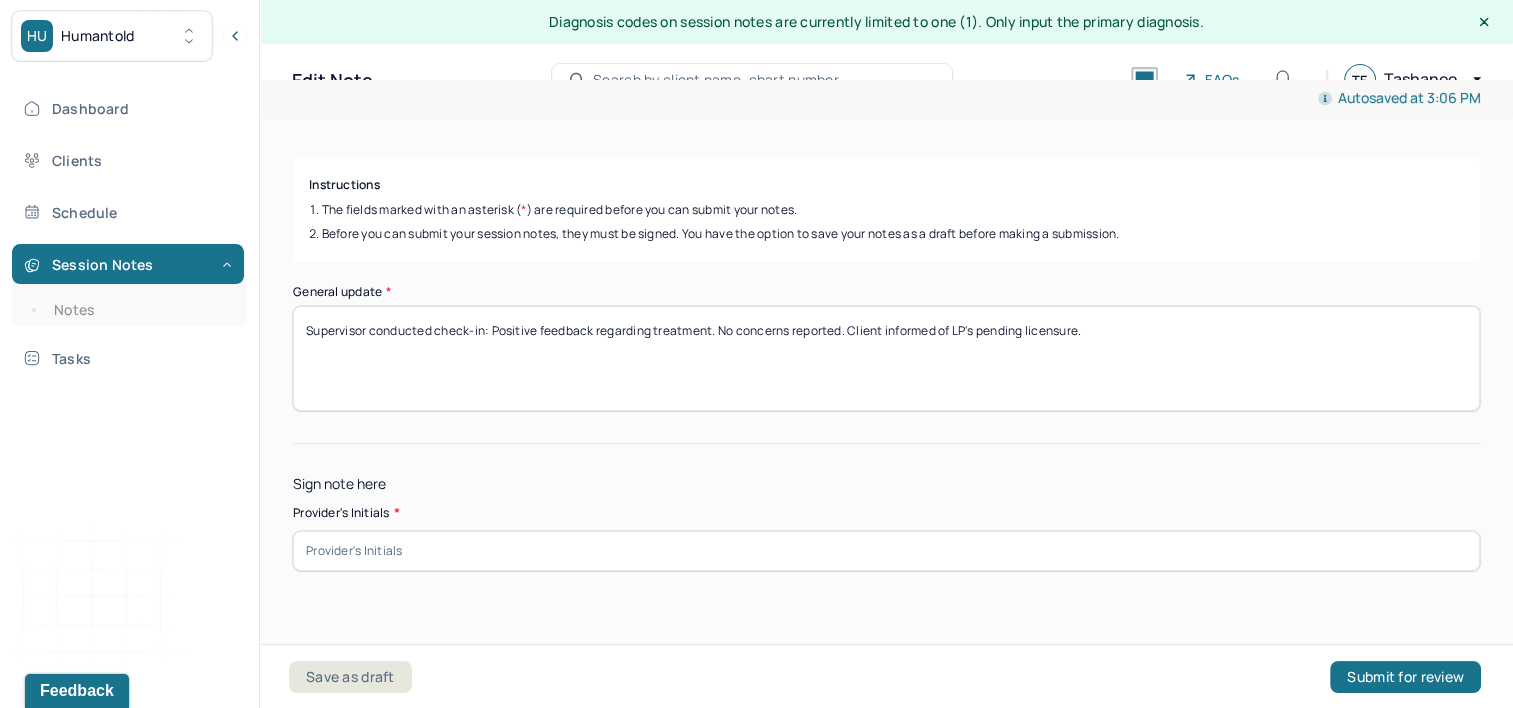 type on "Supervisor conducted check-in: Positive feedback regarding treatment. No concerns reported. Client informed of LP's pending licensure." 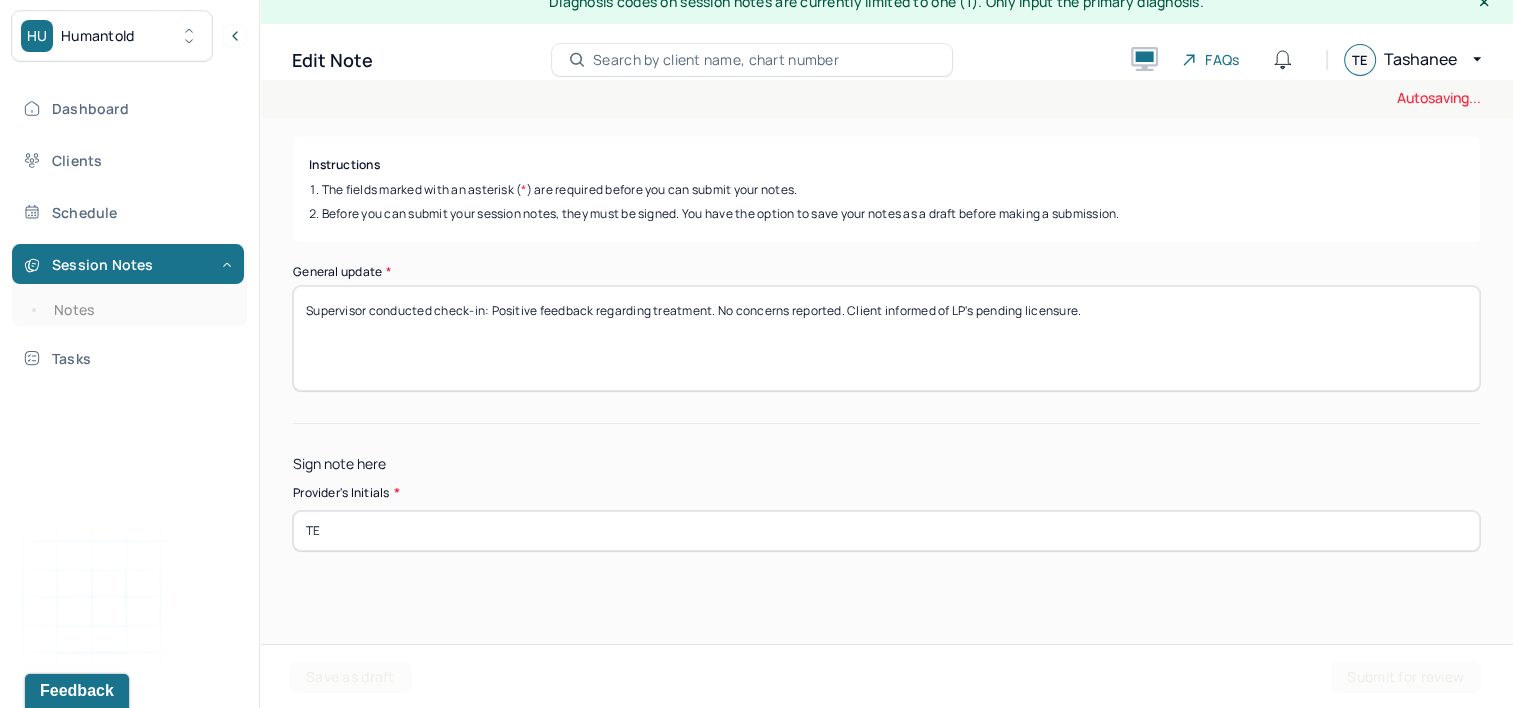 scroll, scrollTop: 36, scrollLeft: 0, axis: vertical 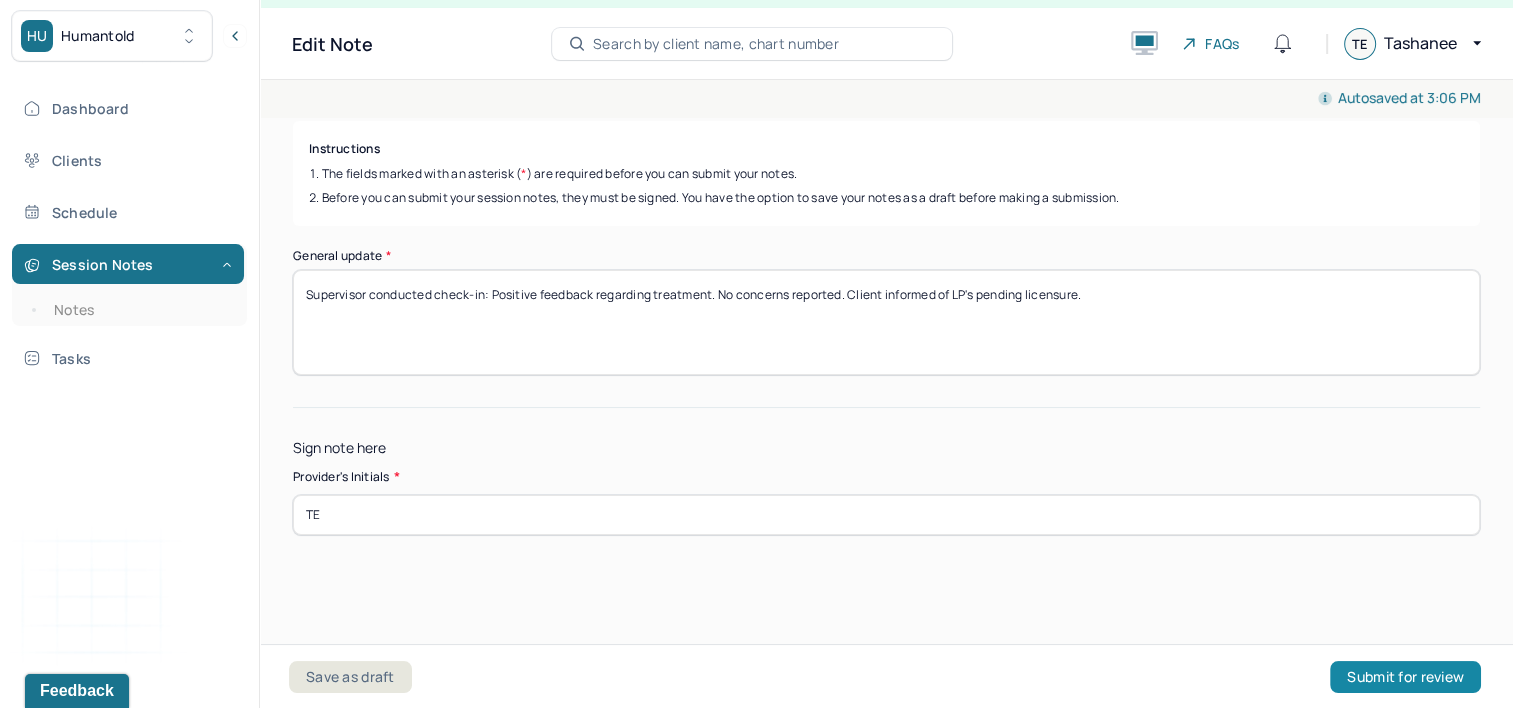 type on "TE" 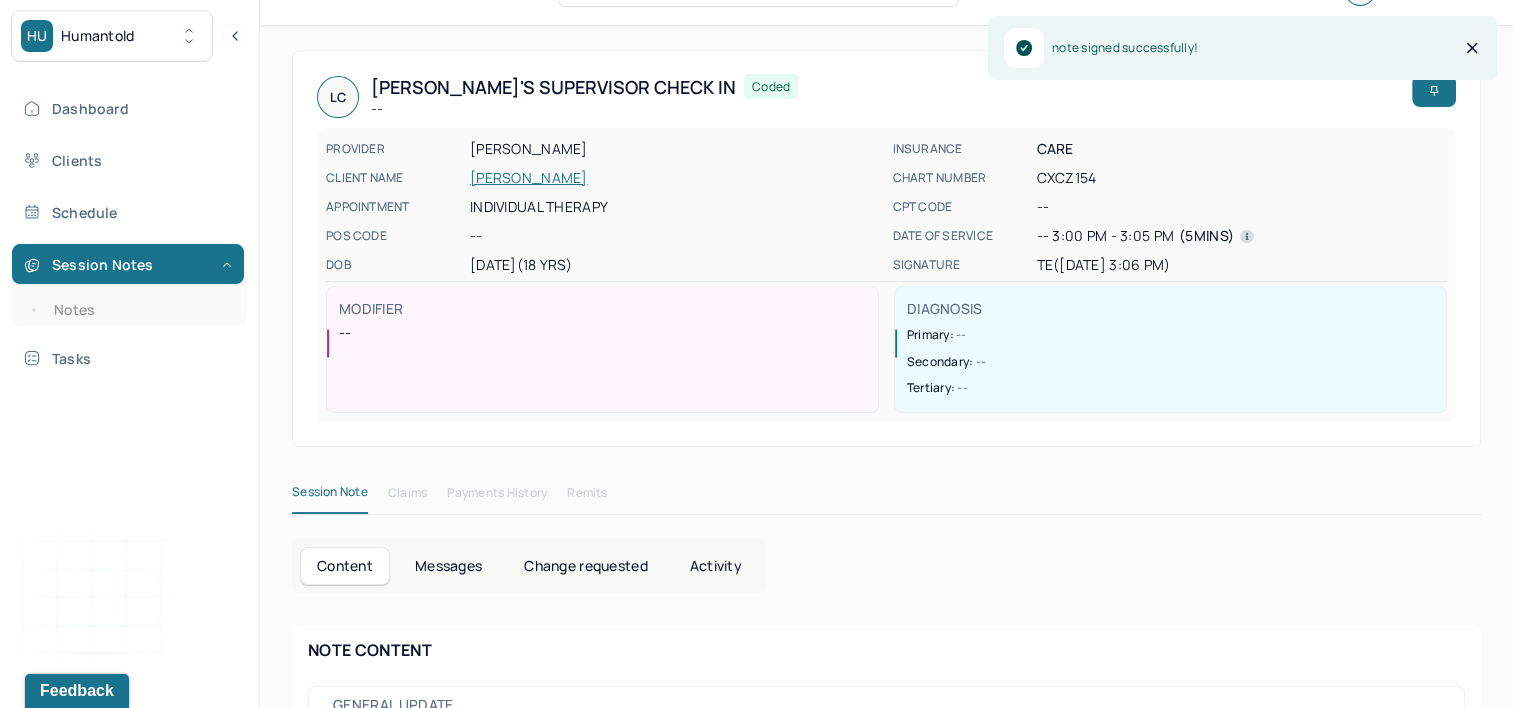 scroll, scrollTop: 174, scrollLeft: 0, axis: vertical 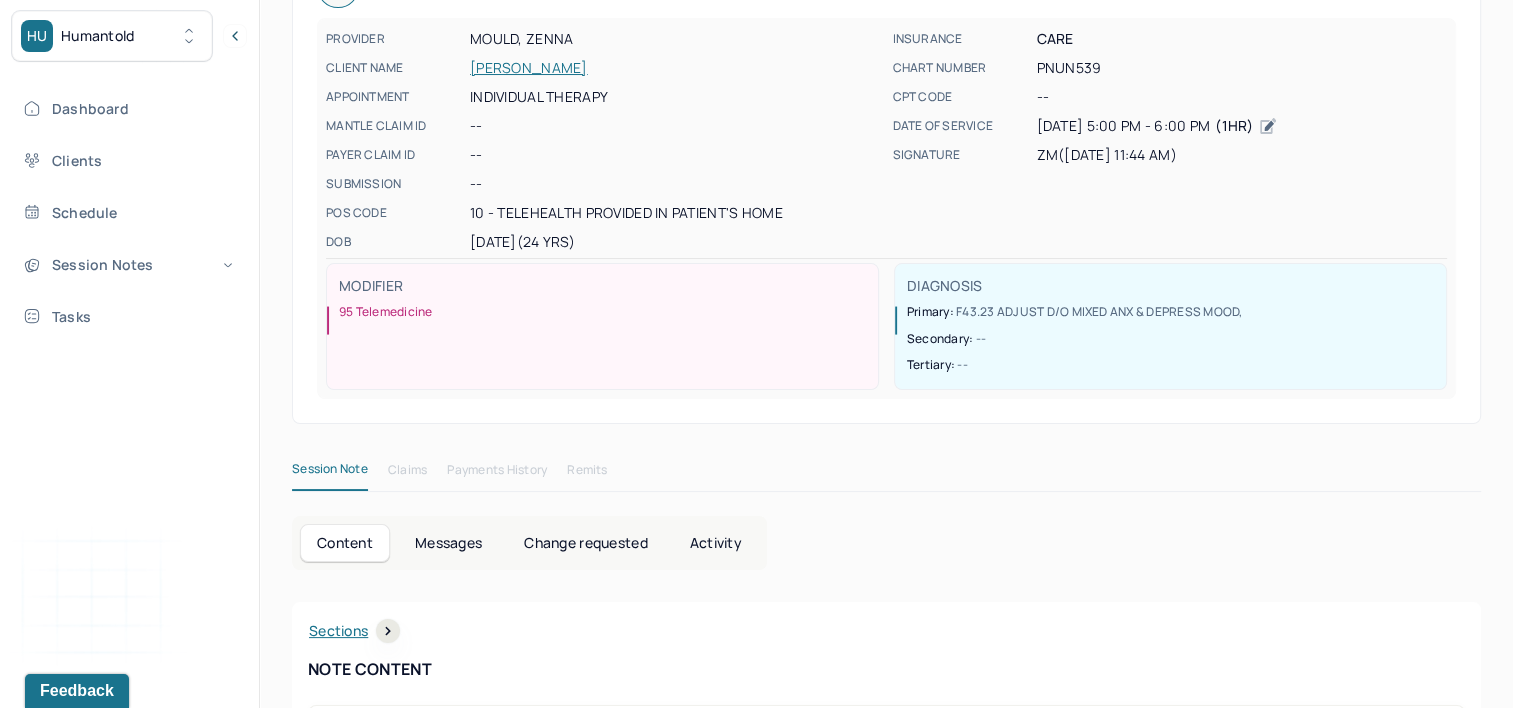 click on "[PERSON_NAME]" at bounding box center (675, 68) 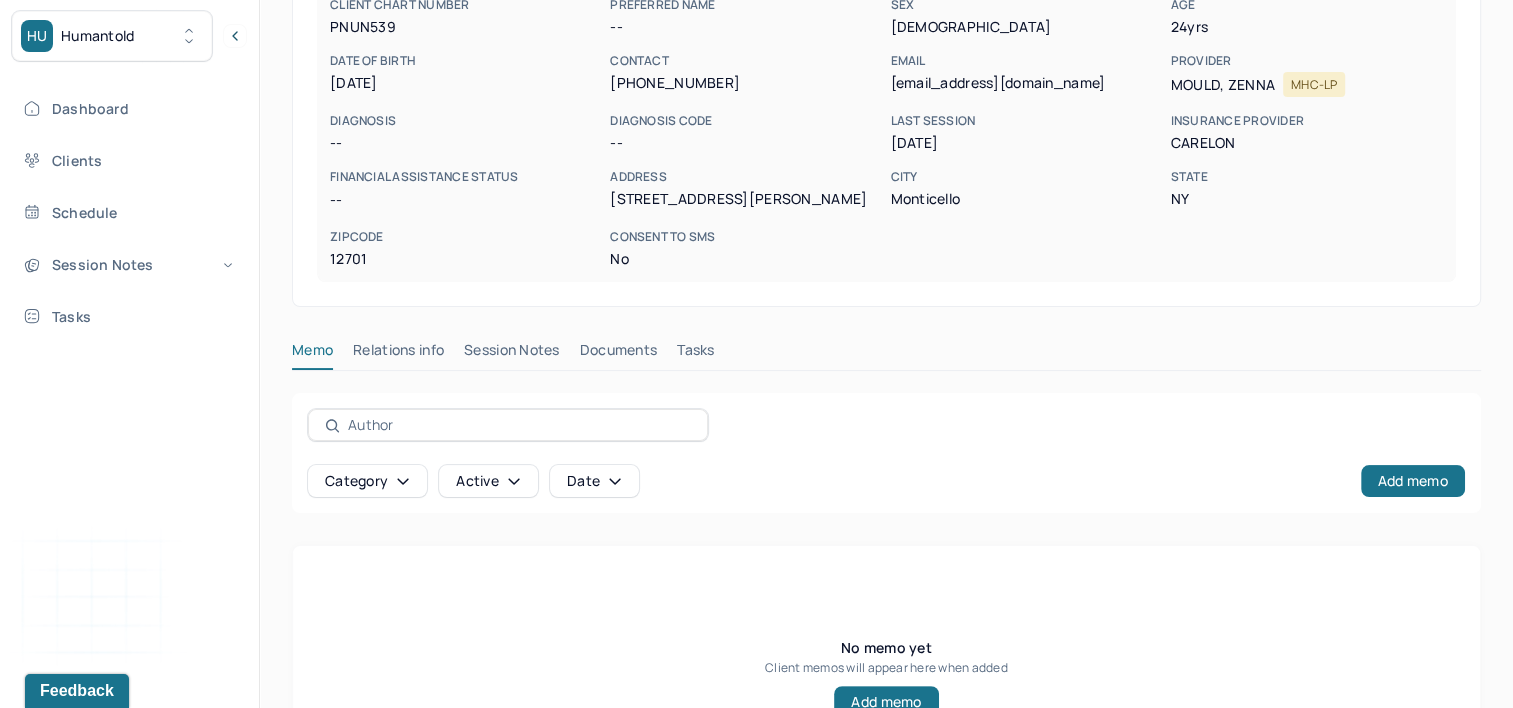 scroll, scrollTop: 300, scrollLeft: 0, axis: vertical 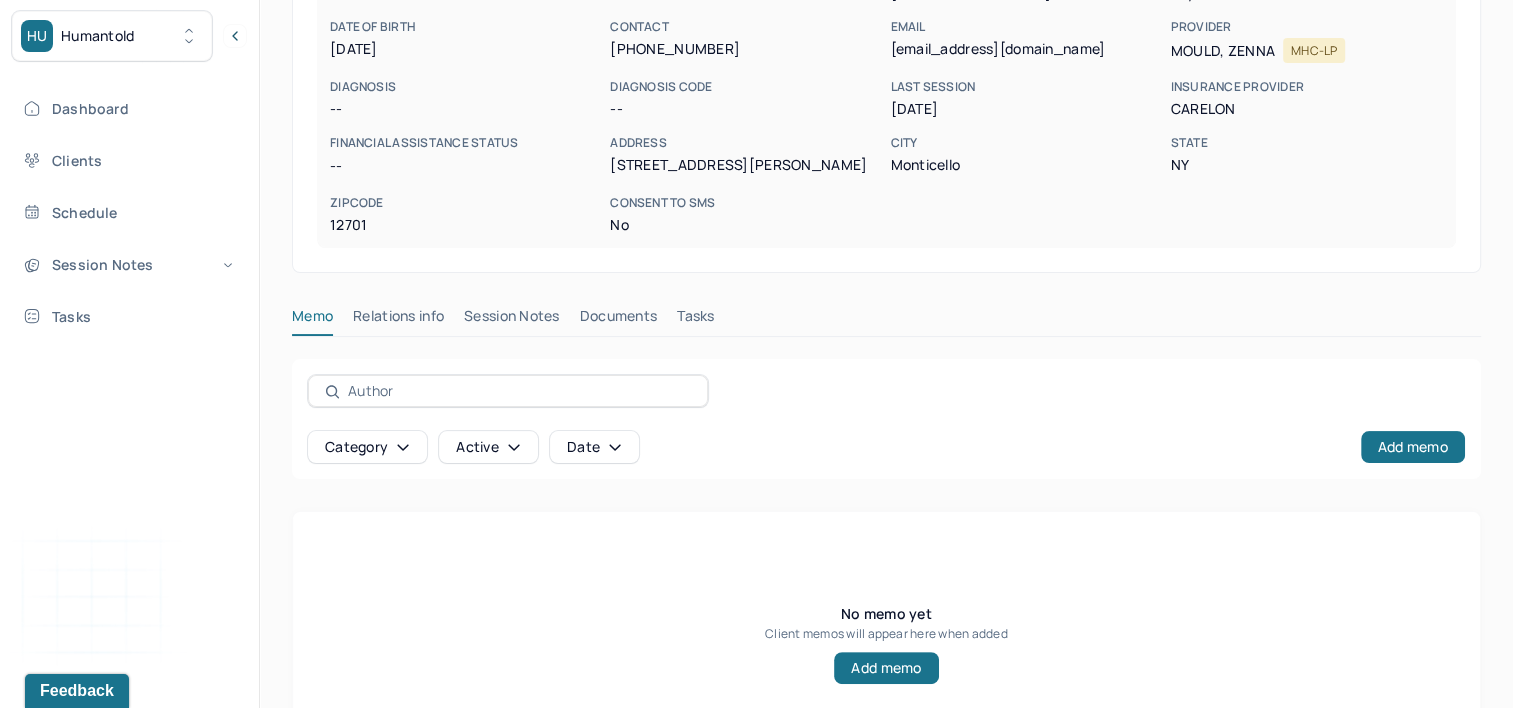 click on "Session Notes" at bounding box center [512, 320] 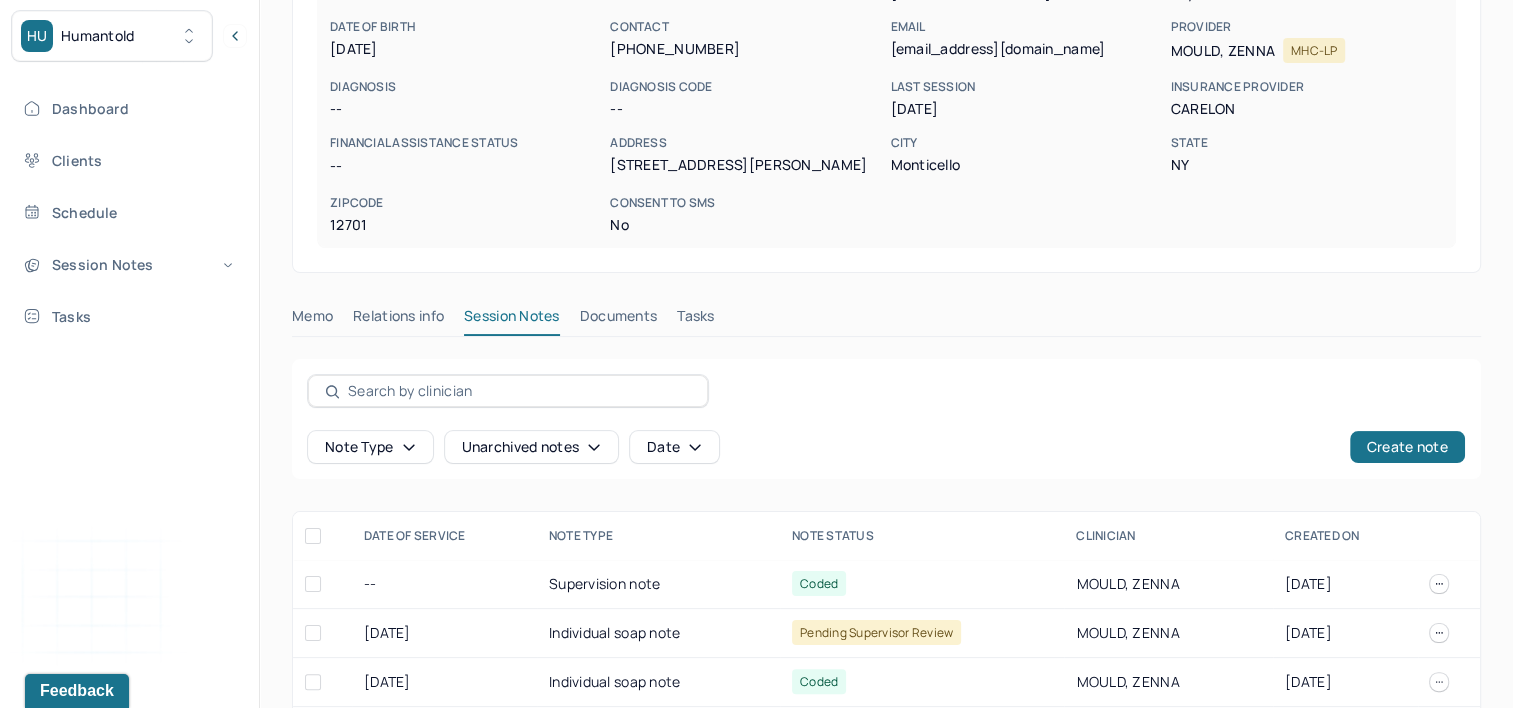 scroll, scrollTop: 692, scrollLeft: 0, axis: vertical 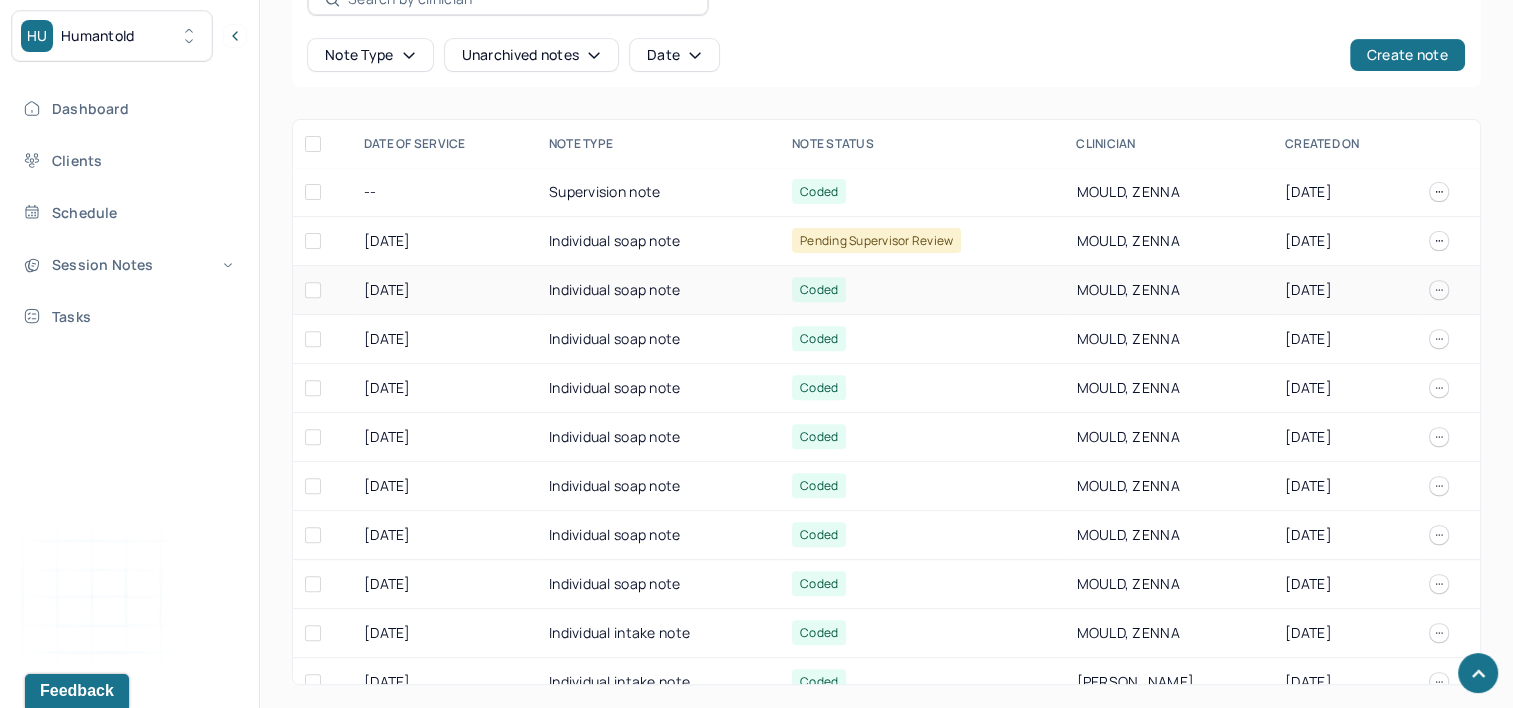 click on "Individual soap note" at bounding box center (658, 290) 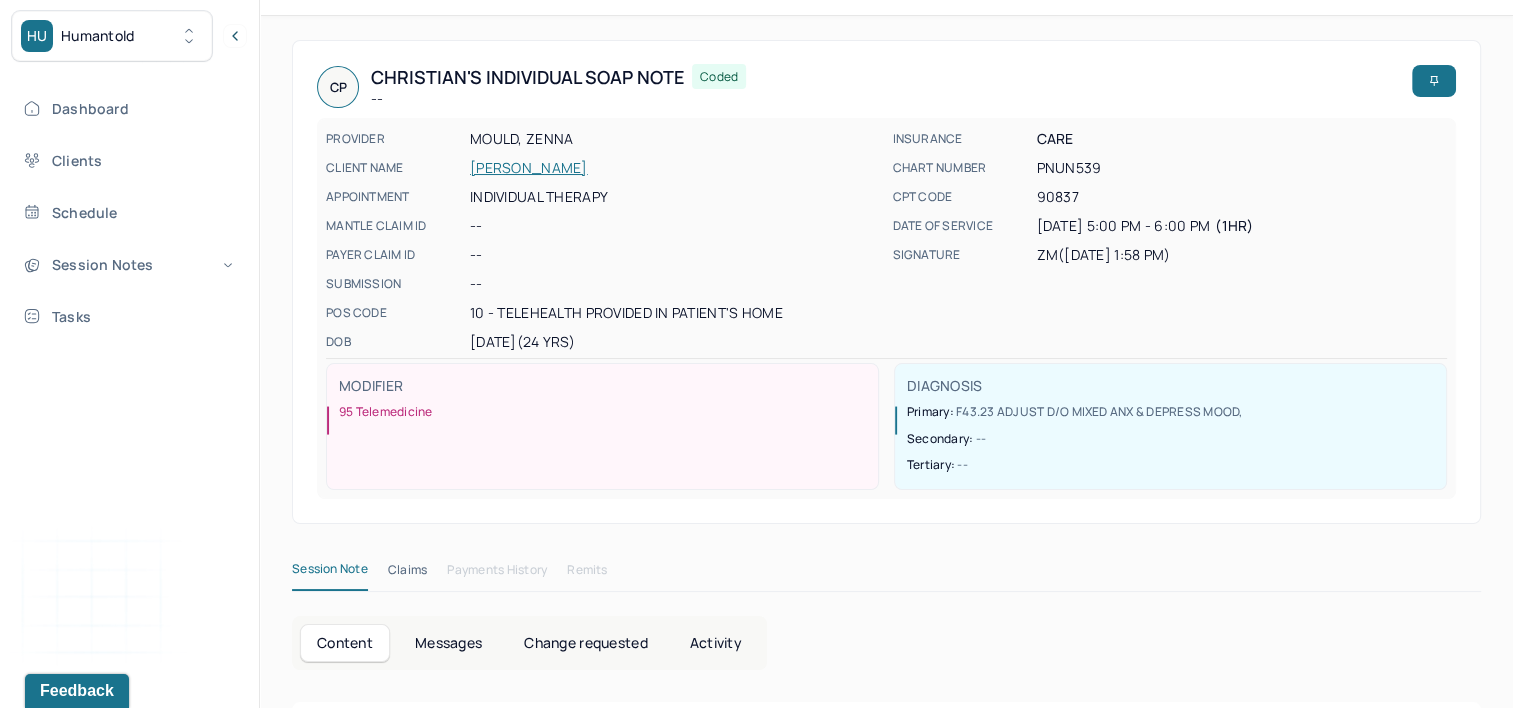 scroll, scrollTop: 0, scrollLeft: 0, axis: both 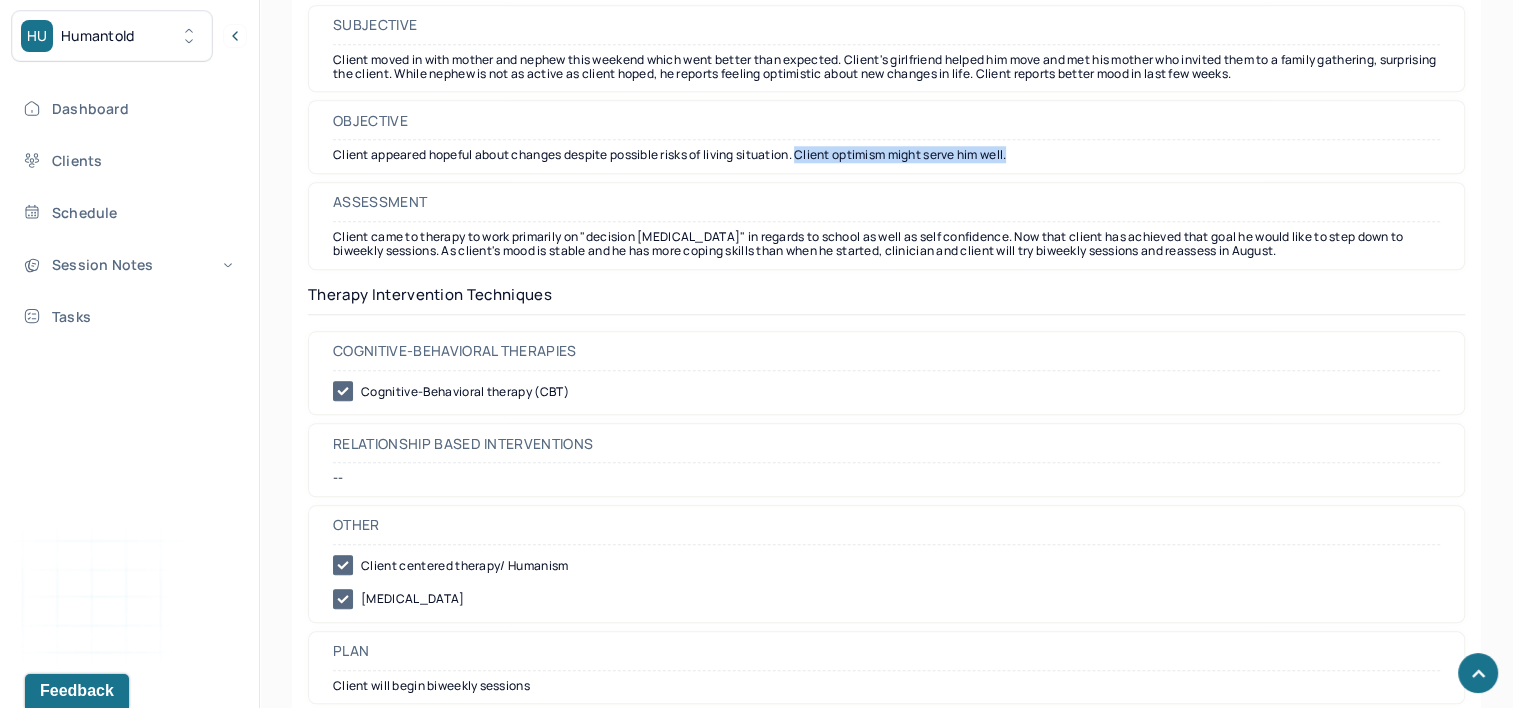 drag, startPoint x: 806, startPoint y: 140, endPoint x: 1040, endPoint y: 155, distance: 234.48027 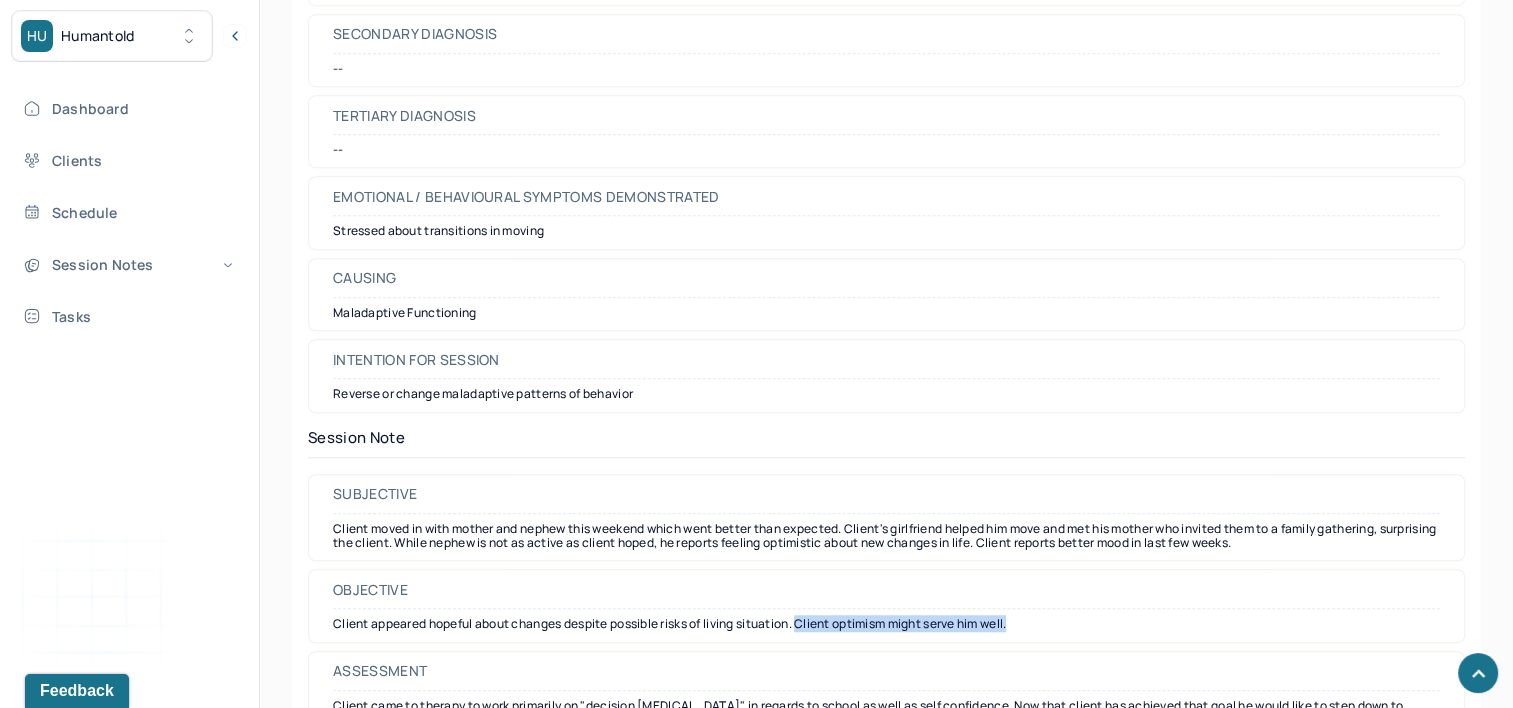 scroll, scrollTop: 1407, scrollLeft: 0, axis: vertical 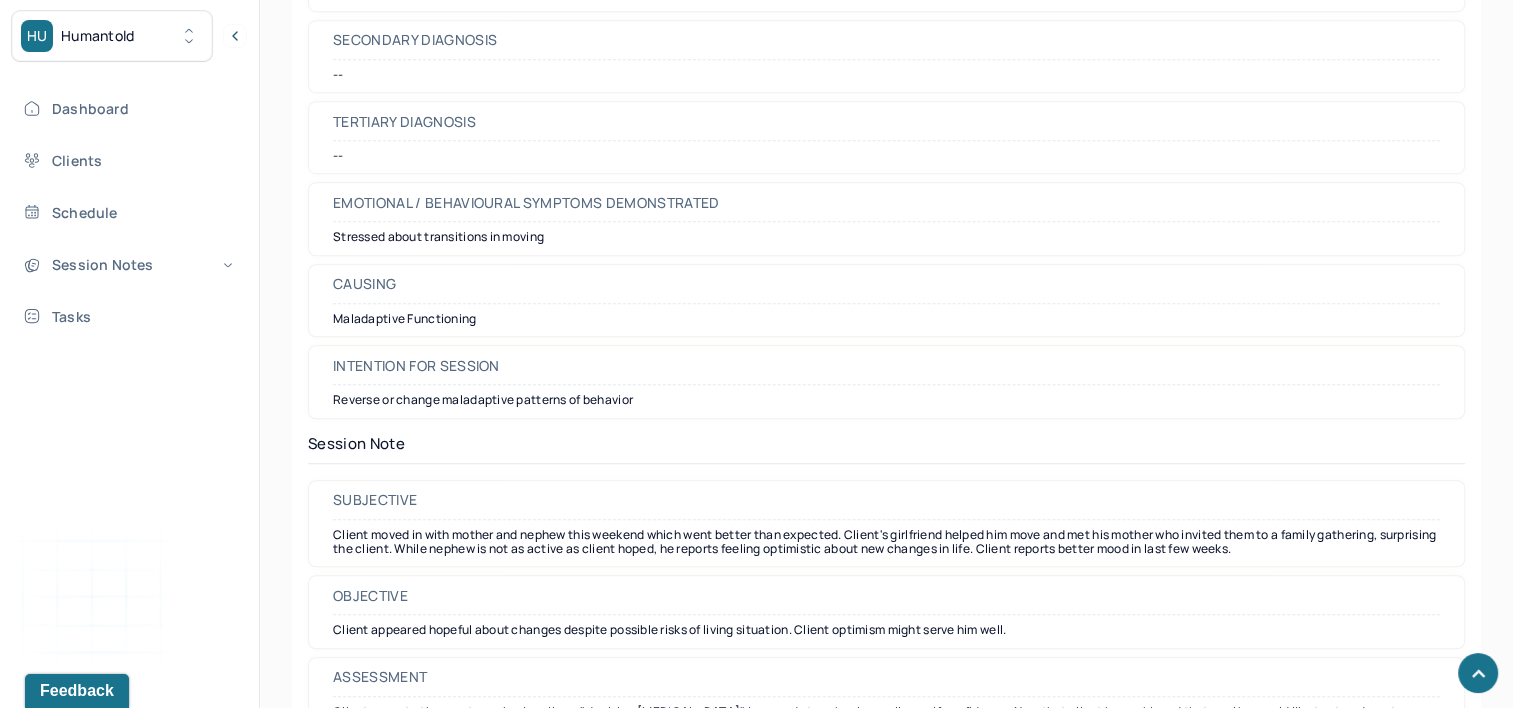 click on "Objective Client appeared hopeful about changes despite possible risks of living situation. Client optimism might serve him well." at bounding box center [886, 611] 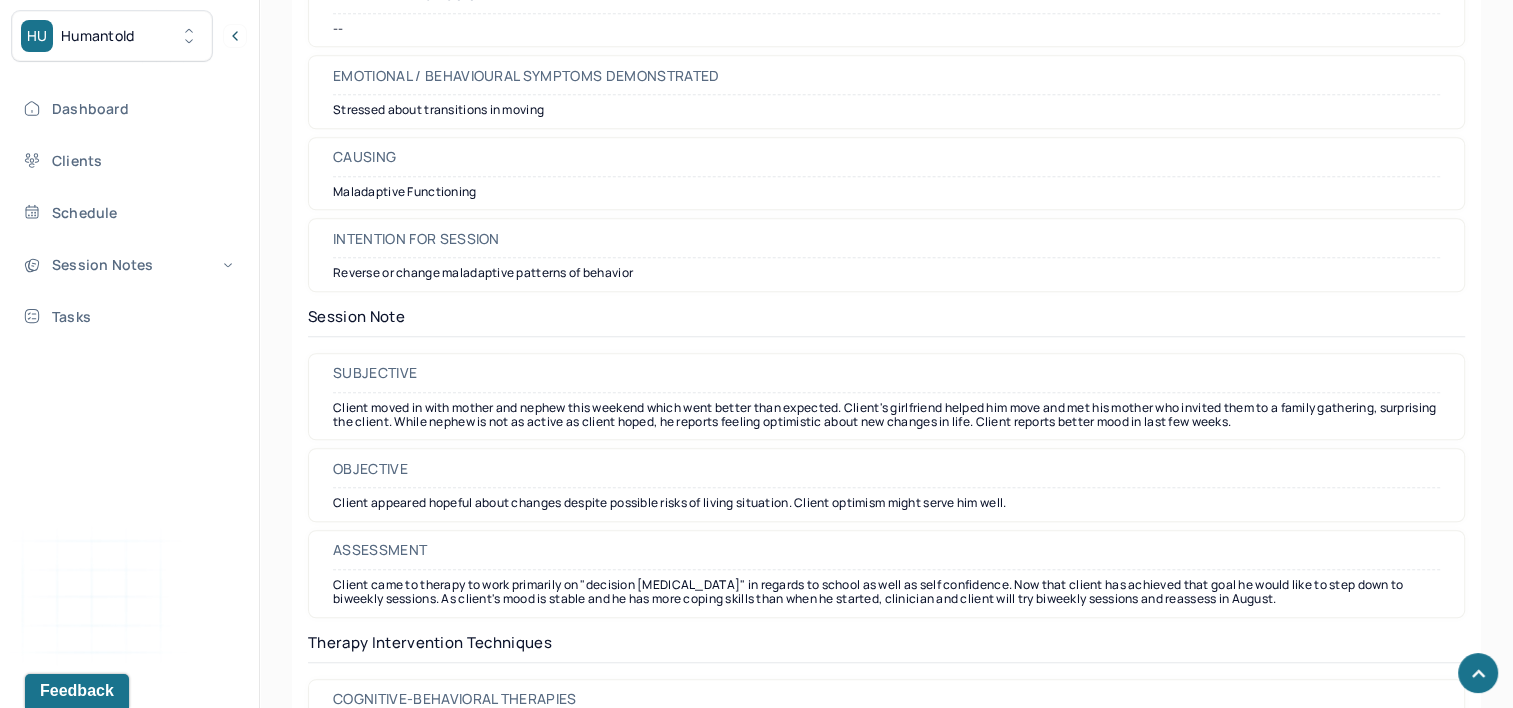 scroll, scrollTop: 1507, scrollLeft: 0, axis: vertical 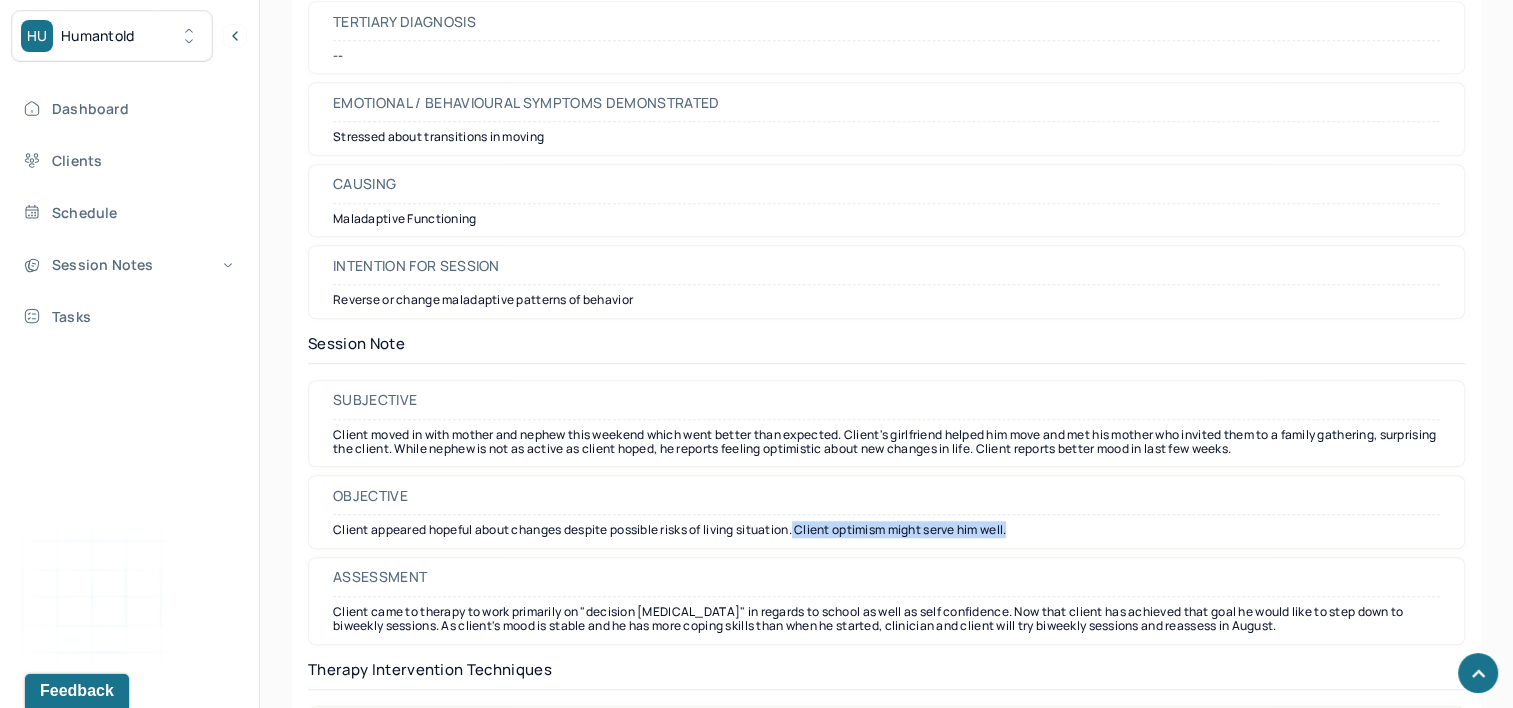 drag, startPoint x: 804, startPoint y: 521, endPoint x: 1076, endPoint y: 537, distance: 272.47018 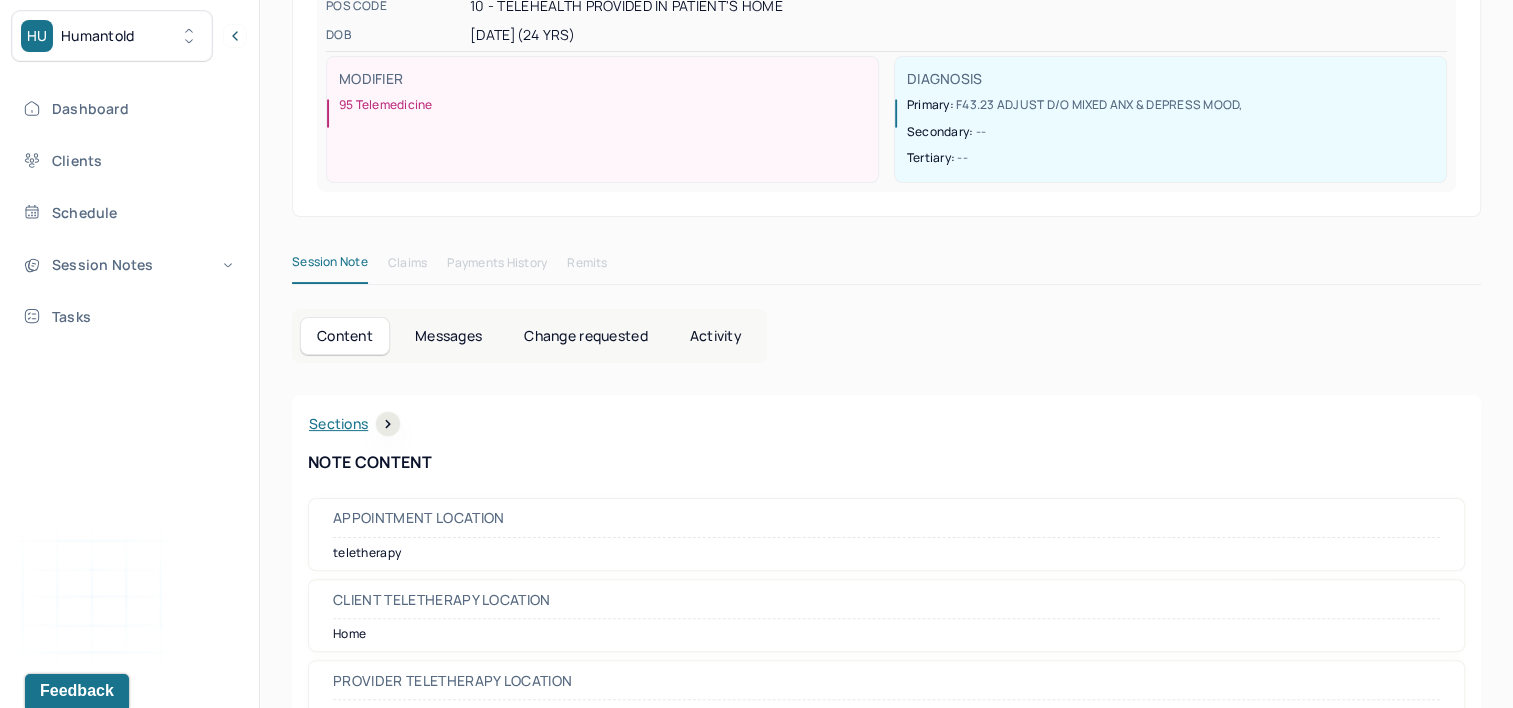 scroll, scrollTop: 7, scrollLeft: 0, axis: vertical 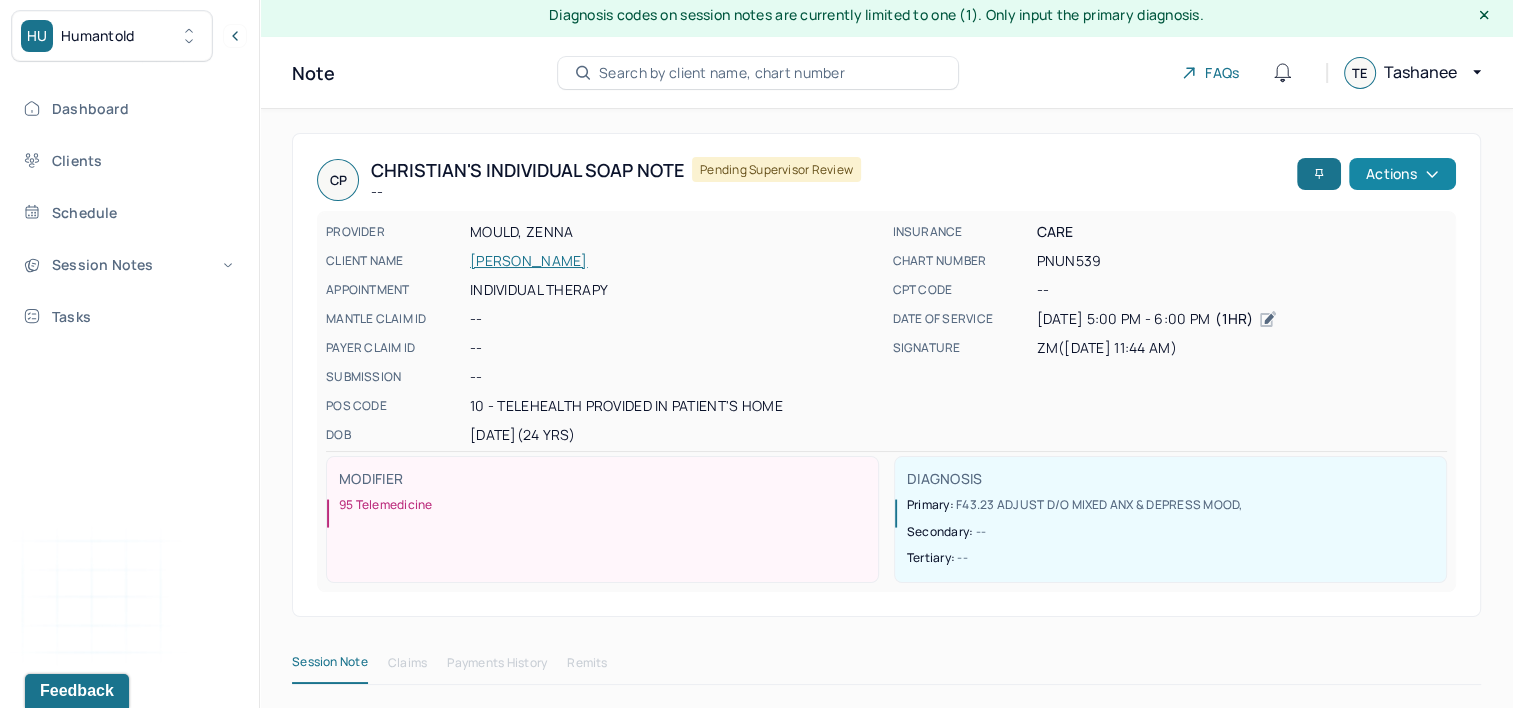click on "Actions" at bounding box center [1402, 174] 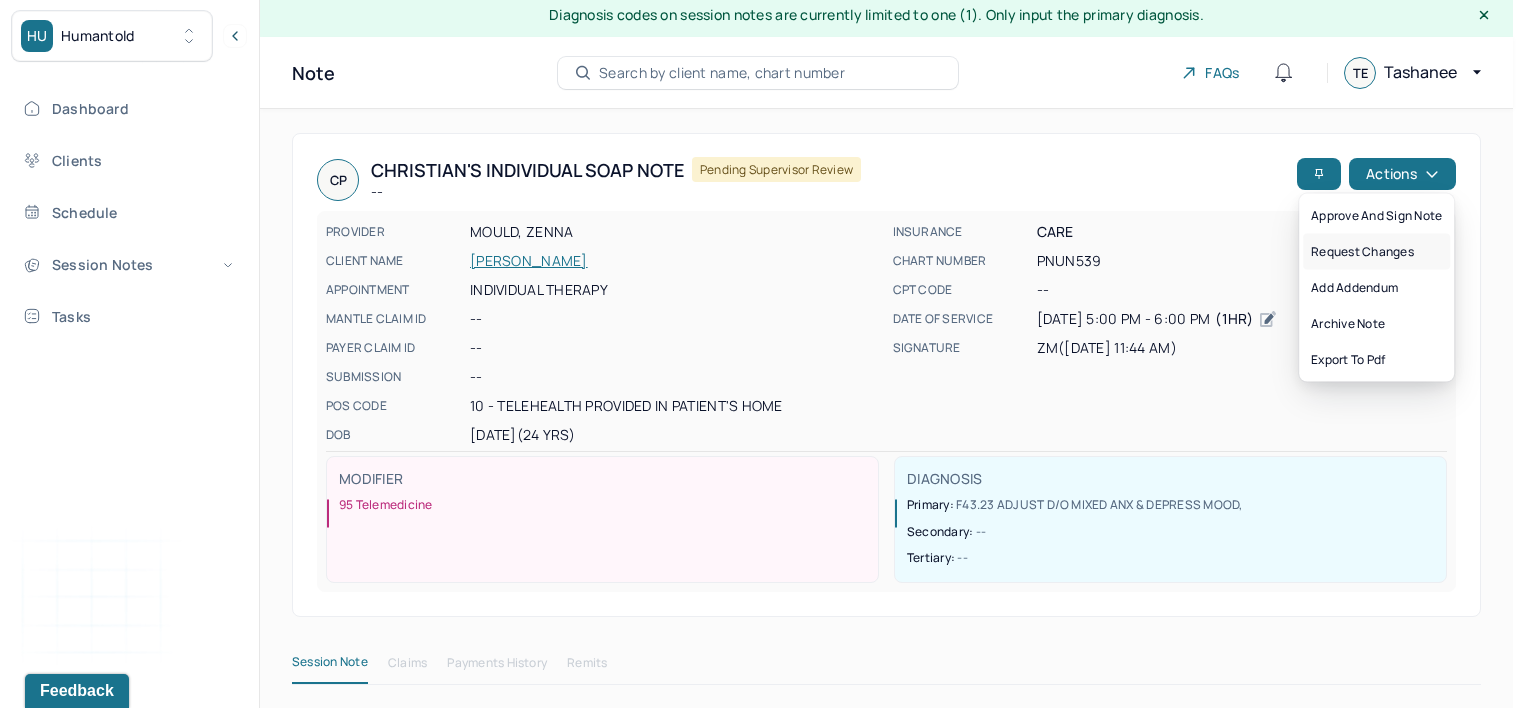 click on "Request changes" at bounding box center [1376, 252] 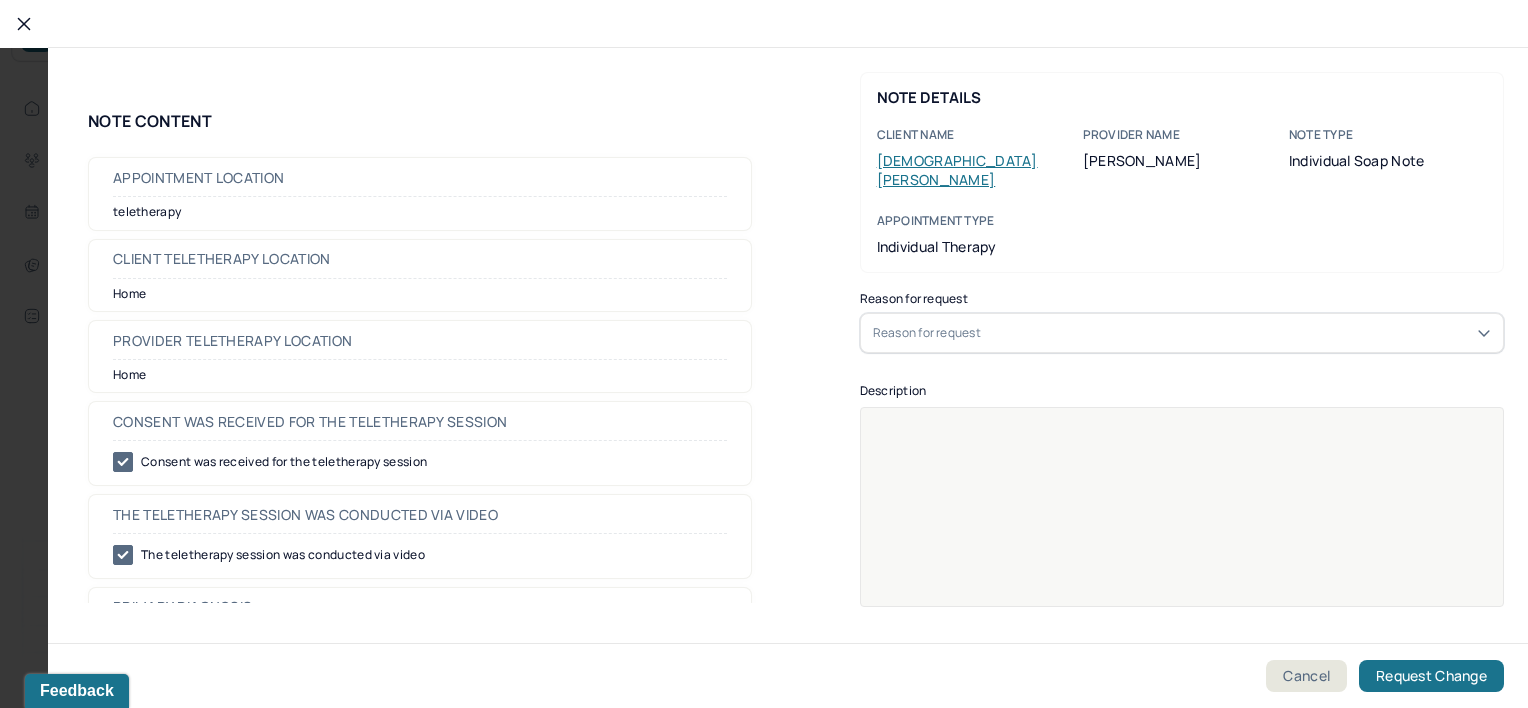 click on "NOTE DETAILS Client name Christian   Pedroza Provider name Zenna Mould Note type Individual soap note Appointment Type individual therapy Reason for request Reason for request Description" at bounding box center (1182, 339) 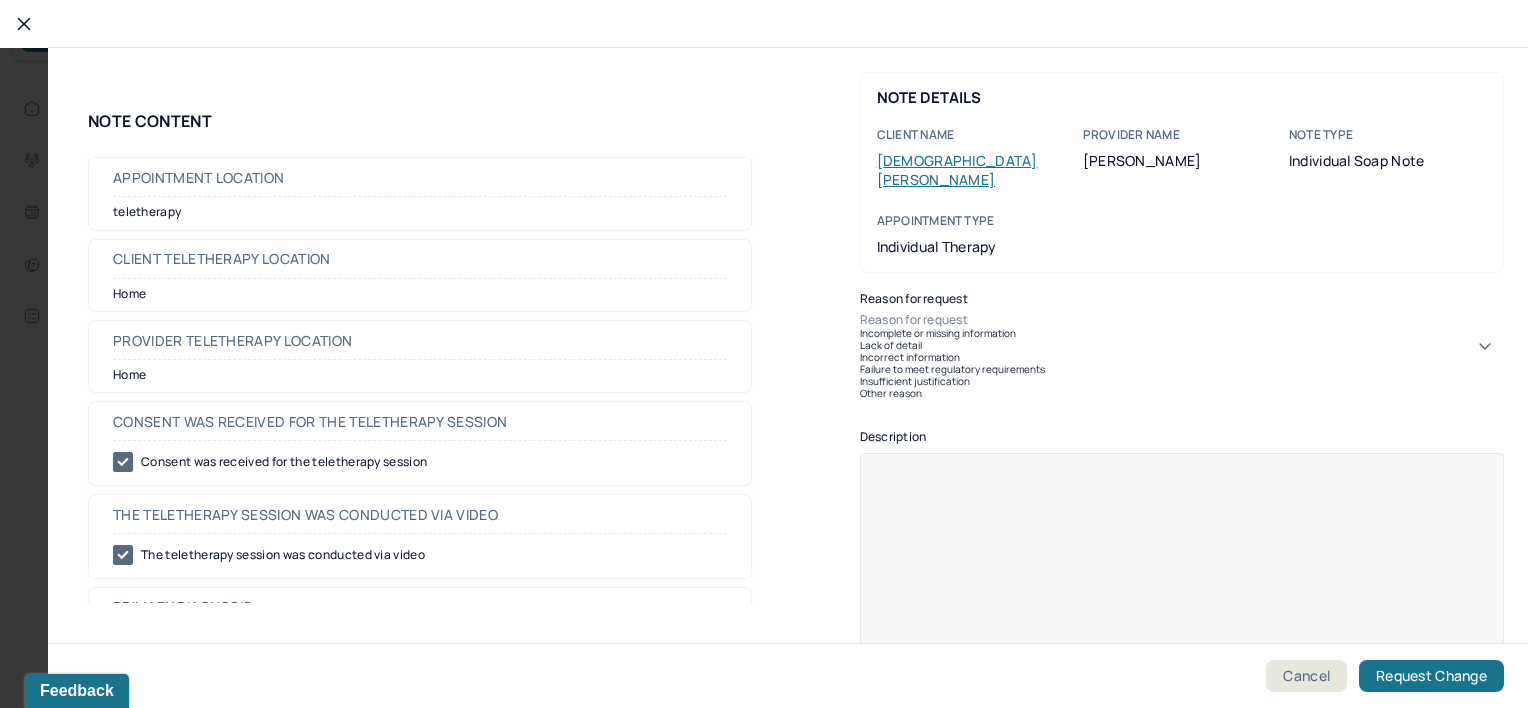 click on "Reason for request" at bounding box center [914, 320] 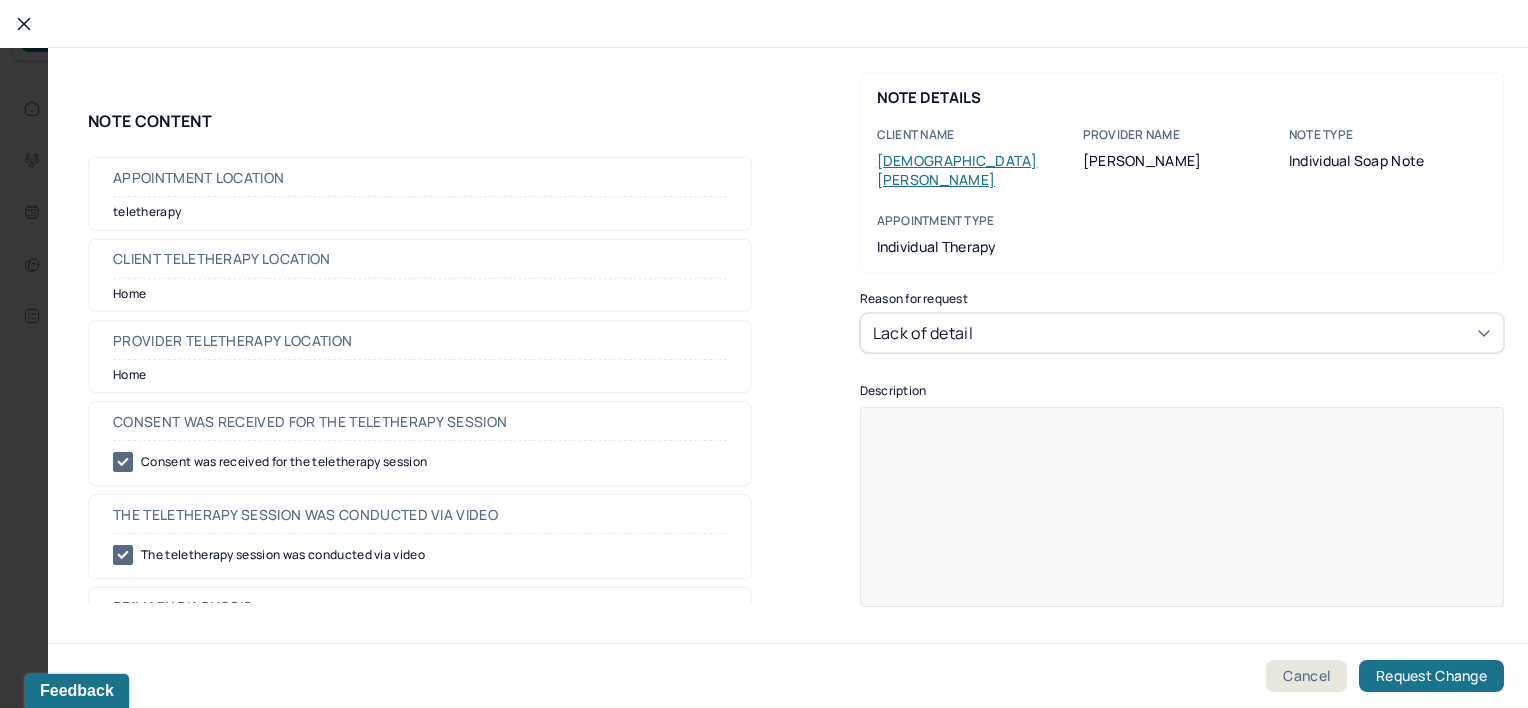 click on "NOTE CONTENT Appointment location teletherapy Client Teletherapy Location Home Provider Teletherapy Location Home Consent was received for the teletherapy session Consent was received for the teletherapy session The teletherapy session was conducted via video The teletherapy session was conducted via video Primary diagnosis F43.23 ADJUST D/O MIXED ANX & DEPRESS MOOD Secondary diagnosis -- Tertiary diagnosis -- Emotional / Behavioural symptoms demonstrated Stressed about transitions in moving  Causing Maladaptive Functioning Intention for Session Reverse or change maladaptive patterns of behavior Session Note Subjective Client moved in with mother and nephew this weekend which went better than expected. Client's girlfriend helped him move and met his mother who invited them to a family gathering, surprising the client.  While nephew is not as active as client hoped, he reports feeling optimistic about new changes in life.  Client reports better mood in last few weeks.  Objective Assessment -- Other --" at bounding box center [764, 354] 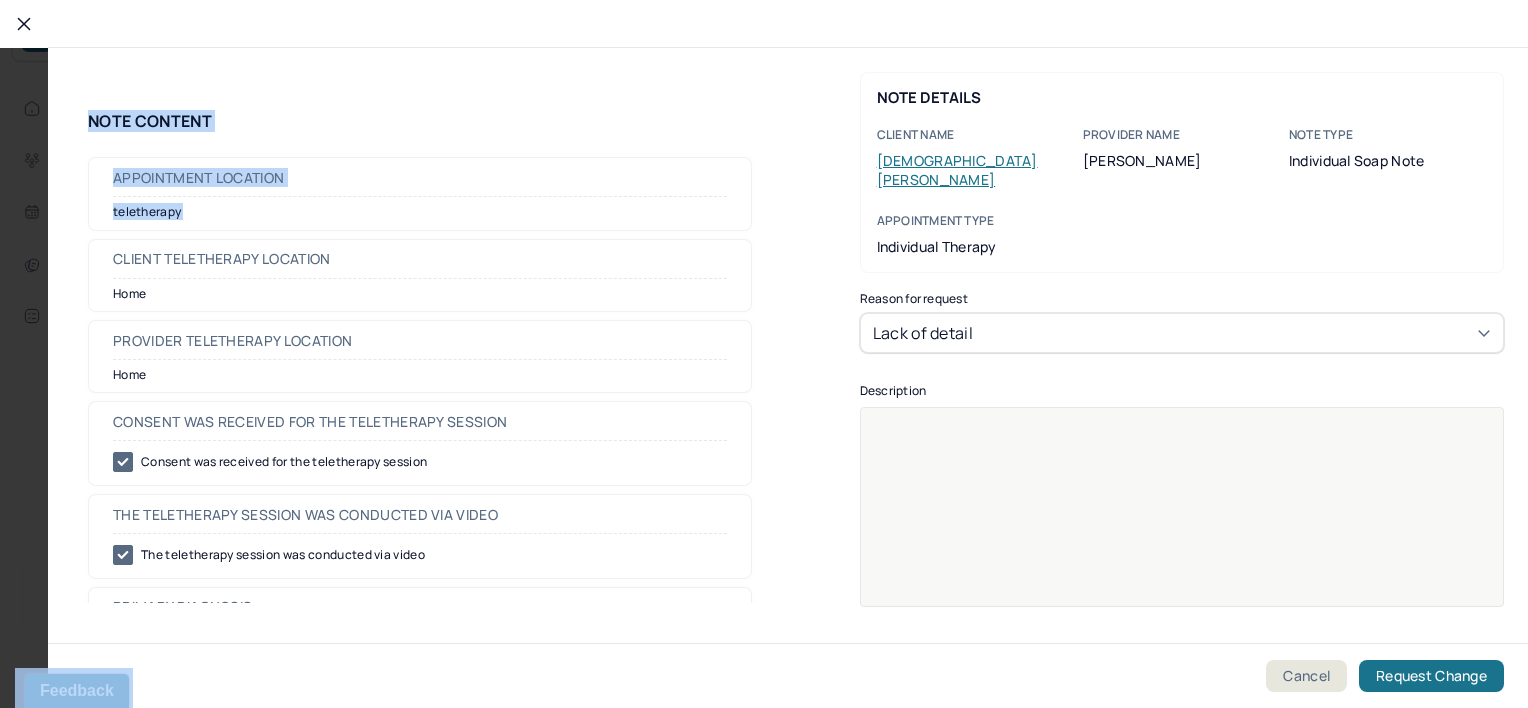click on "HU Humantold       Dashboard Clients Schedule Session Notes Tasks TE Tashanee   Edwards provider   Logout   Diagnosis codes on session notes are currently limited to one (1). Only input the primary diagnosis.     Note   Search by client name, chart number     FAQs     TE Tashanee CP Christian's   Individual soap note -- Pending supervisor review       Actions   PROVIDER MOULD, ZENNA CLIENT NAME PEDROZA, CHRISTIAN APPOINTMENT Individual therapy   MANTLE CLAIM ID -- PAYER CLAIM ID -- SUBMISSION -- POS CODE 10 - Telehealth Provided in Patient's Home DOB 12/26/2000  (24 Yrs) INSURANCE CARE CHART NUMBER PNUN539 CPT CODE -- DATE OF SERVICE 07/01/2025   5:00 PM   -   6:00 PM ( 1hr )     SIGNATURE ZM  (07/03/2025, 11:44 AM) MODIFIER 95 Telemedicine DIAGNOSIS Primary:   F43.23 ADJUST D/O MIXED ANX & DEPRESS MOOD ,  Secondary:   -- Tertiary:   --   Session Note     Claims     Payments History     Remits     Content     Messages     Change requested     Activity       Sections Session note" at bounding box center (764, 347) 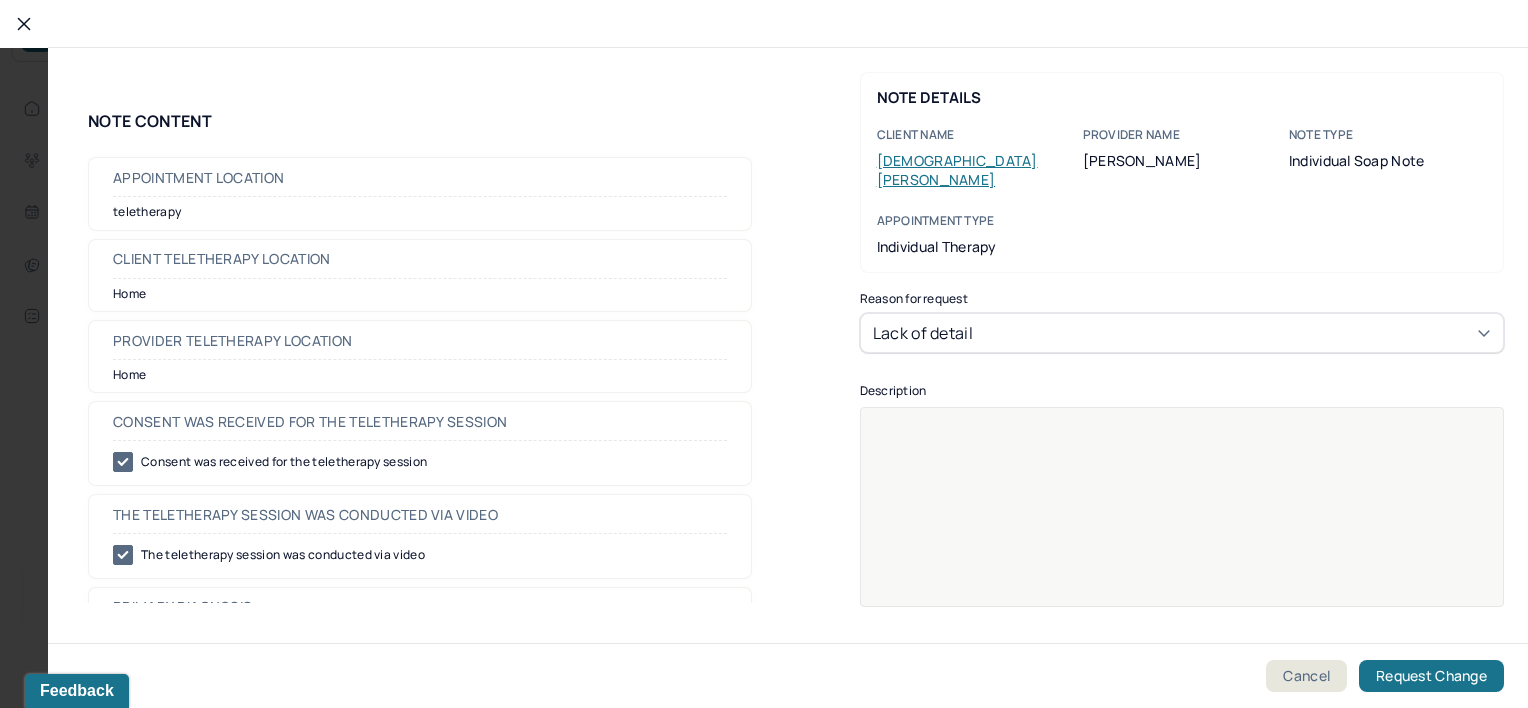 drag, startPoint x: -4, startPoint y: 270, endPoint x: 28, endPoint y: 285, distance: 35.341194 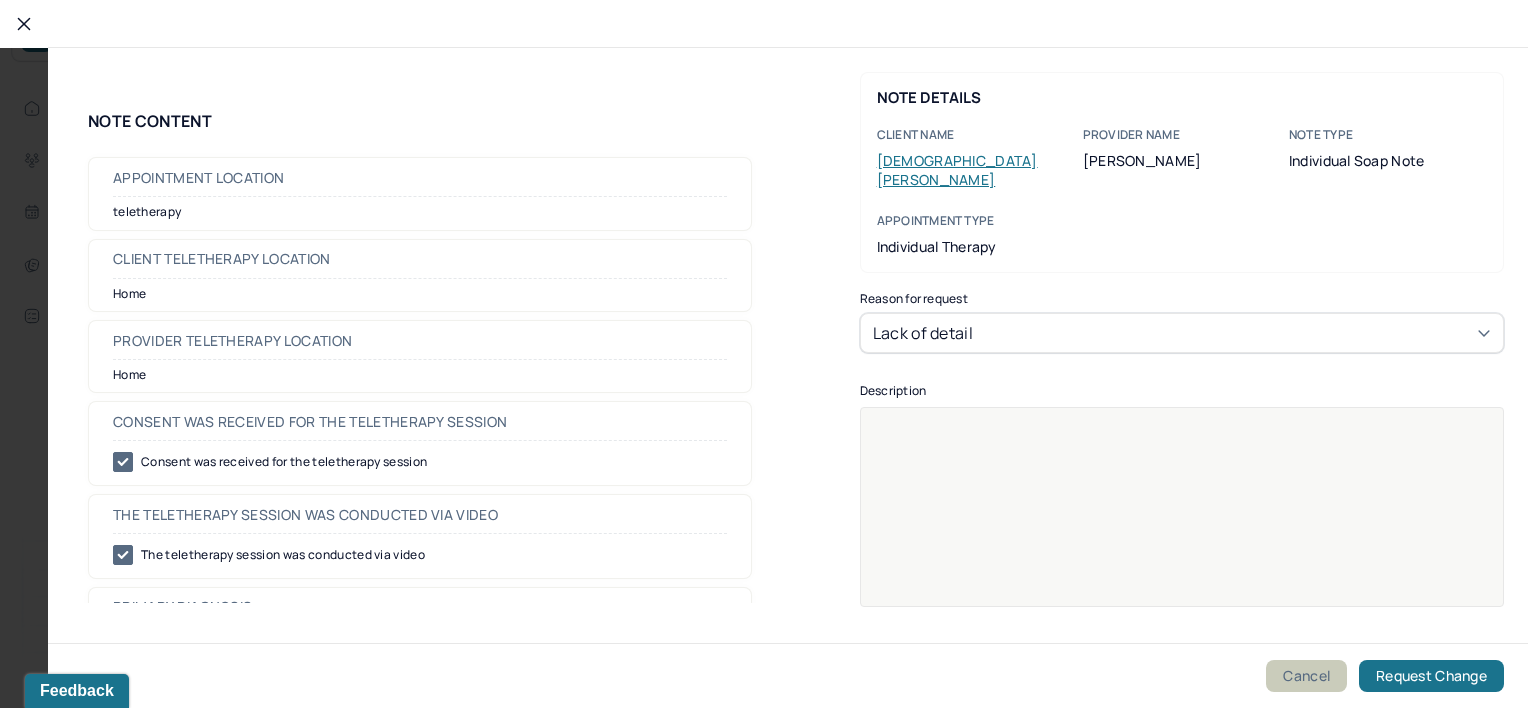 click on "Cancel" at bounding box center [1306, 676] 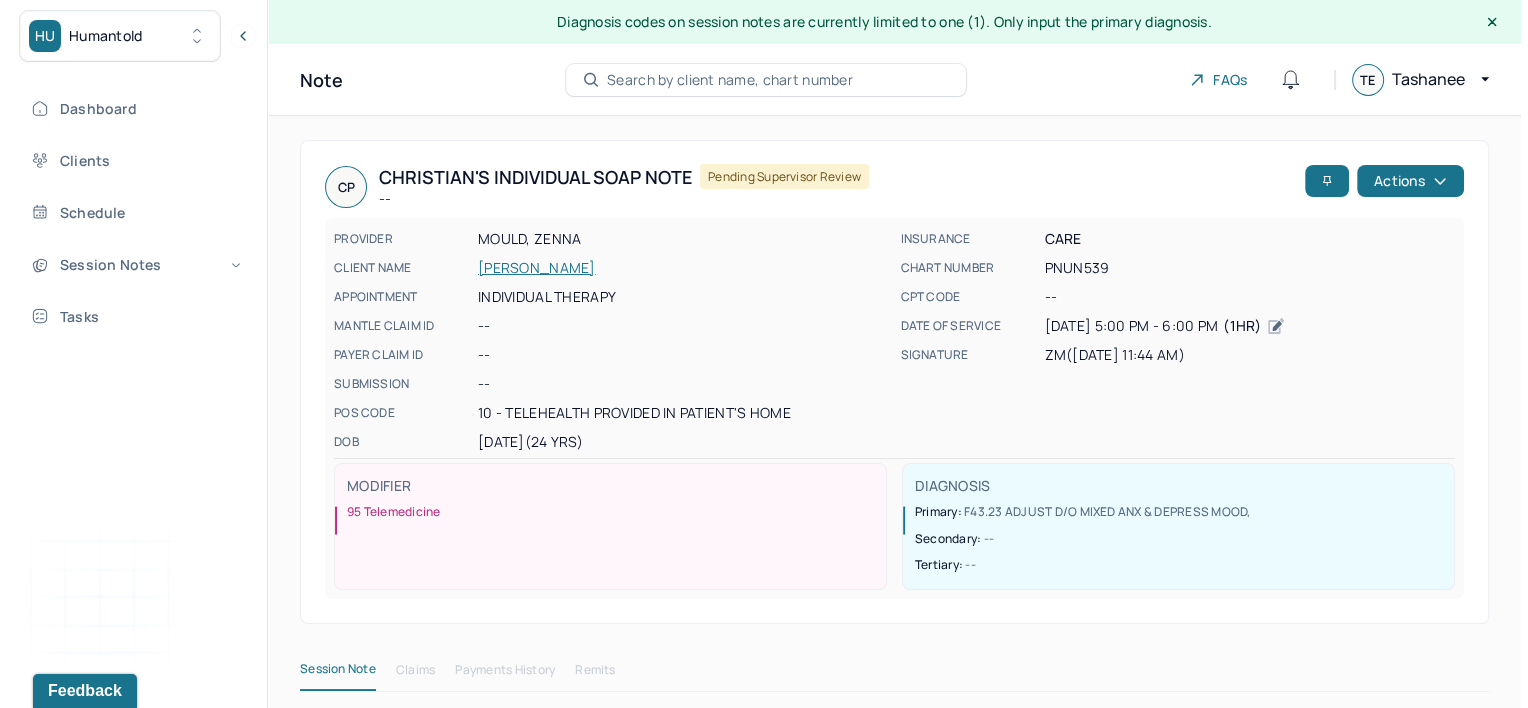 scroll, scrollTop: 0, scrollLeft: 0, axis: both 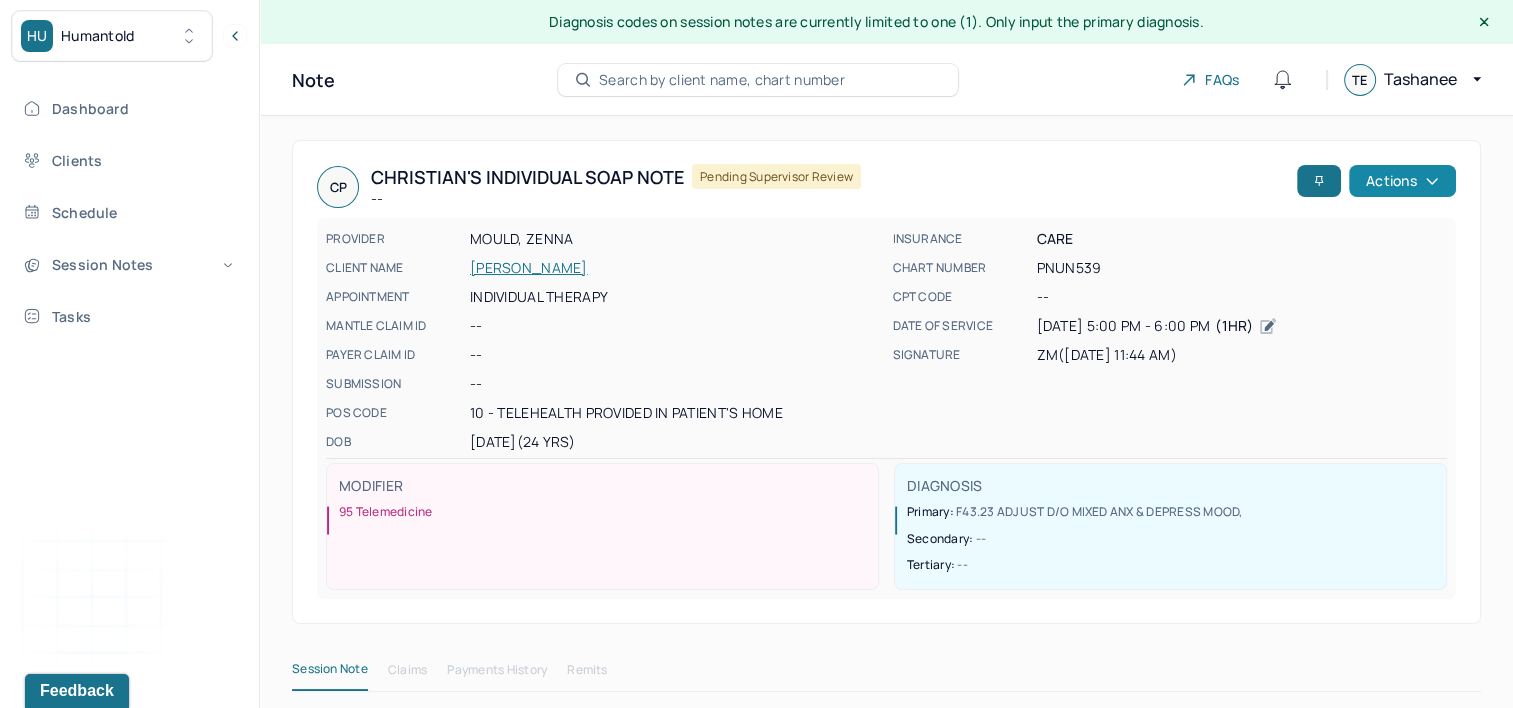 click on "Actions" at bounding box center [1402, 181] 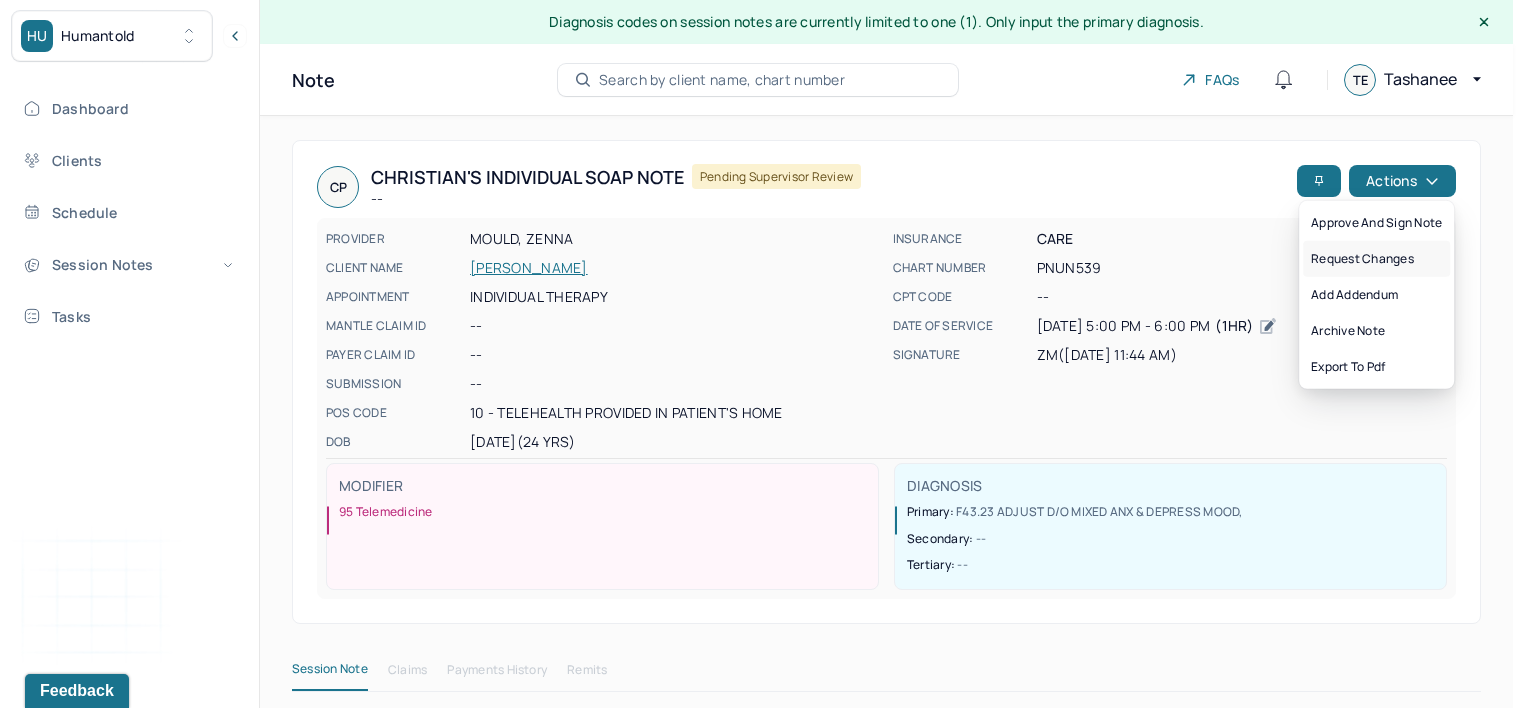 click on "Request changes" at bounding box center (1376, 259) 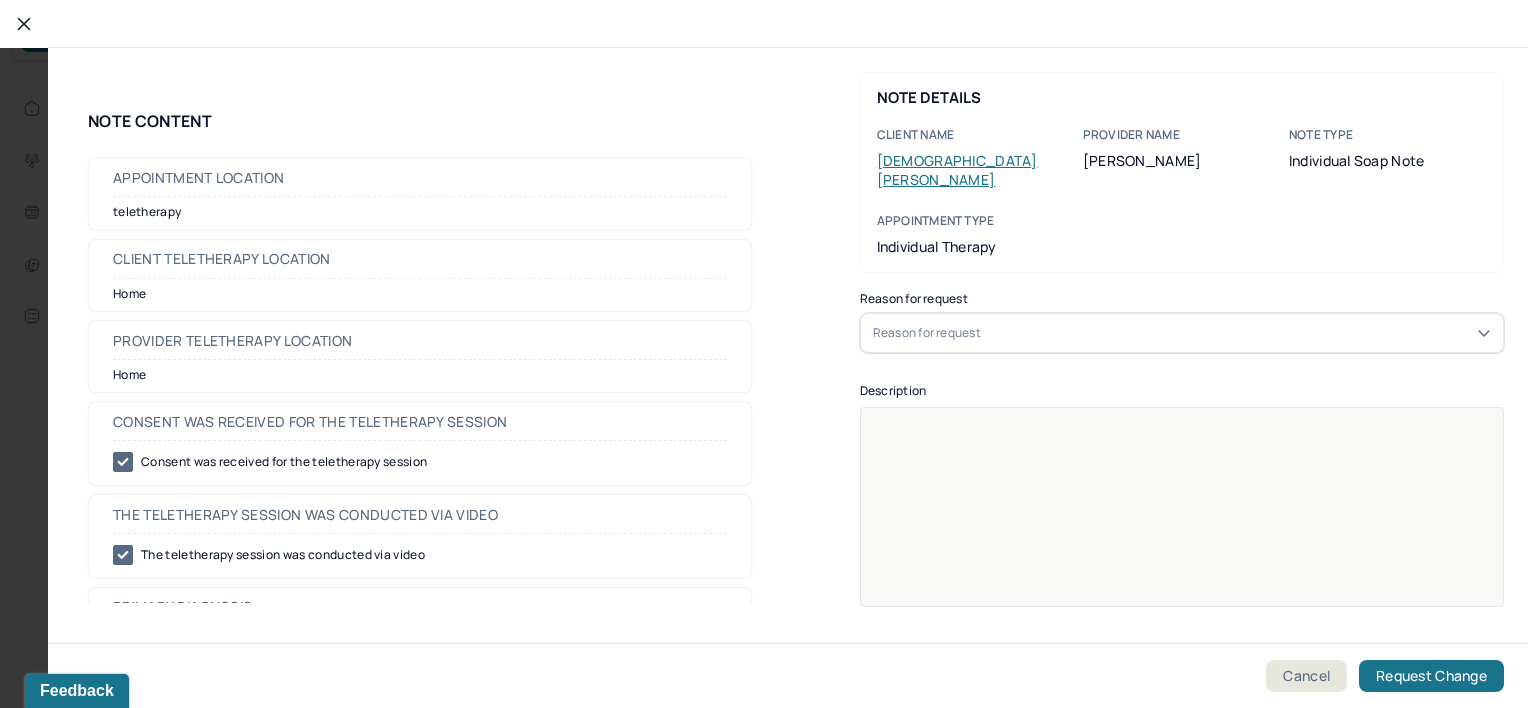 click on "Reason for request" at bounding box center [1182, 333] 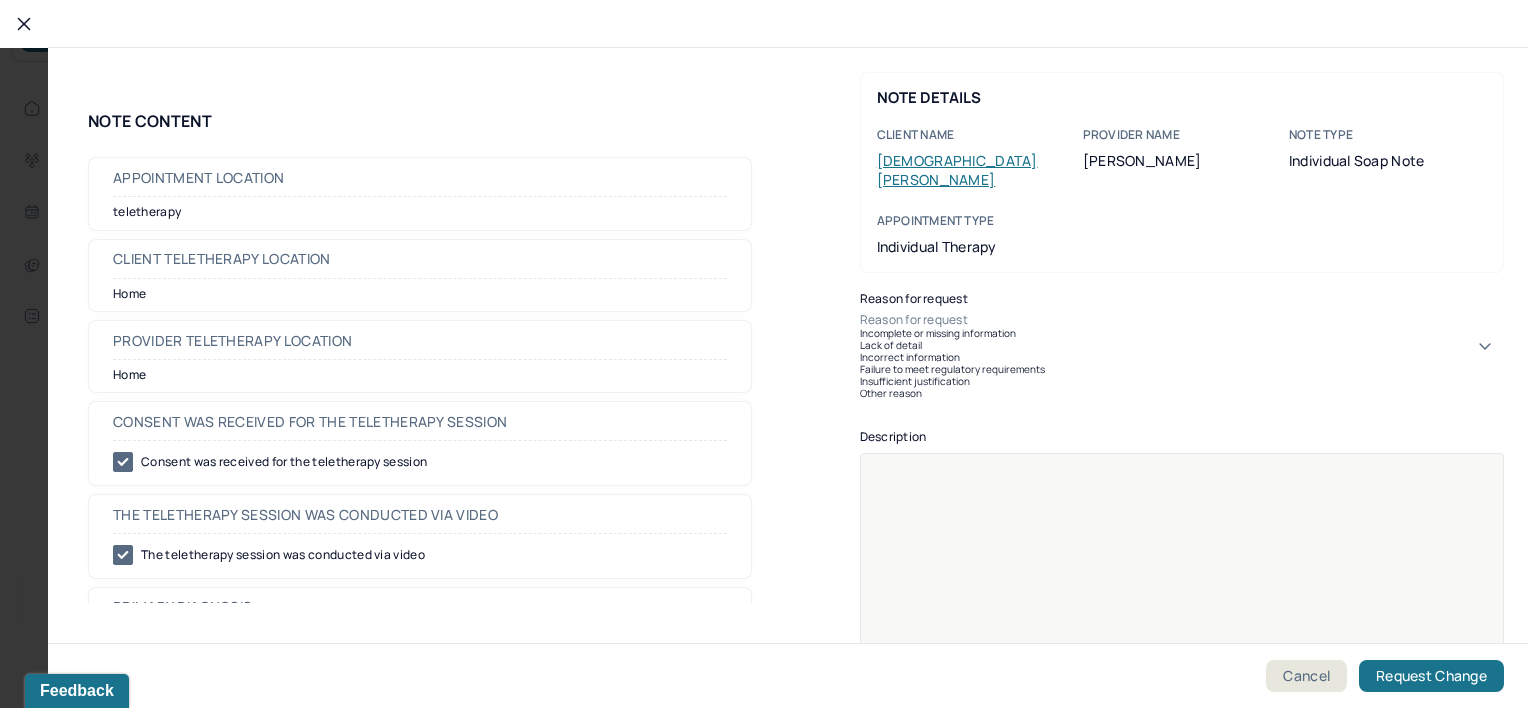 click on "Incorrect information" at bounding box center [1182, 357] 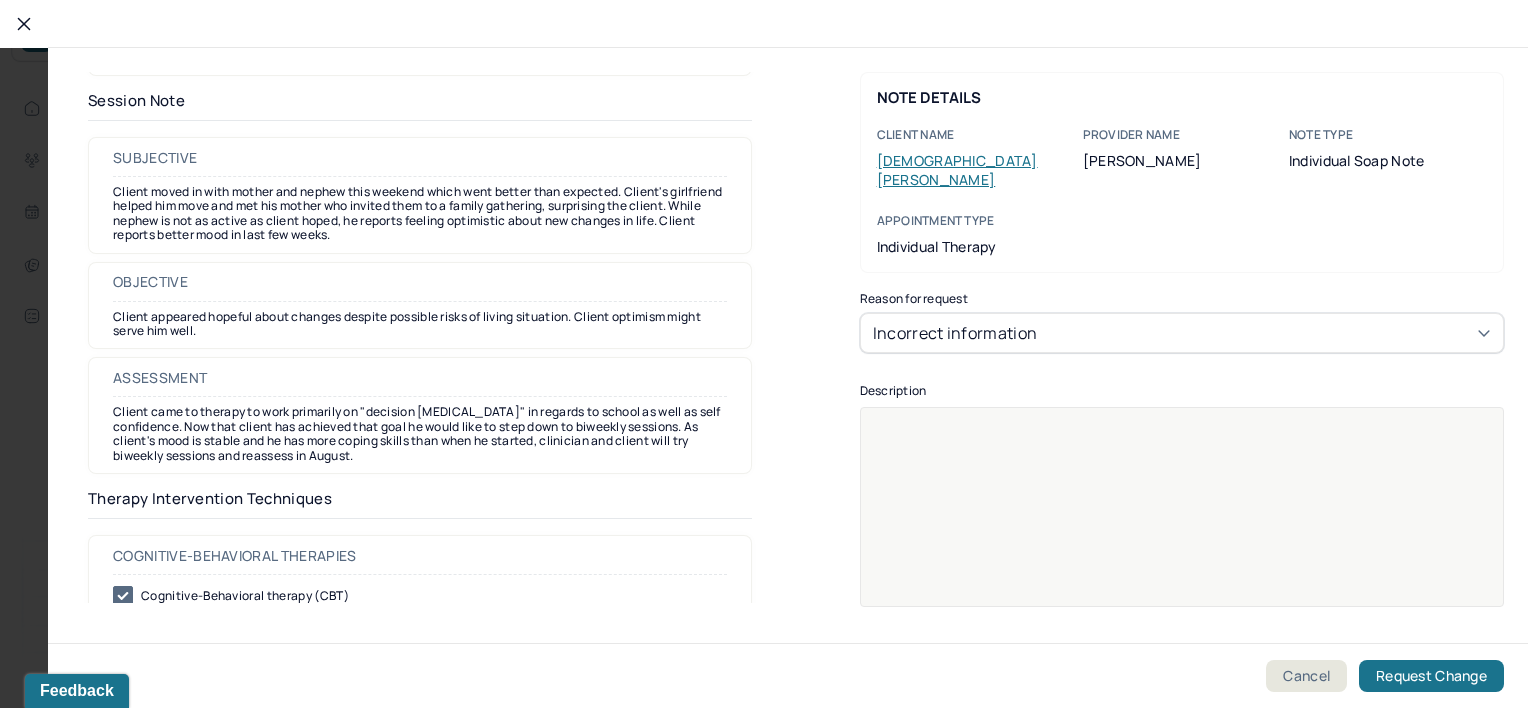 scroll, scrollTop: 997, scrollLeft: 0, axis: vertical 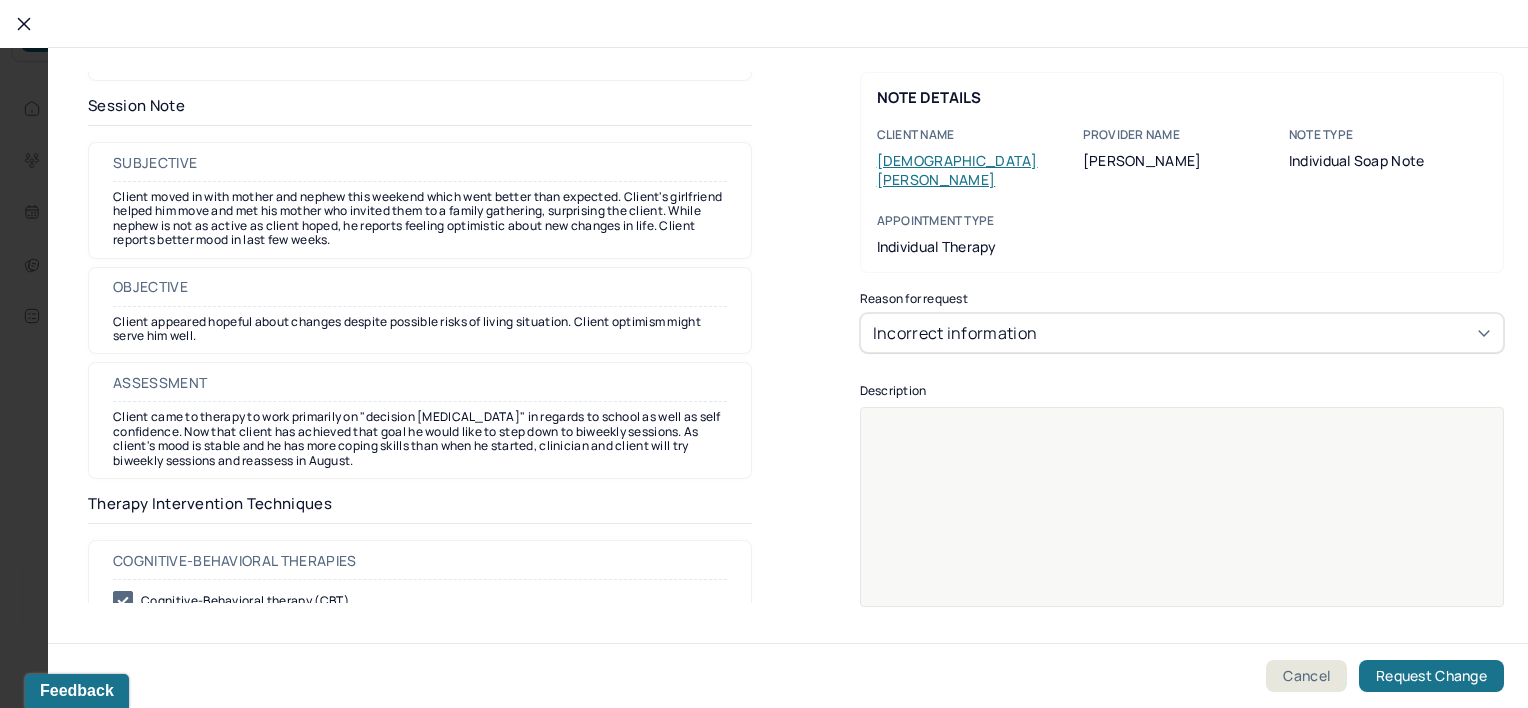 click on "Incorrect information" at bounding box center (1182, 333) 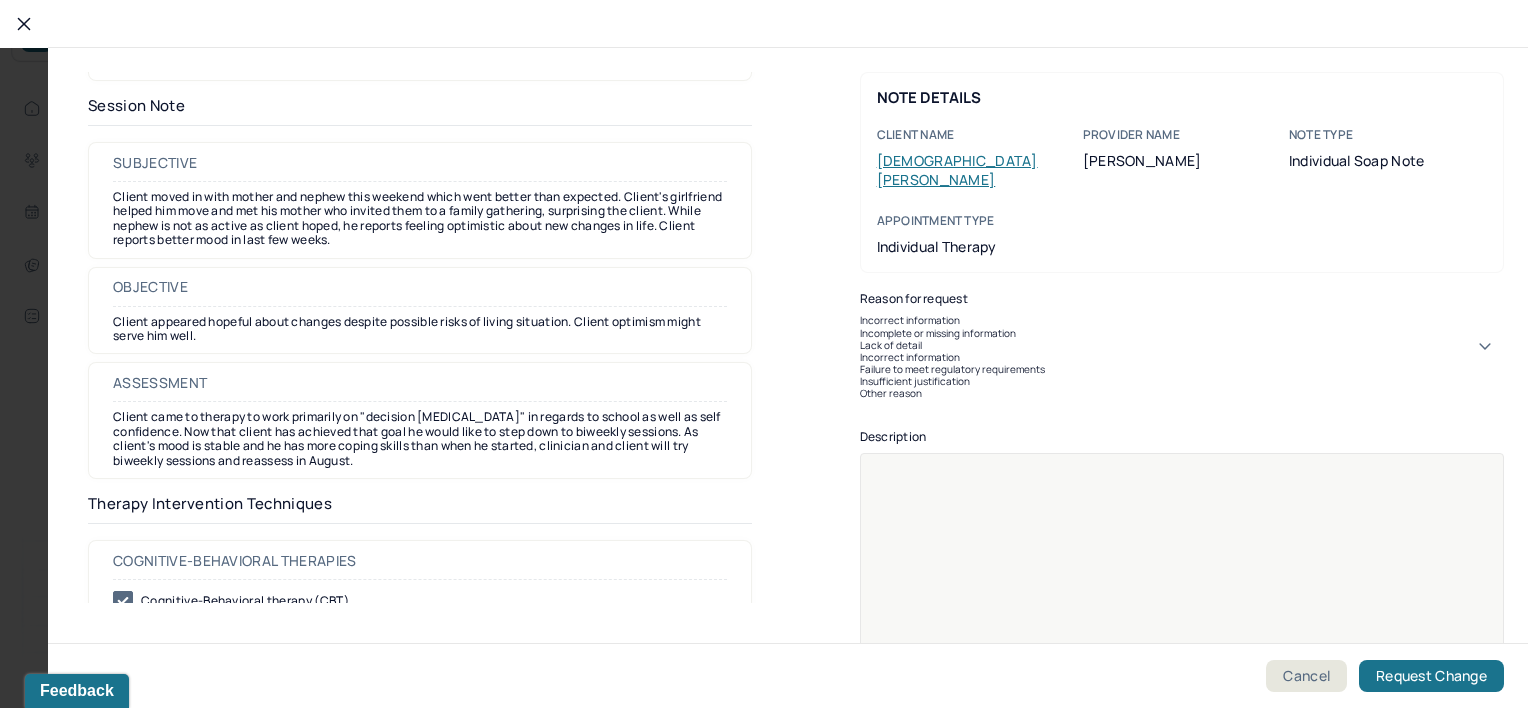 click on "Incorrect information" at bounding box center [1182, 320] 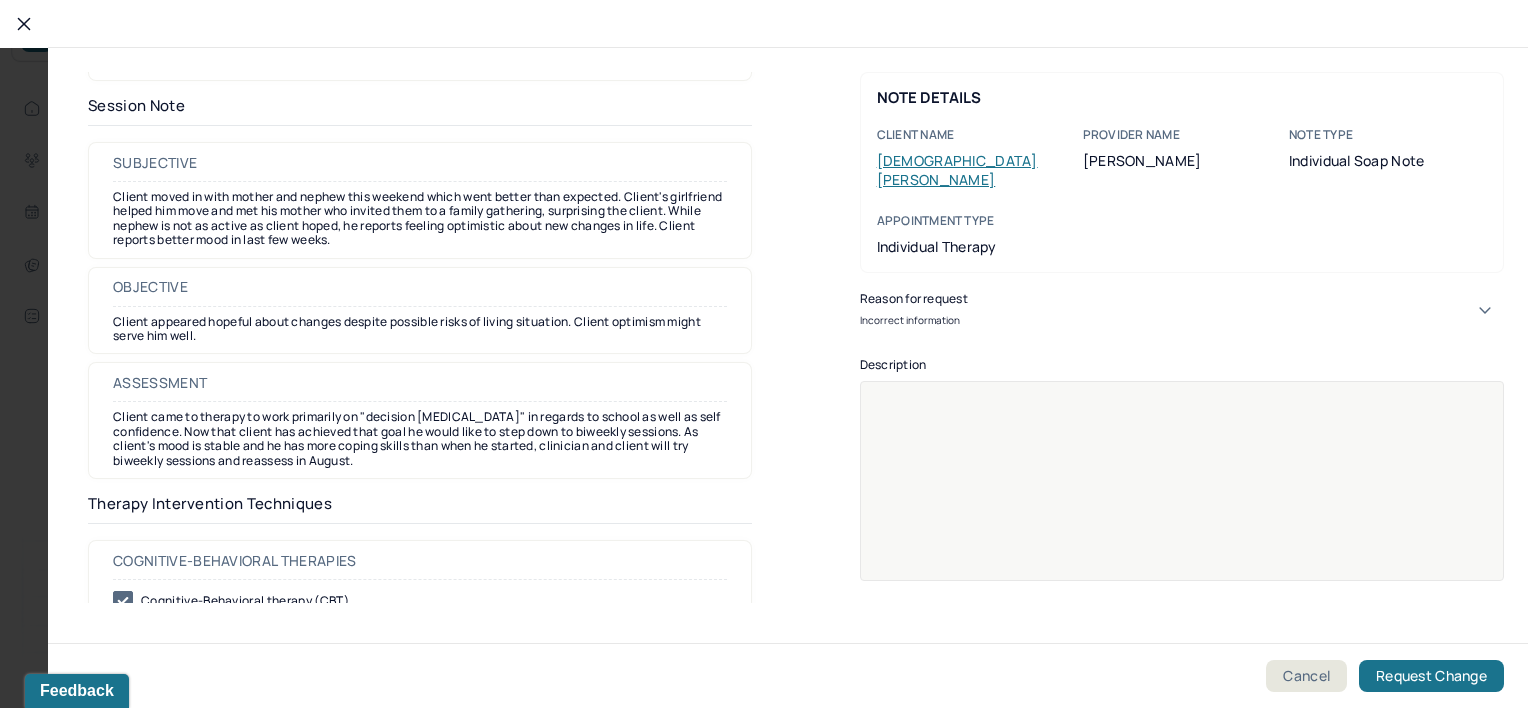 click on "Incorrect information" at bounding box center [1182, 320] 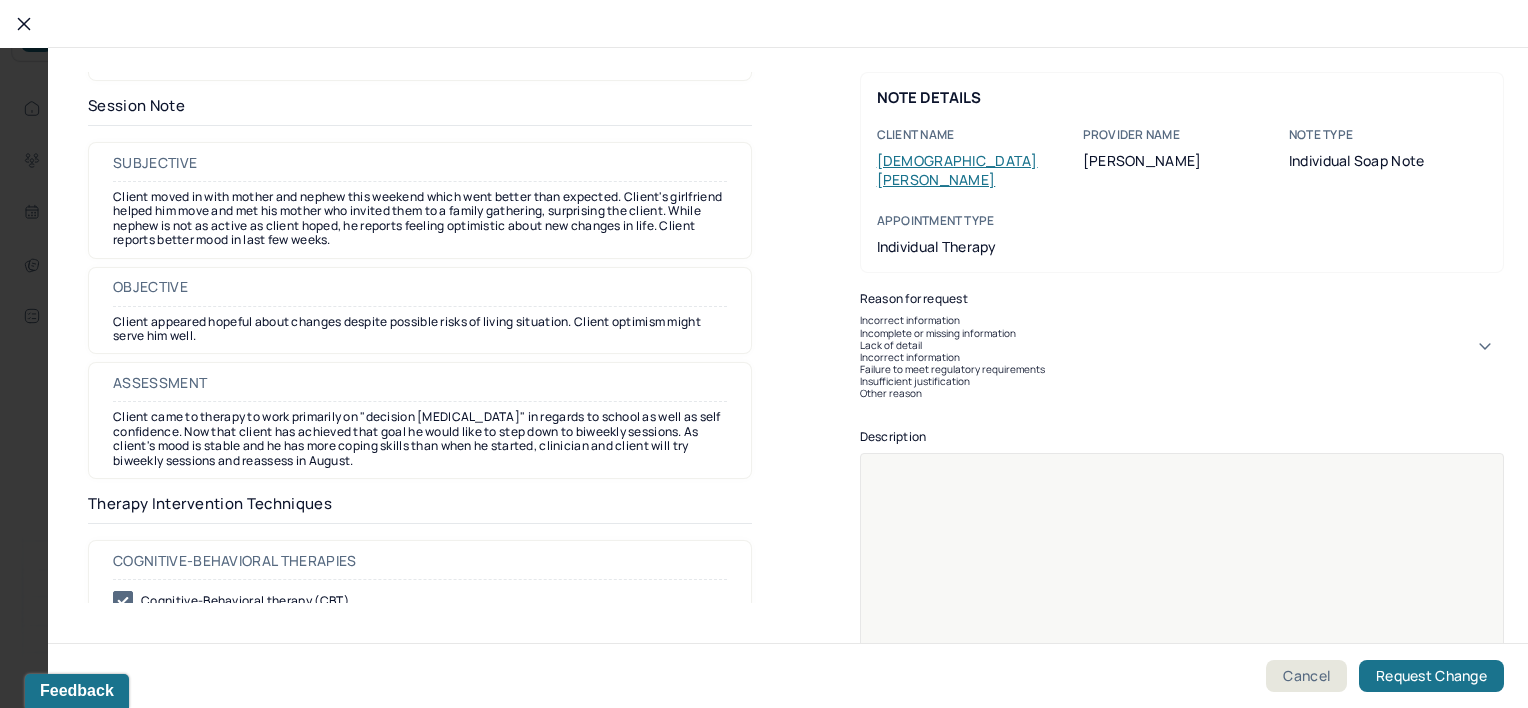 click on "Other reason" at bounding box center (1182, 393) 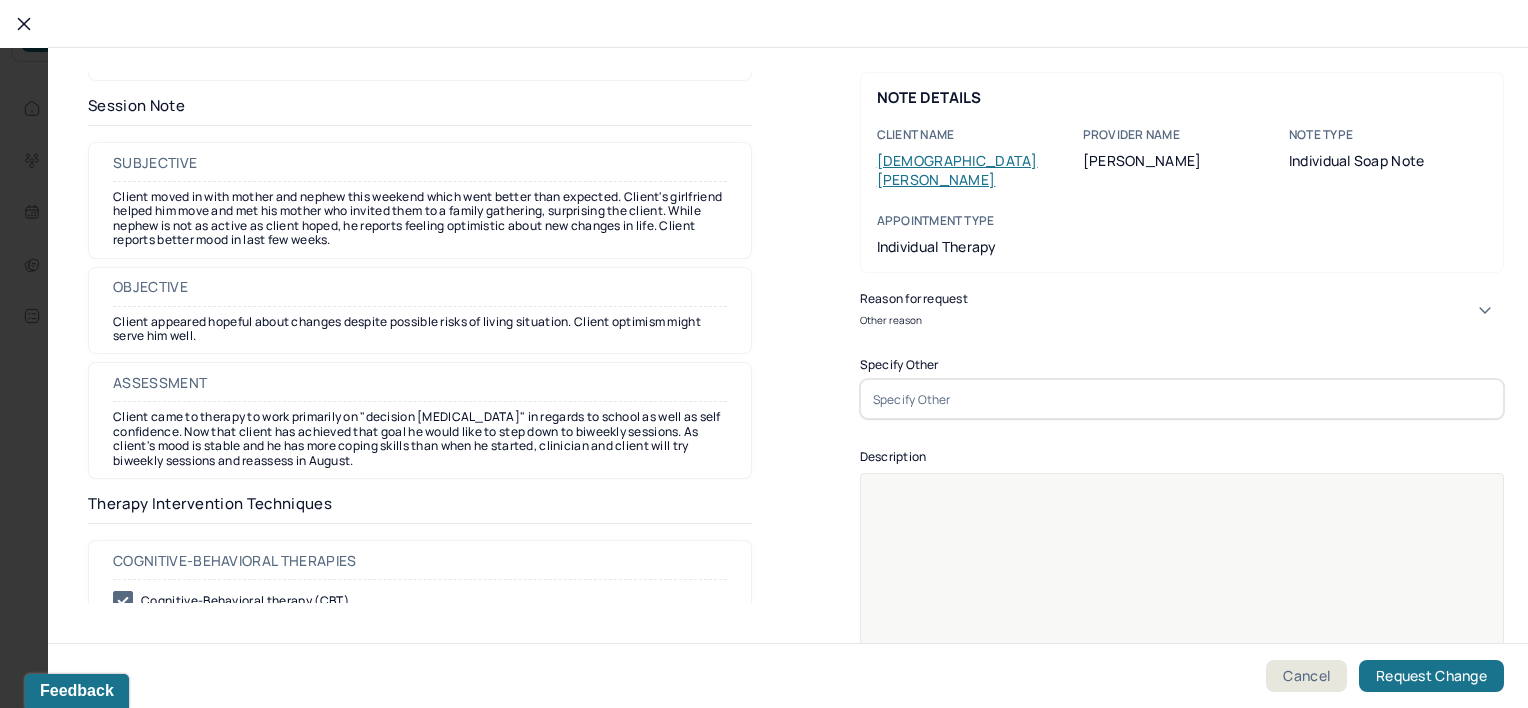 click on "Description" at bounding box center [1182, 462] 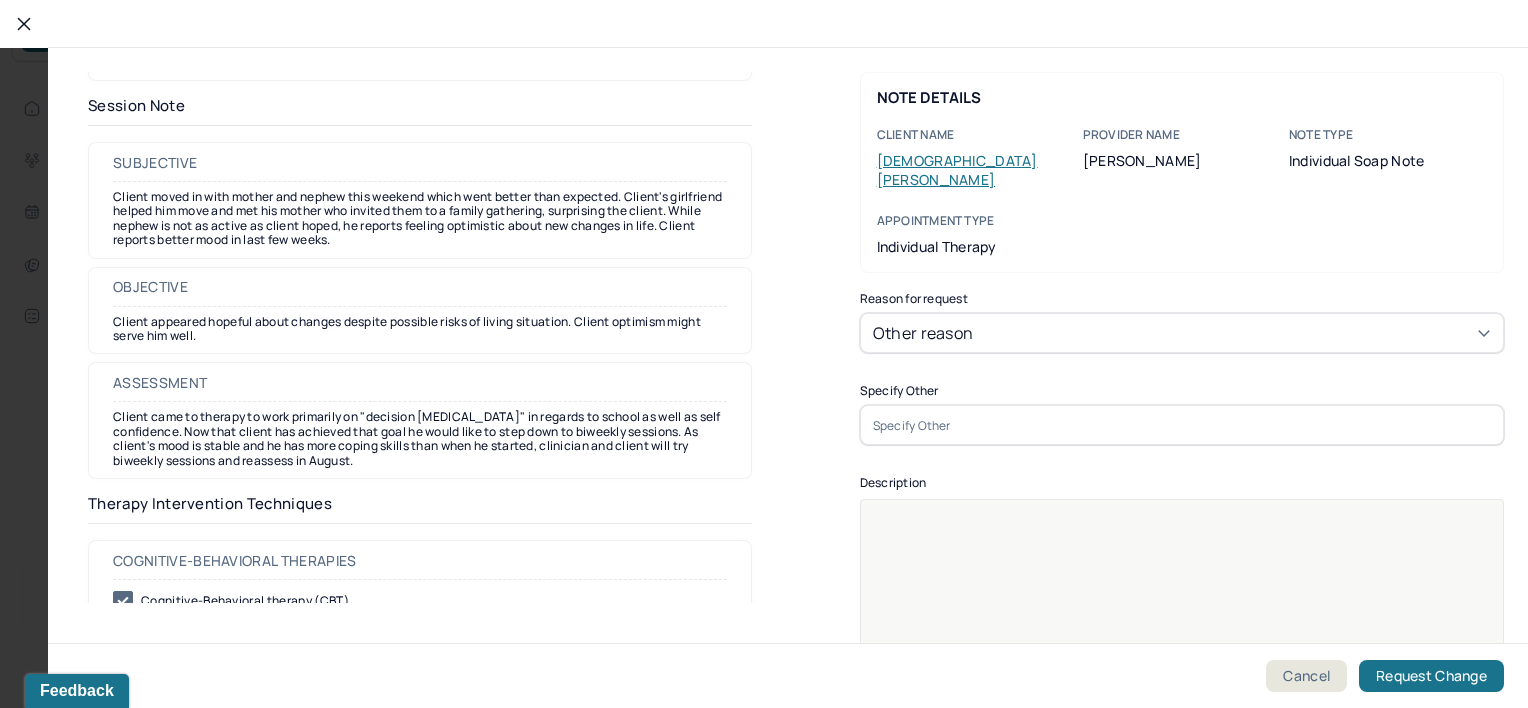click at bounding box center [1182, 425] 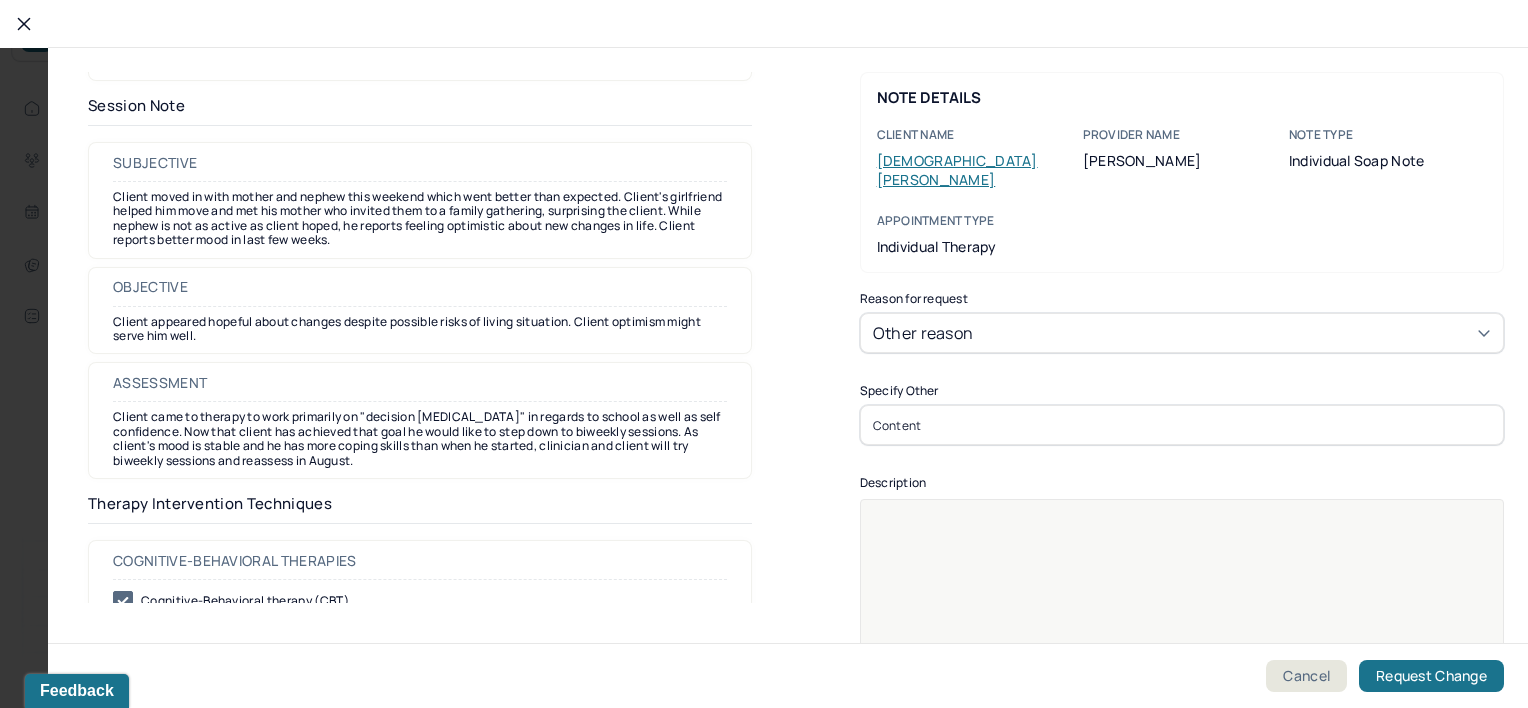 click at bounding box center (1182, 612) 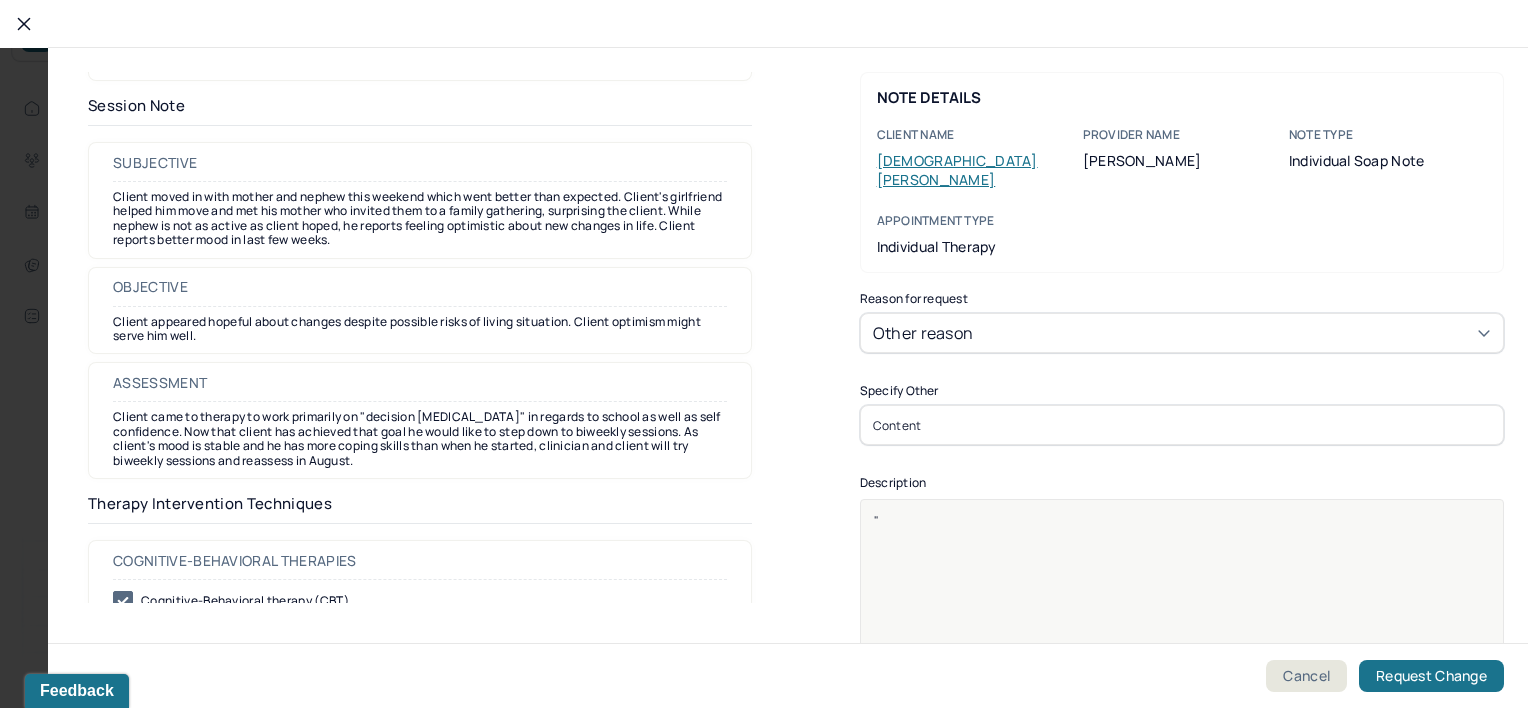 paste 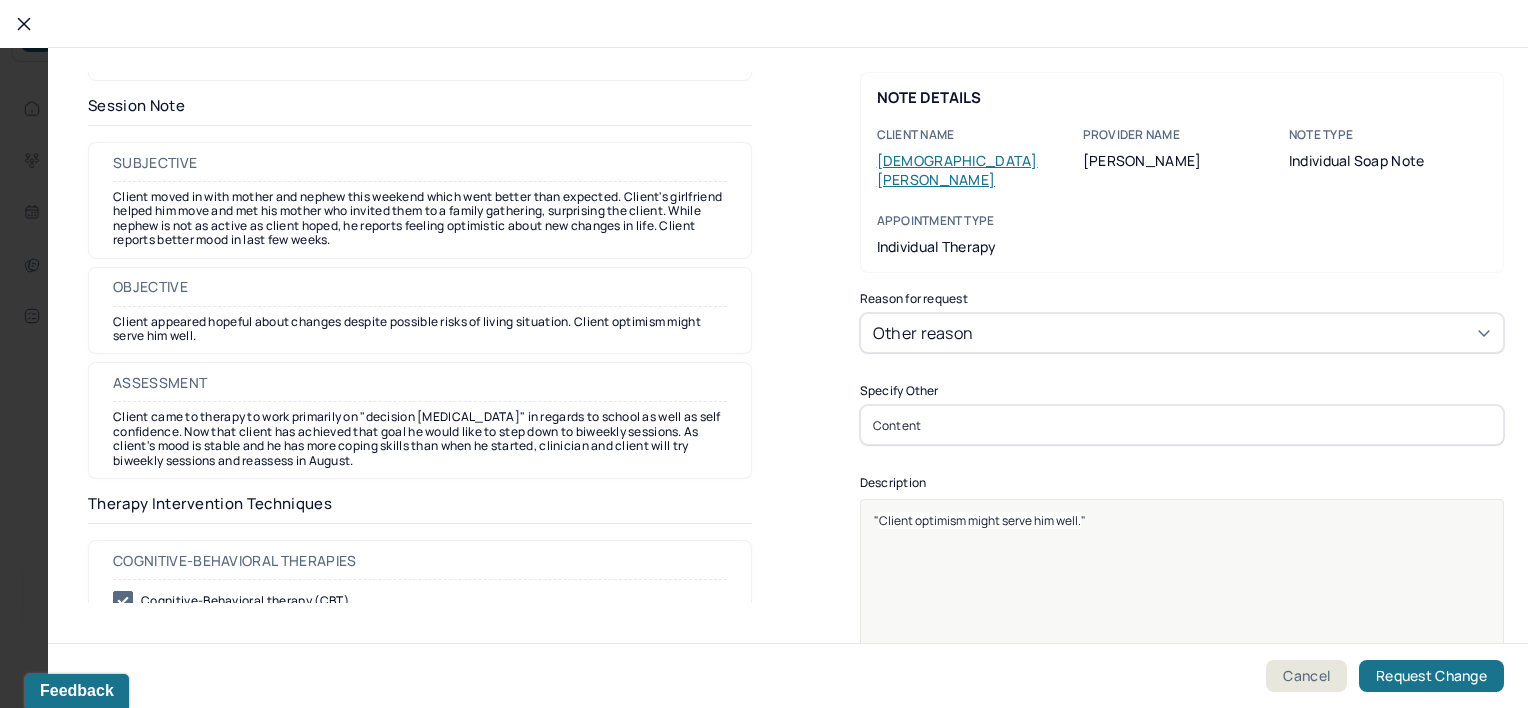 type 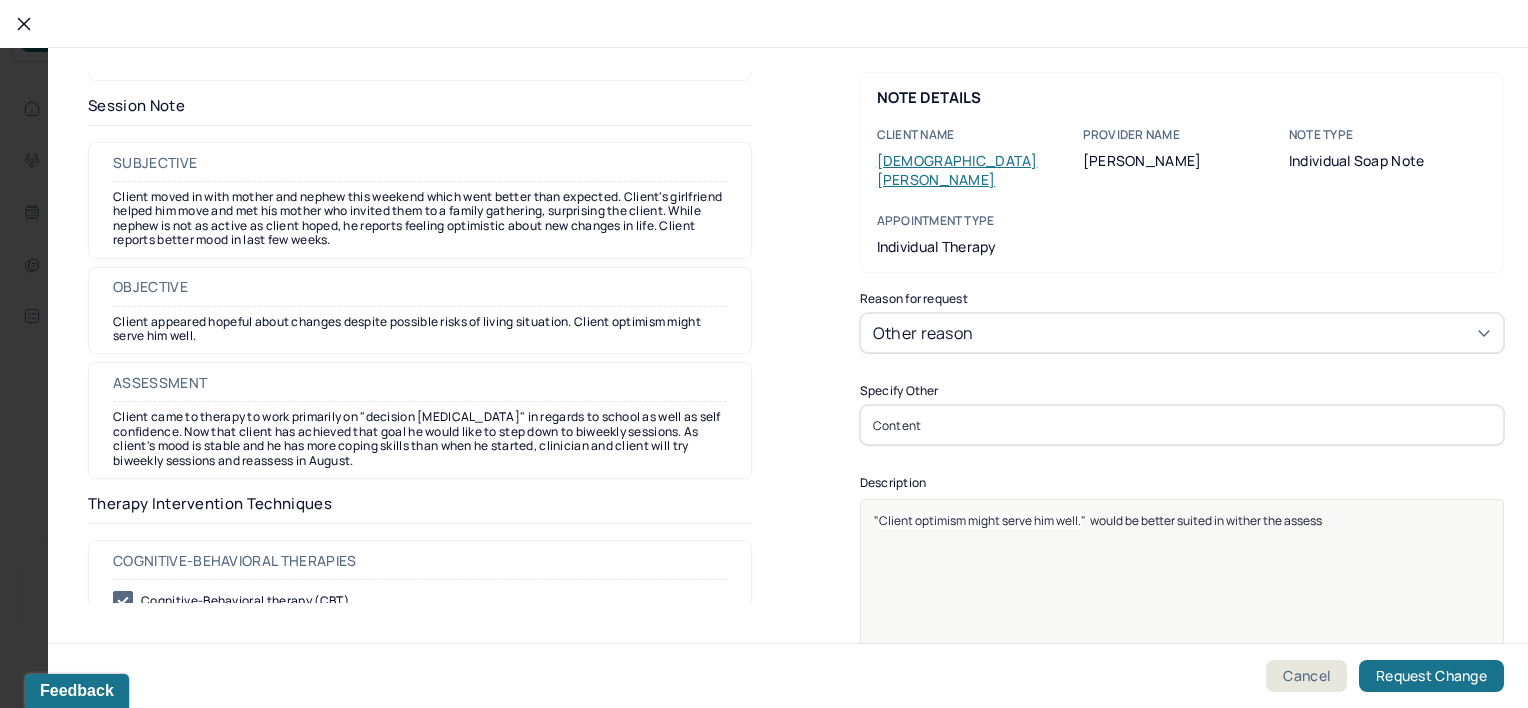 click on ""  Client optimism might serve him well.  "  would be better suited in wither the assess" at bounding box center (1182, 520) 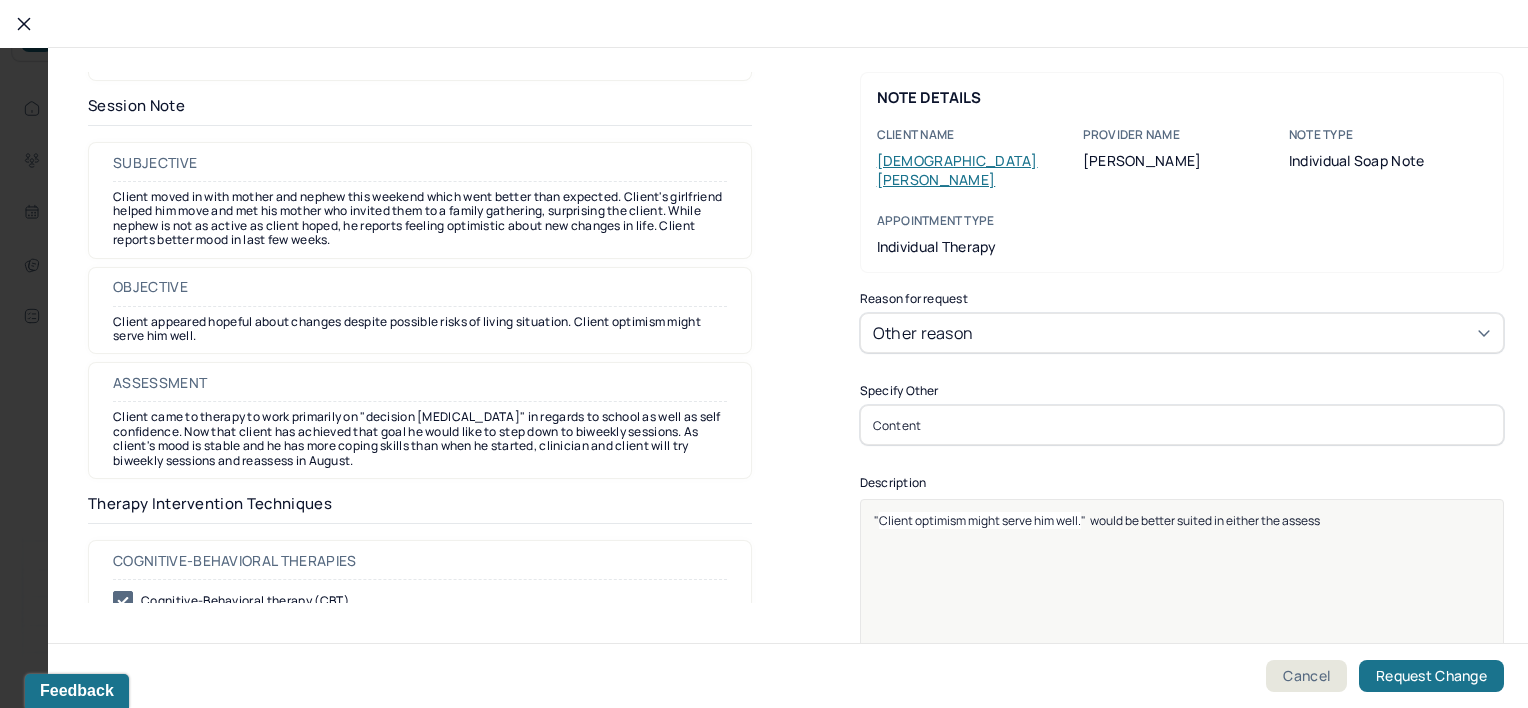 click on ""  Client optimism might serve him well.  "  would be better suited in either the assess" at bounding box center (1182, 520) 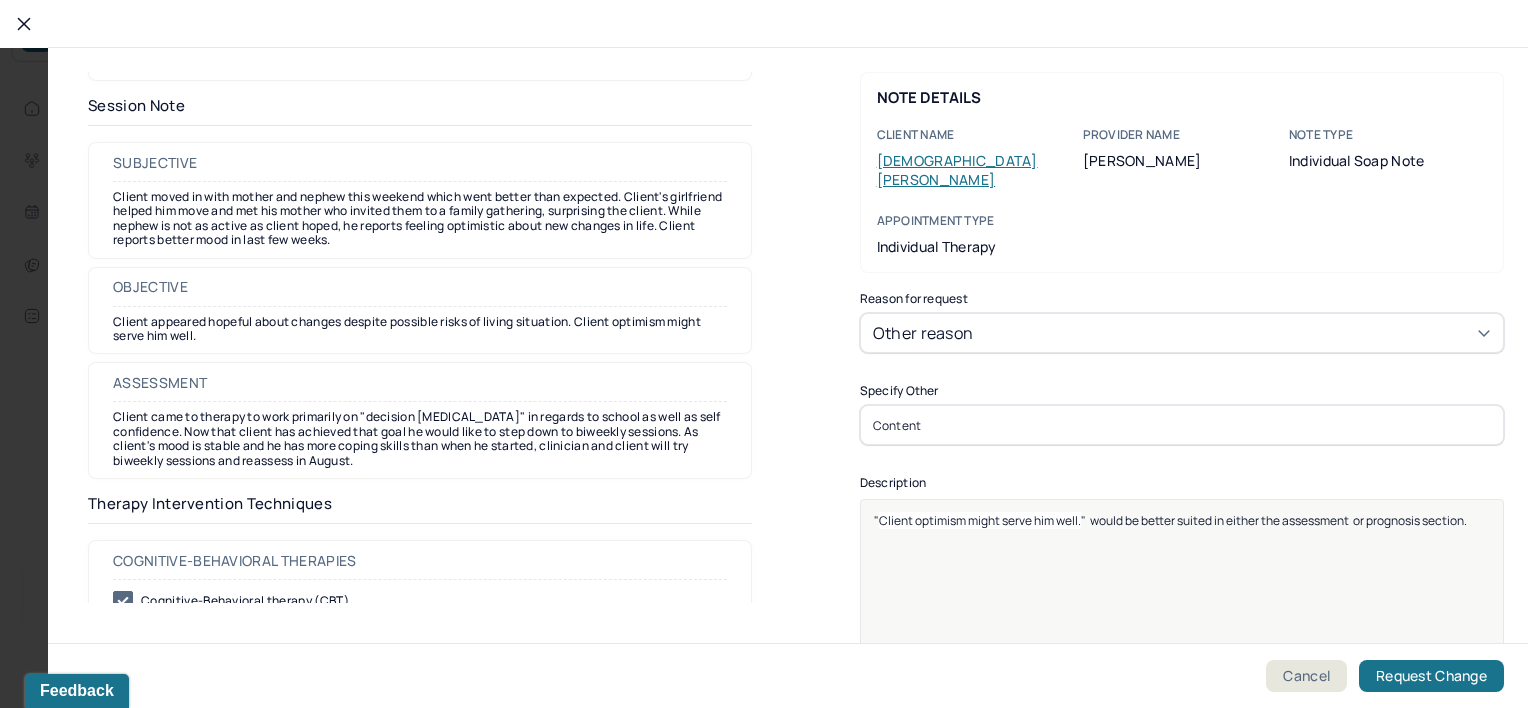 click on ""  Client optimism might serve him well.  "  would be better suited in either the assessment  or prognosis section." at bounding box center [1182, 599] 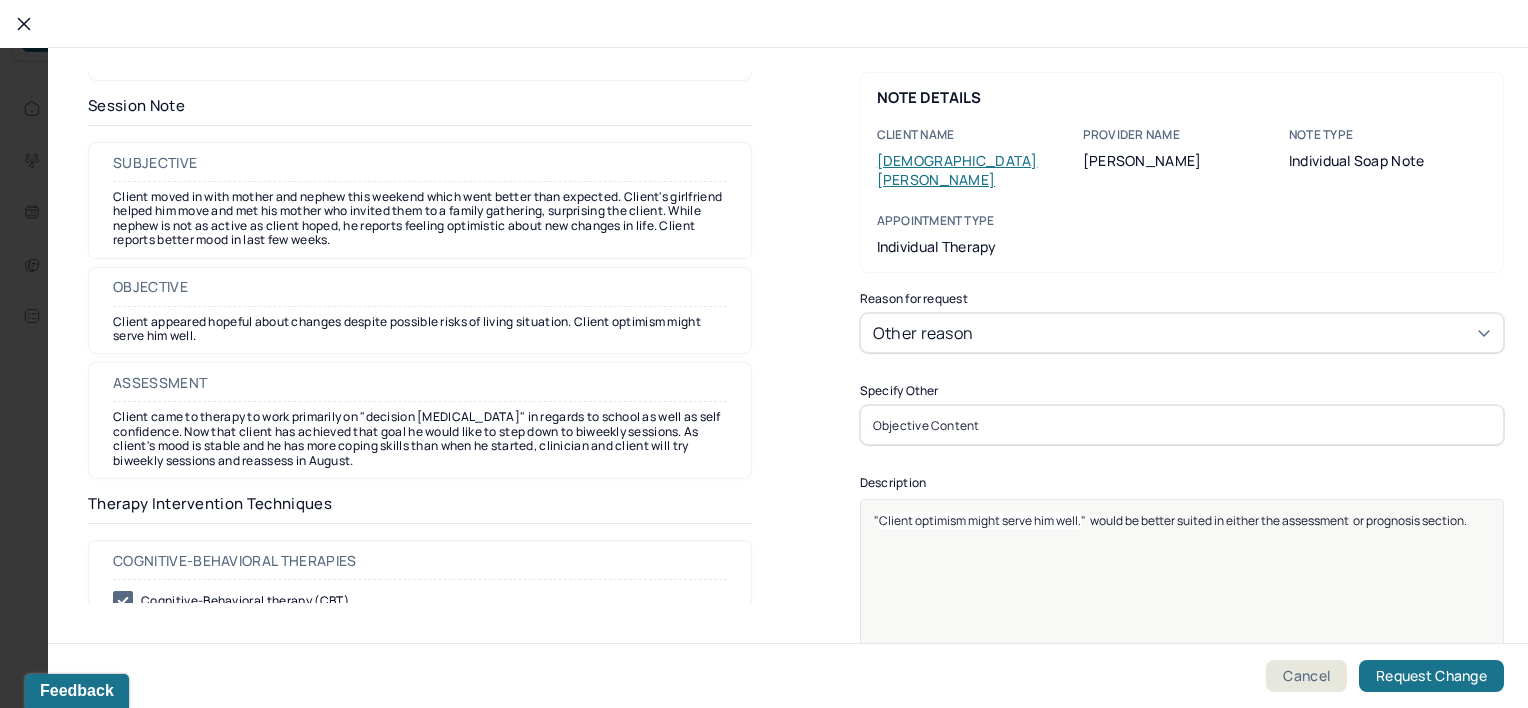 type on "Objective Content" 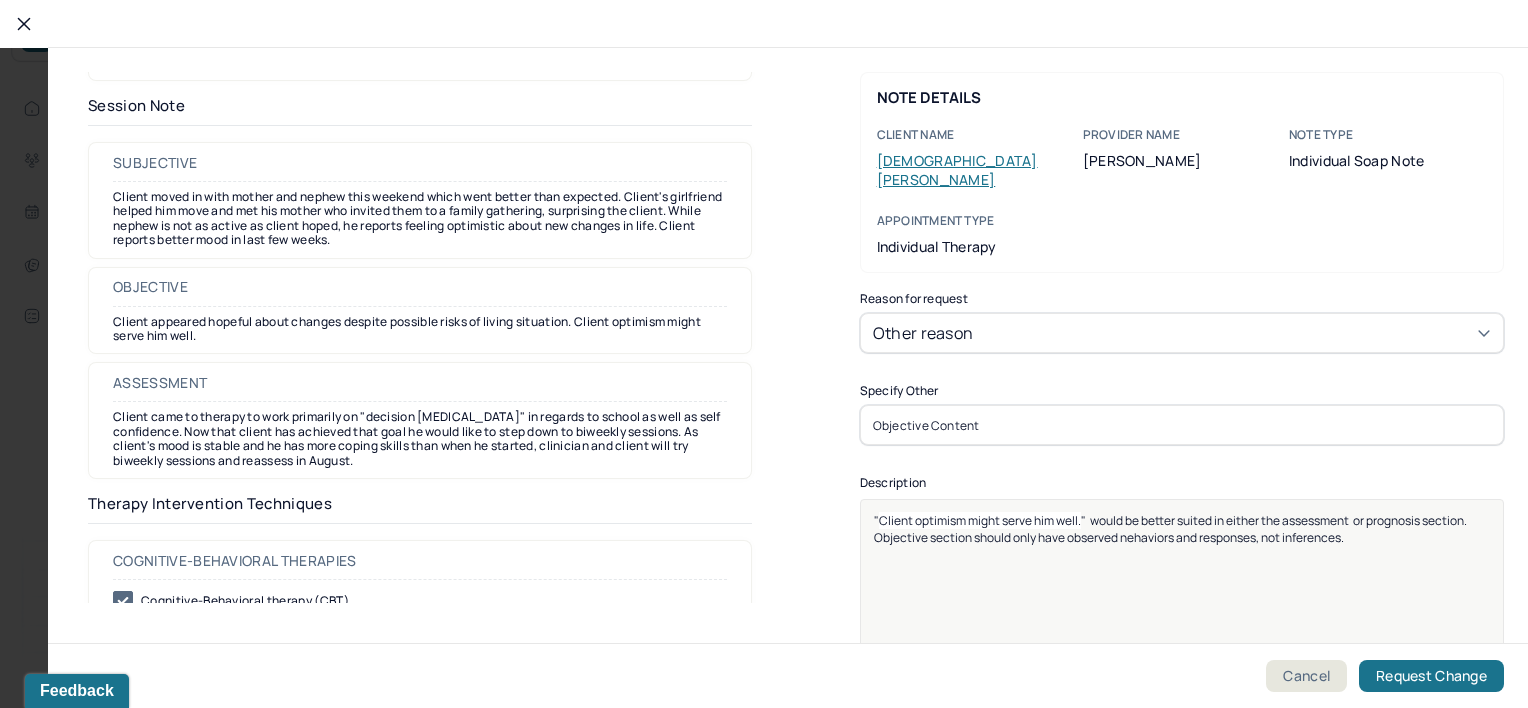click on ""  Client optimism might serve him well.  "  would be better suited in either the assessment  or prognosis section.  Objective section should only have observed nehaviors and responses, not inferences." at bounding box center (1182, 612) 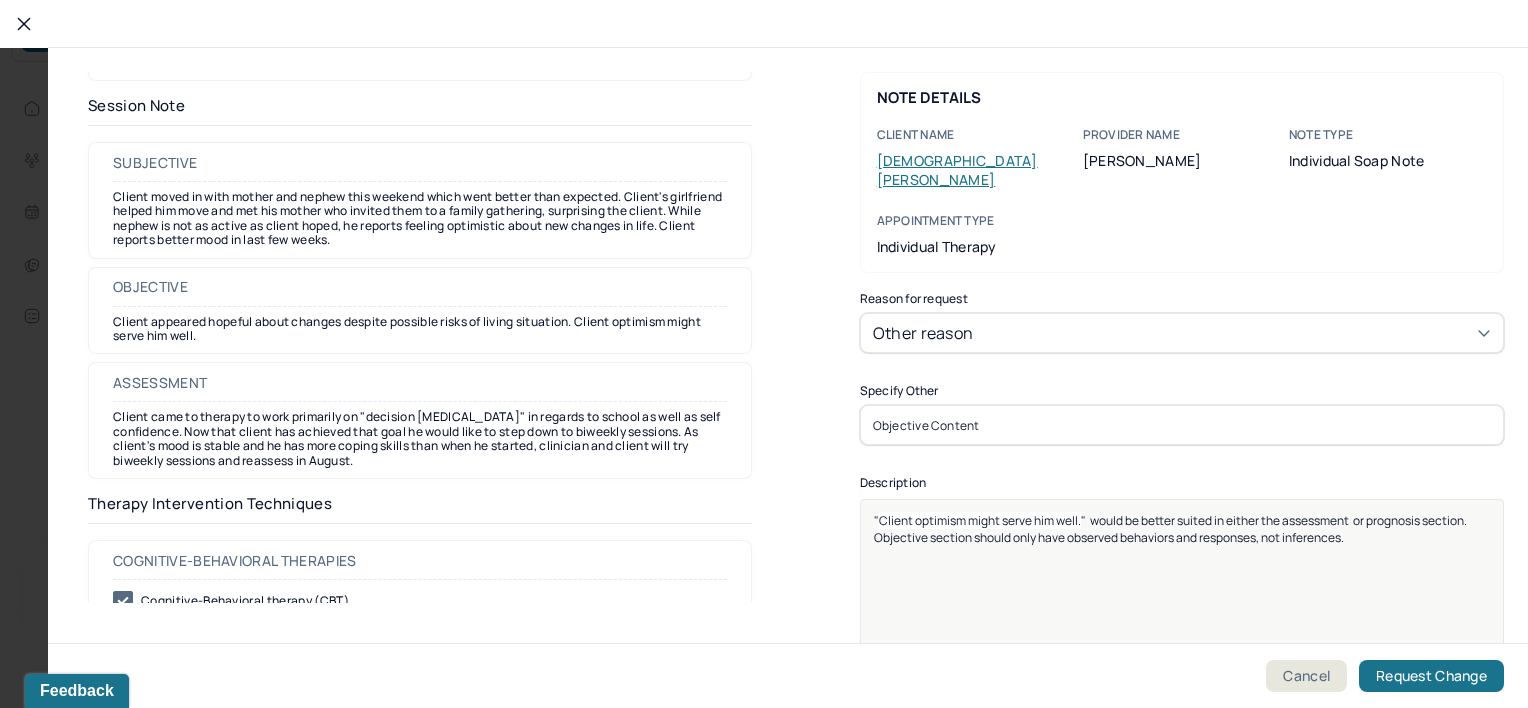 click on ""  would be better suited in either the assessment  or prognosis section.  Objective section should only have observed behaviors and responses, not inferences." at bounding box center (1172, 529) 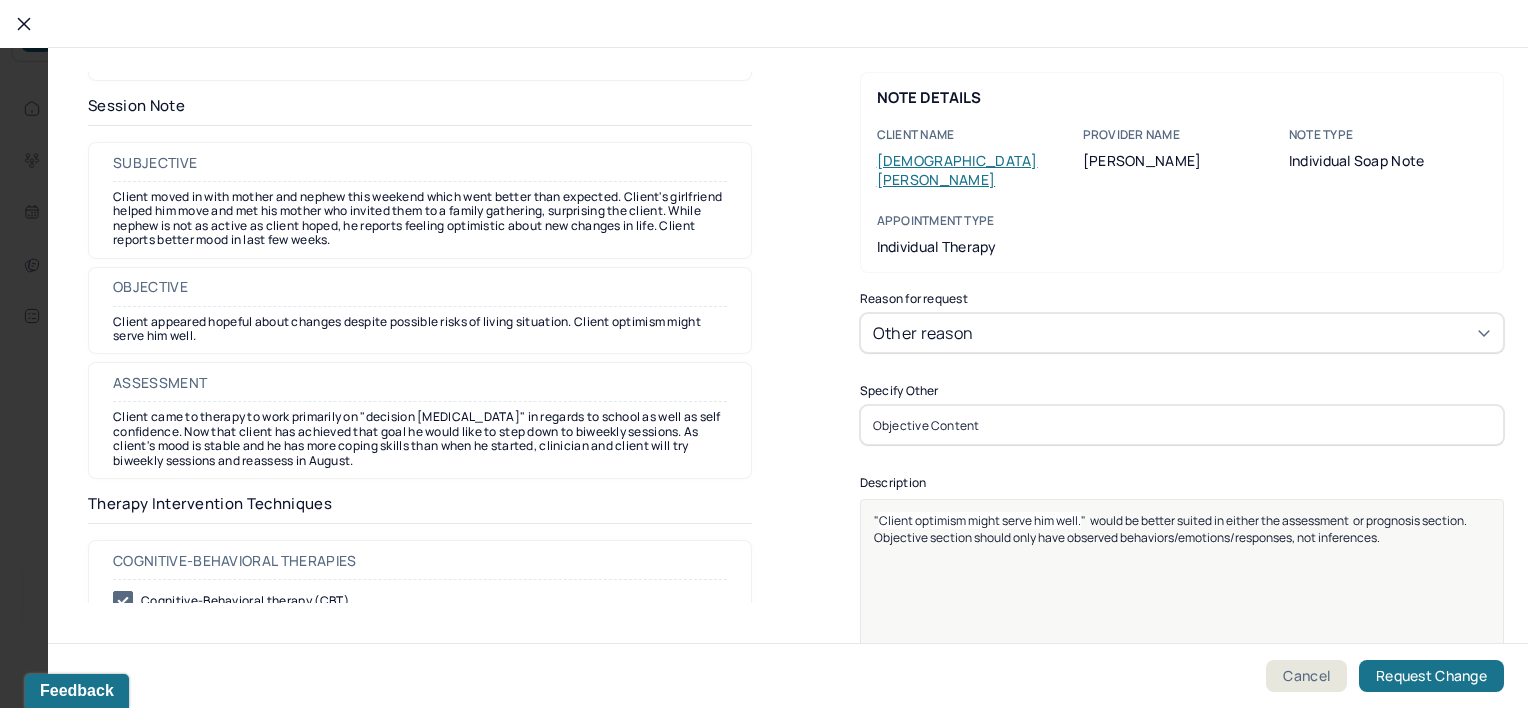 click on ""  would be better suited in either the assessment  or prognosis section.  Objective section should only have observed behaviors/emotions/responses, not inferences." at bounding box center (1172, 529) 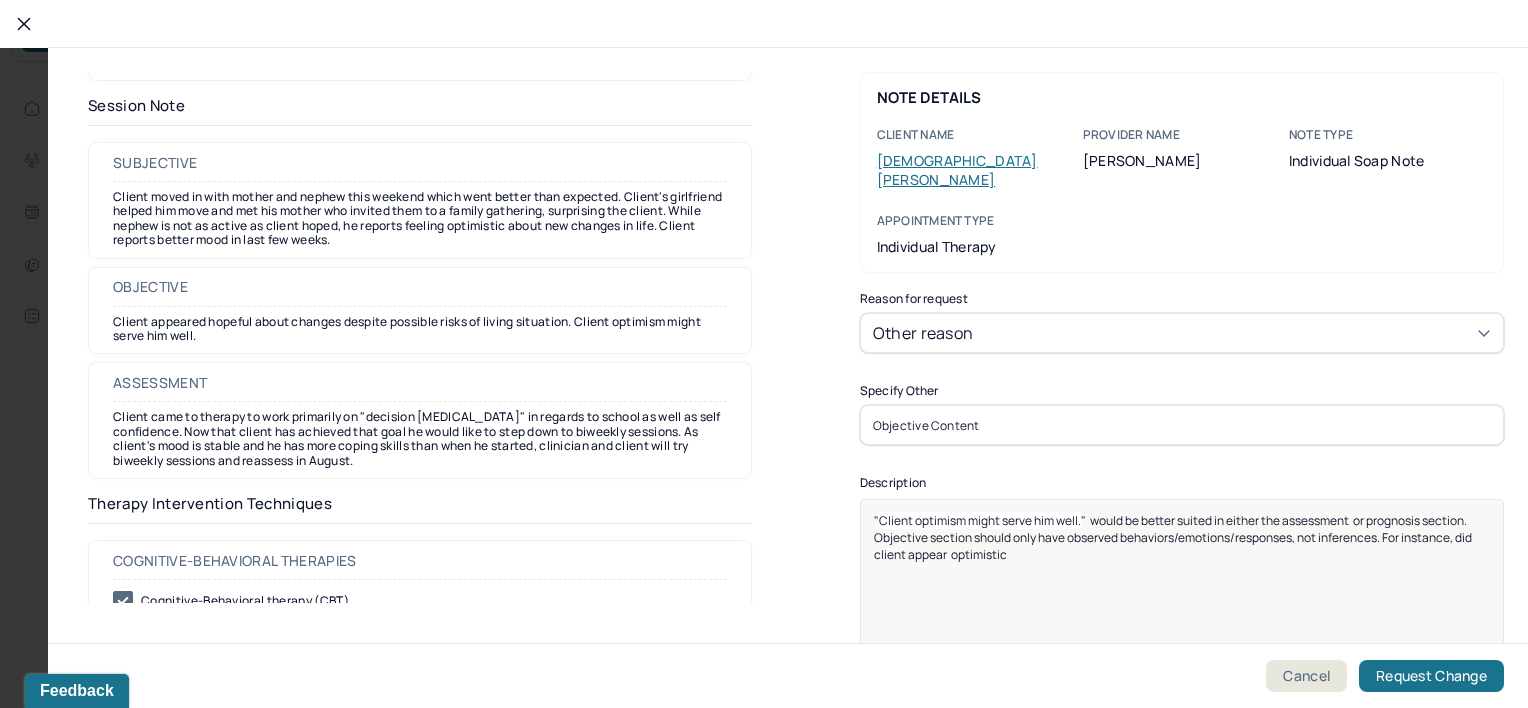 drag, startPoint x: 1428, startPoint y: 520, endPoint x: 1428, endPoint y: 533, distance: 13 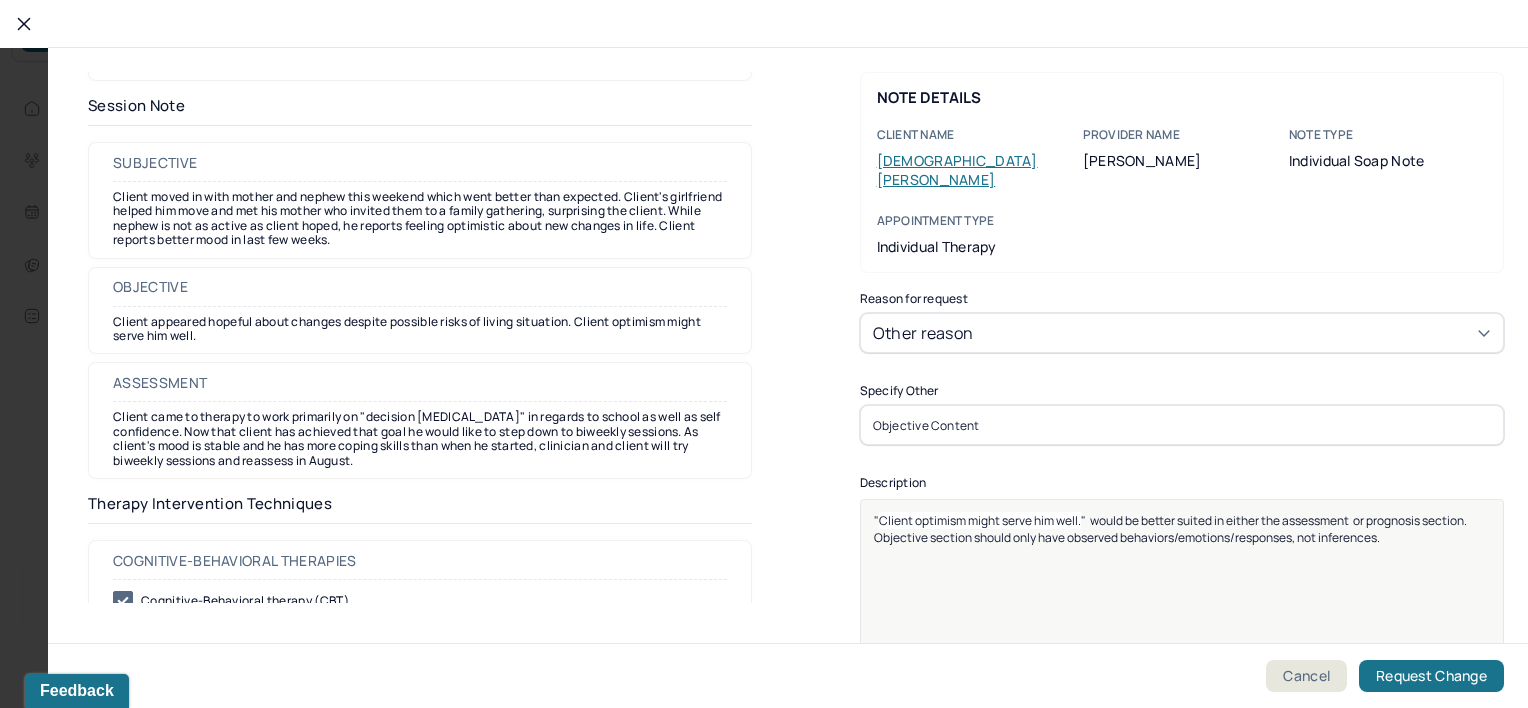 click on ""  would be better suited in either the assessment  or prognosis section.  Objective section should only have observed behaviors/emotions/responses, not inferences." at bounding box center [1172, 529] 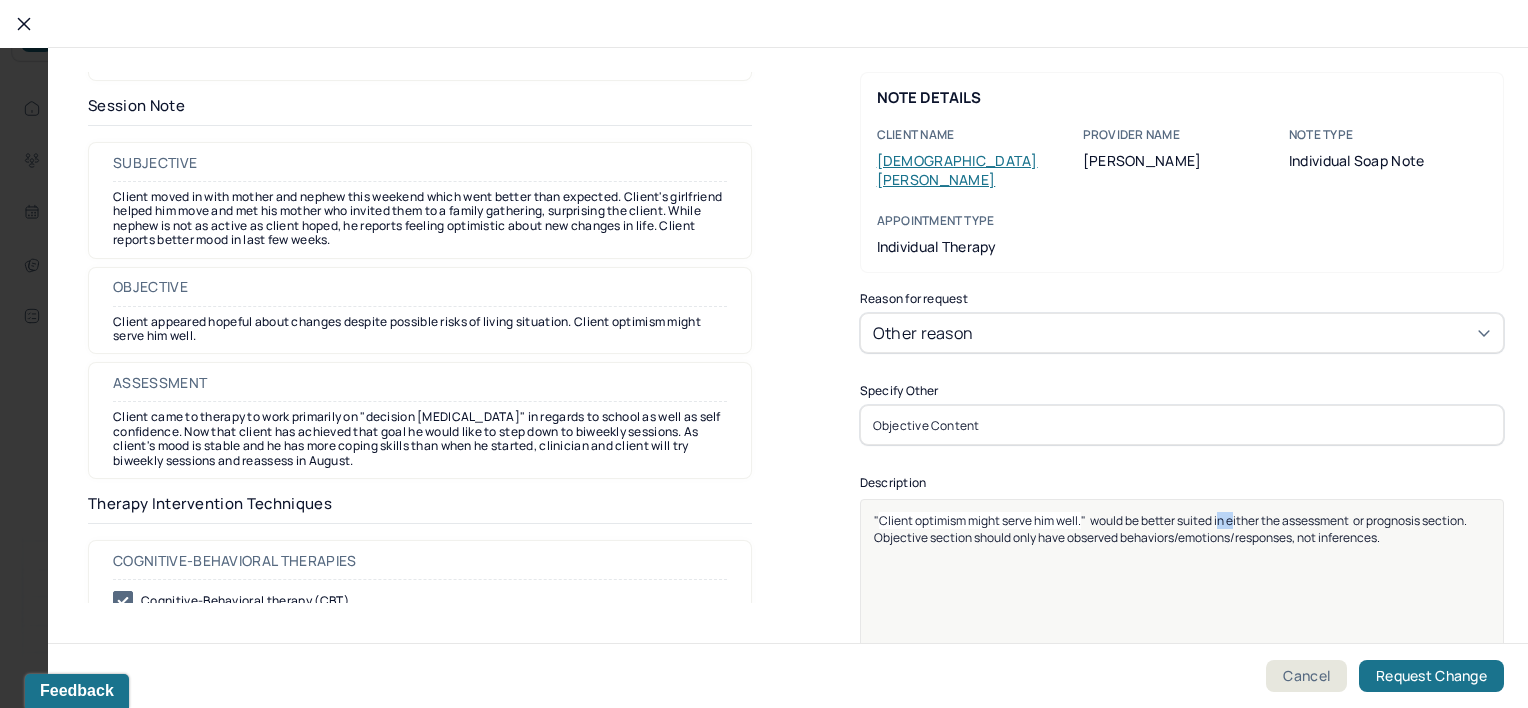 click on ""  would be better suited in either the assessment  or prognosis section.  Objective section should only have observed behaviors/emotions/responses, not inferences." at bounding box center (1172, 529) 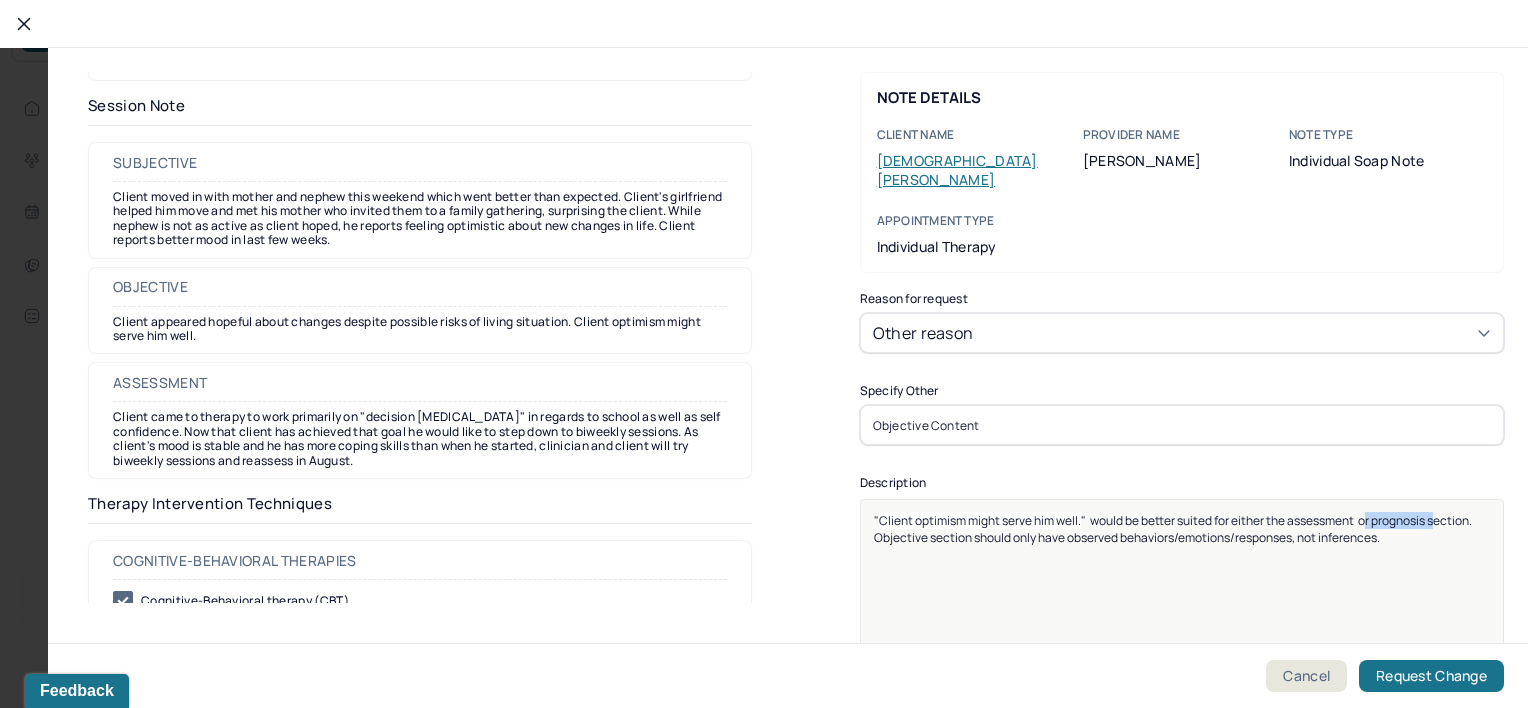 drag, startPoint x: 1361, startPoint y: 502, endPoint x: 1440, endPoint y: 501, distance: 79.00633 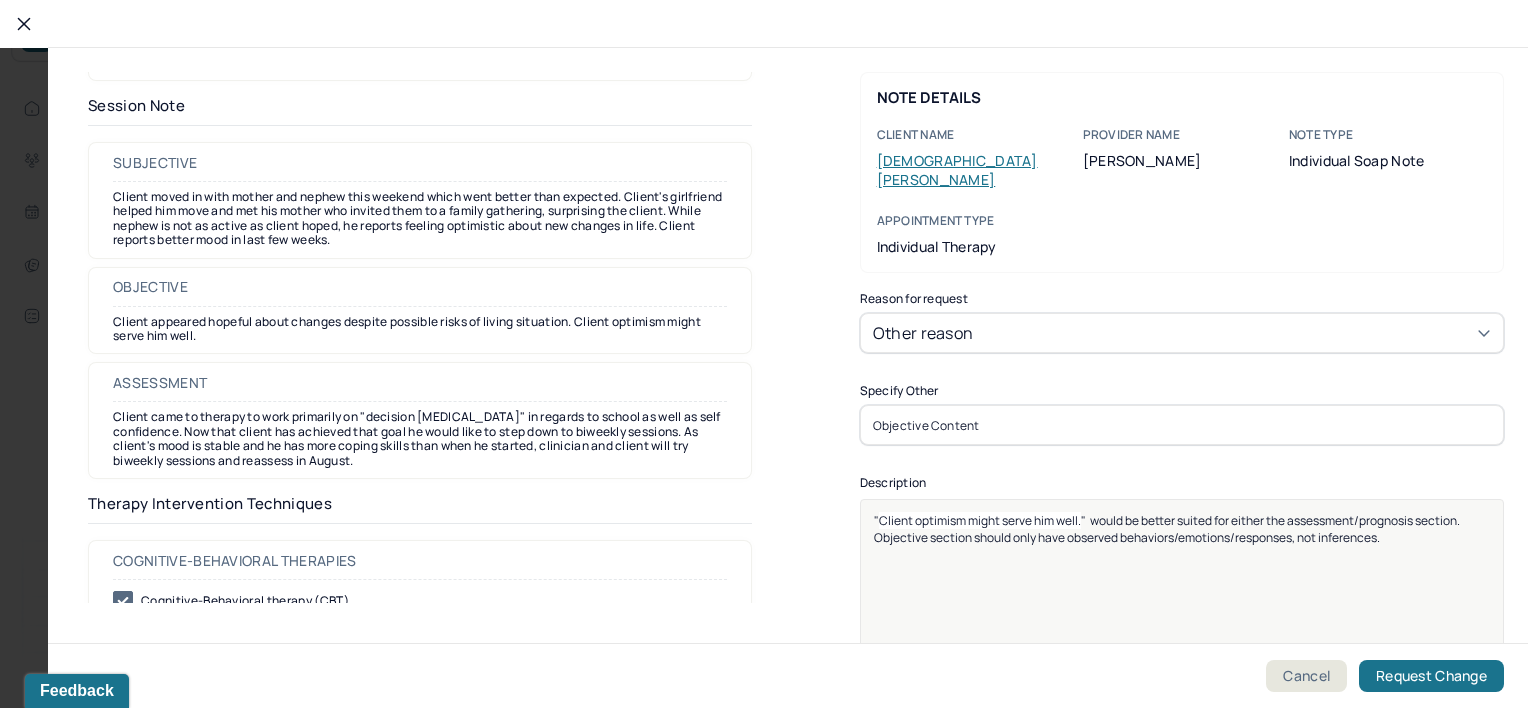 click on ""  would be better suited for either the assessment/prognosis section.  Objective section should only have observed behaviors/emotions/responses, not inferences." at bounding box center [1169, 529] 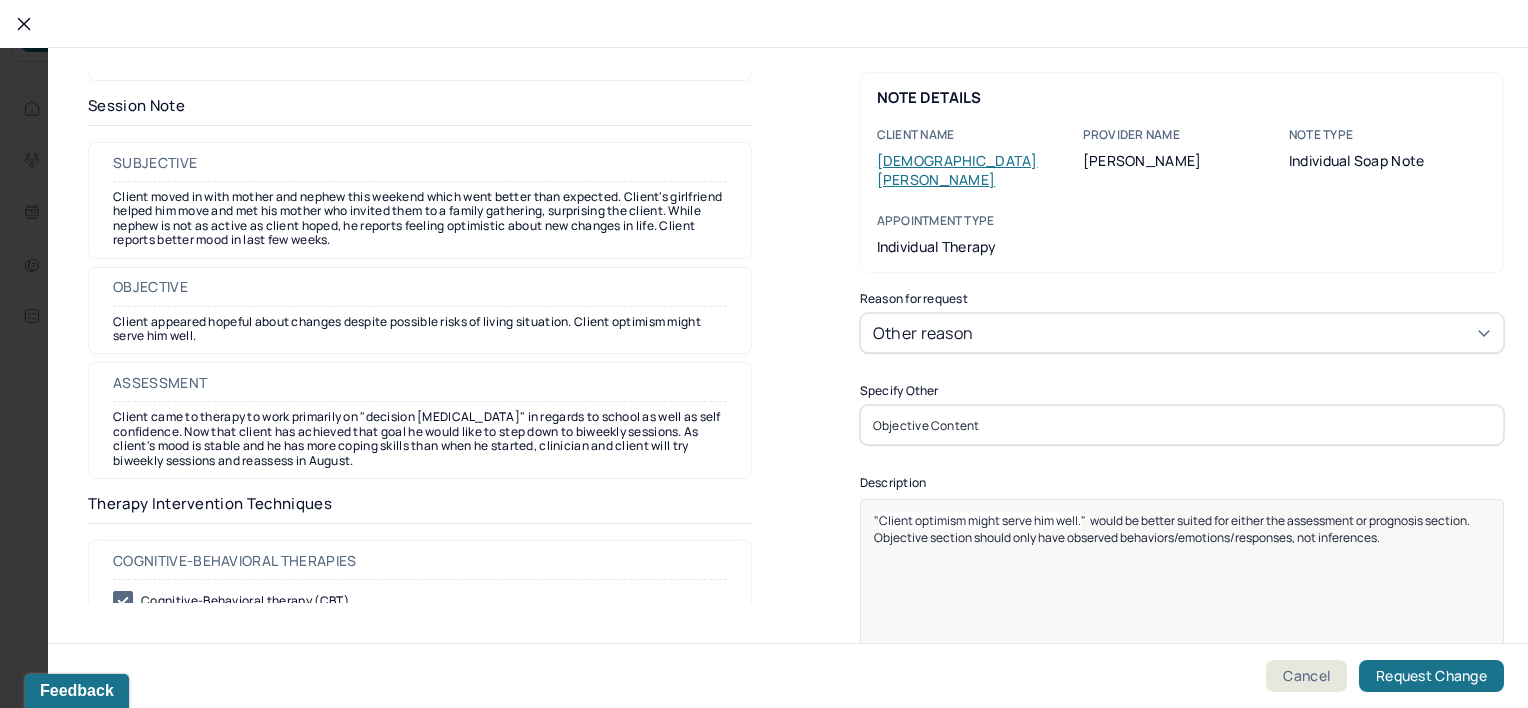 click on ""  would be better suited for either the assessment or prognosis section.  Objective section should only have observed behaviors/emotions/responses, not inferences." at bounding box center [1174, 529] 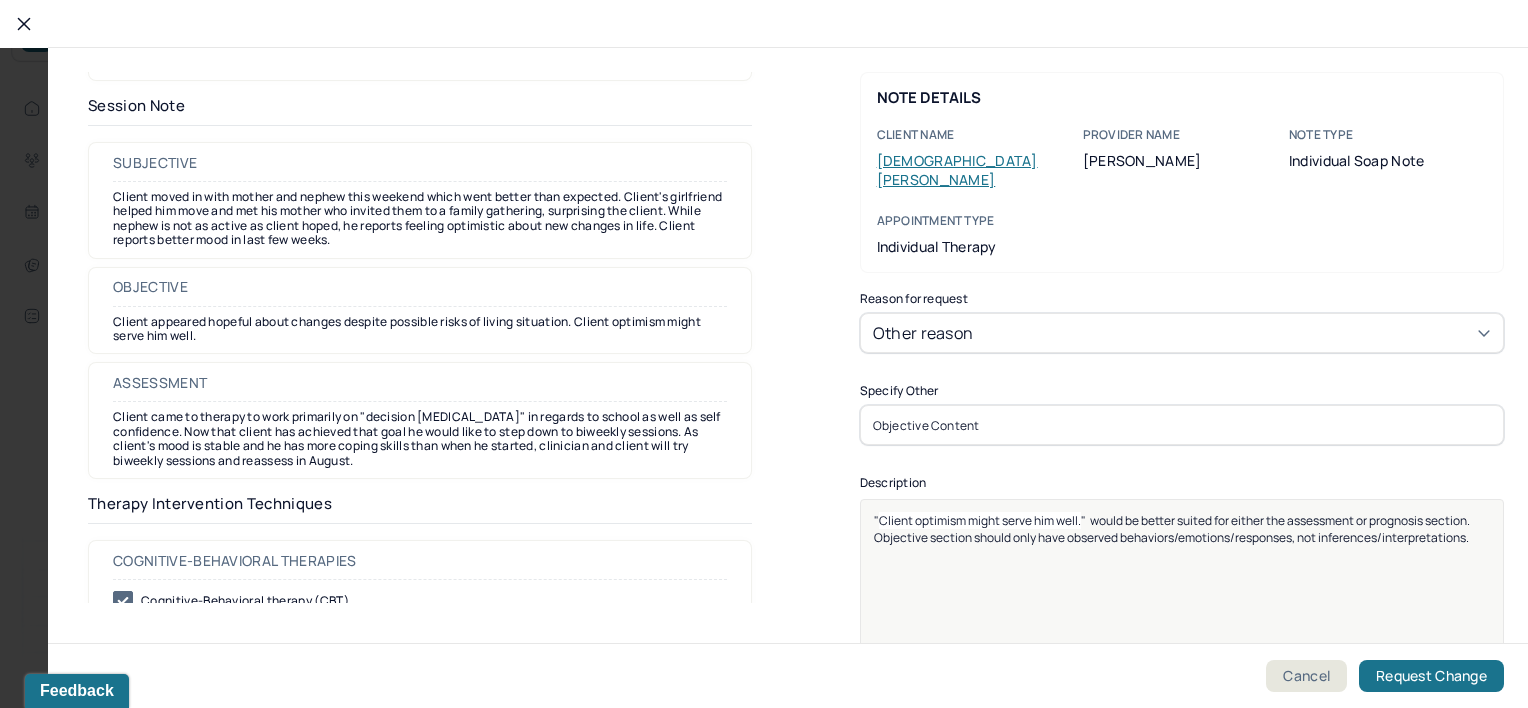 click on ""  would be better suited for either the assessment or prognosis section.  Objective section should only have observed behaviors/emotions/responses, not inferences/interpretations." at bounding box center [1174, 529] 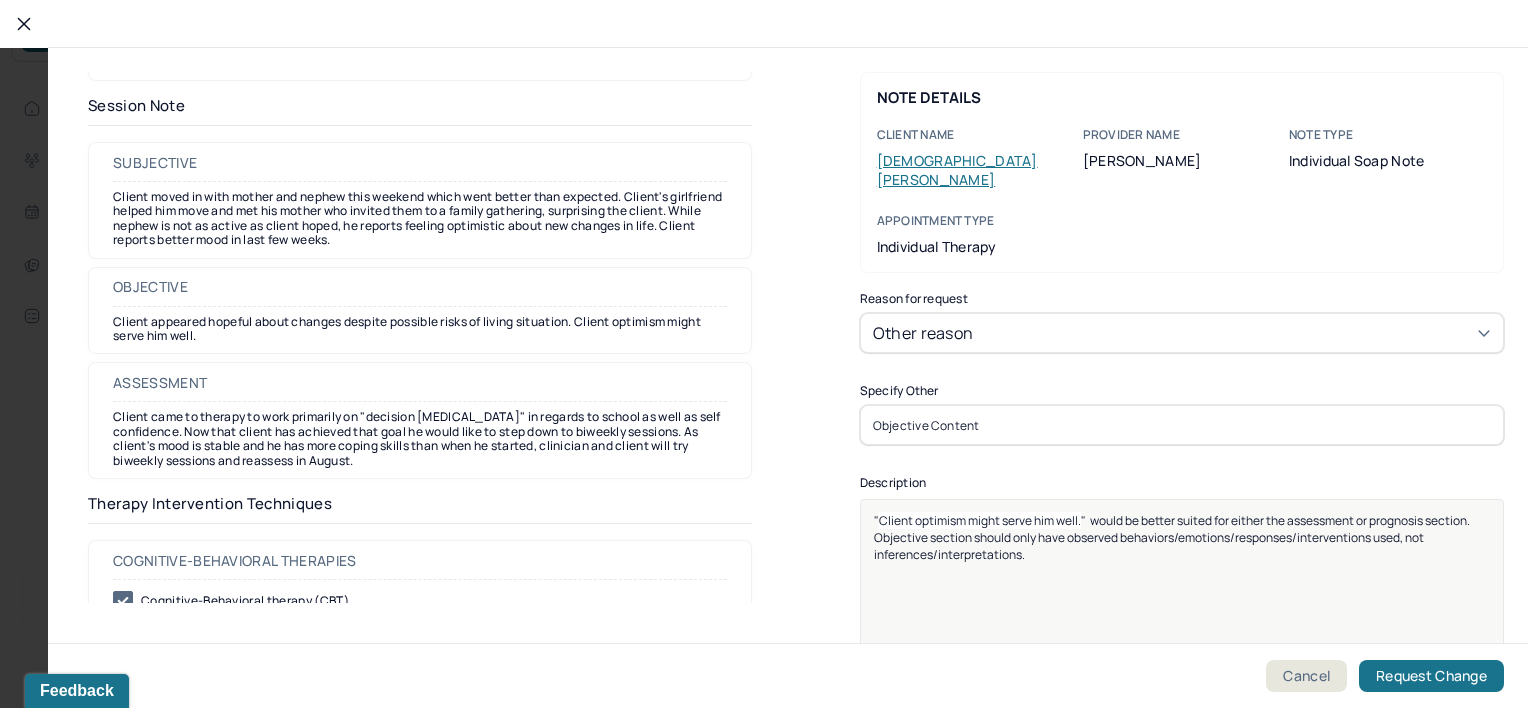 click on ""  Client optimism might serve him well.  "  would be better suited for either the assessment or prognosis section.  Objective section should only have observed behaviors/emotions/responses/interventions used, not inferences/interpretations." at bounding box center [1182, 537] 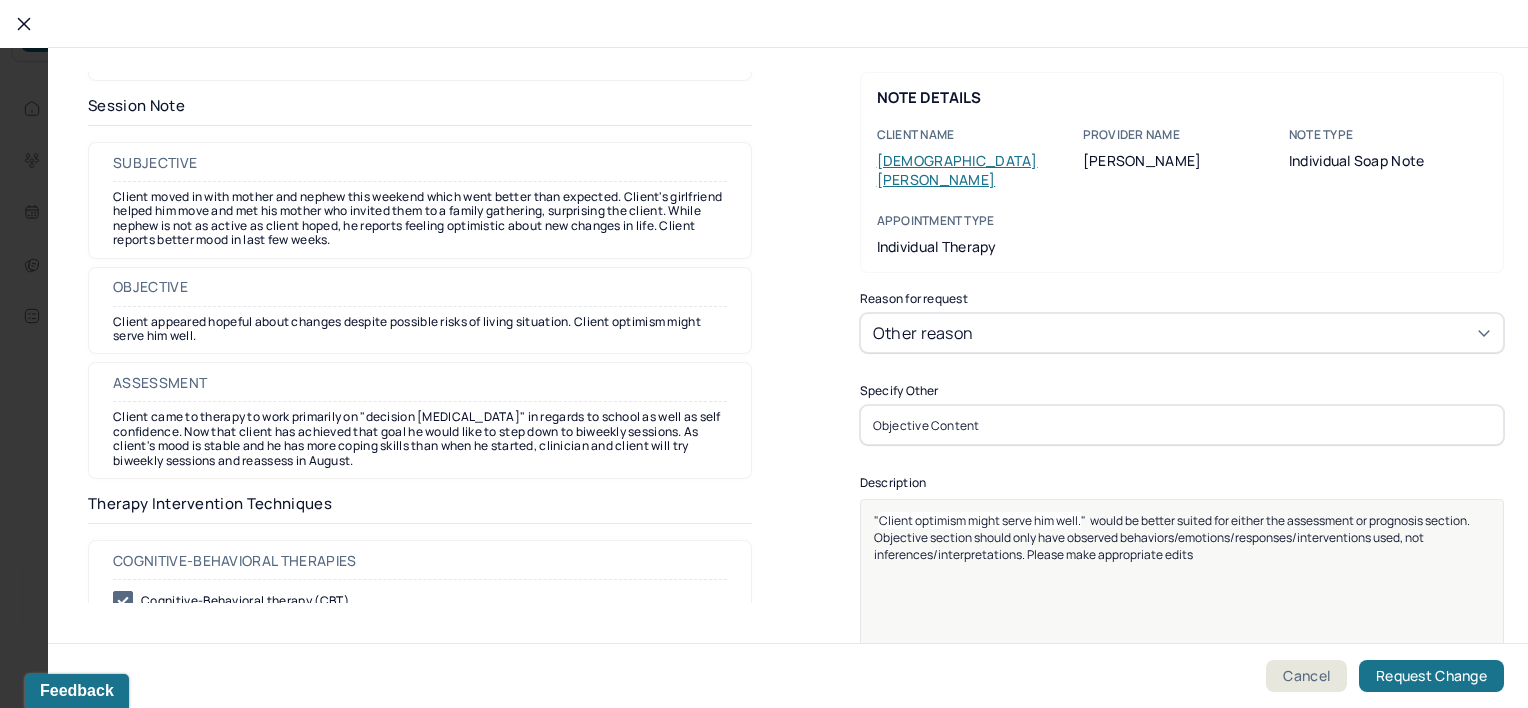 click on ""  Client optimism might serve him well.  "  would be better suited for either the assessment or prognosis section.  Objective section should only have observed behaviors/emotions/responses/interventions used, not inferences/interpretations. Please make appropriate edits" at bounding box center [1182, 537] 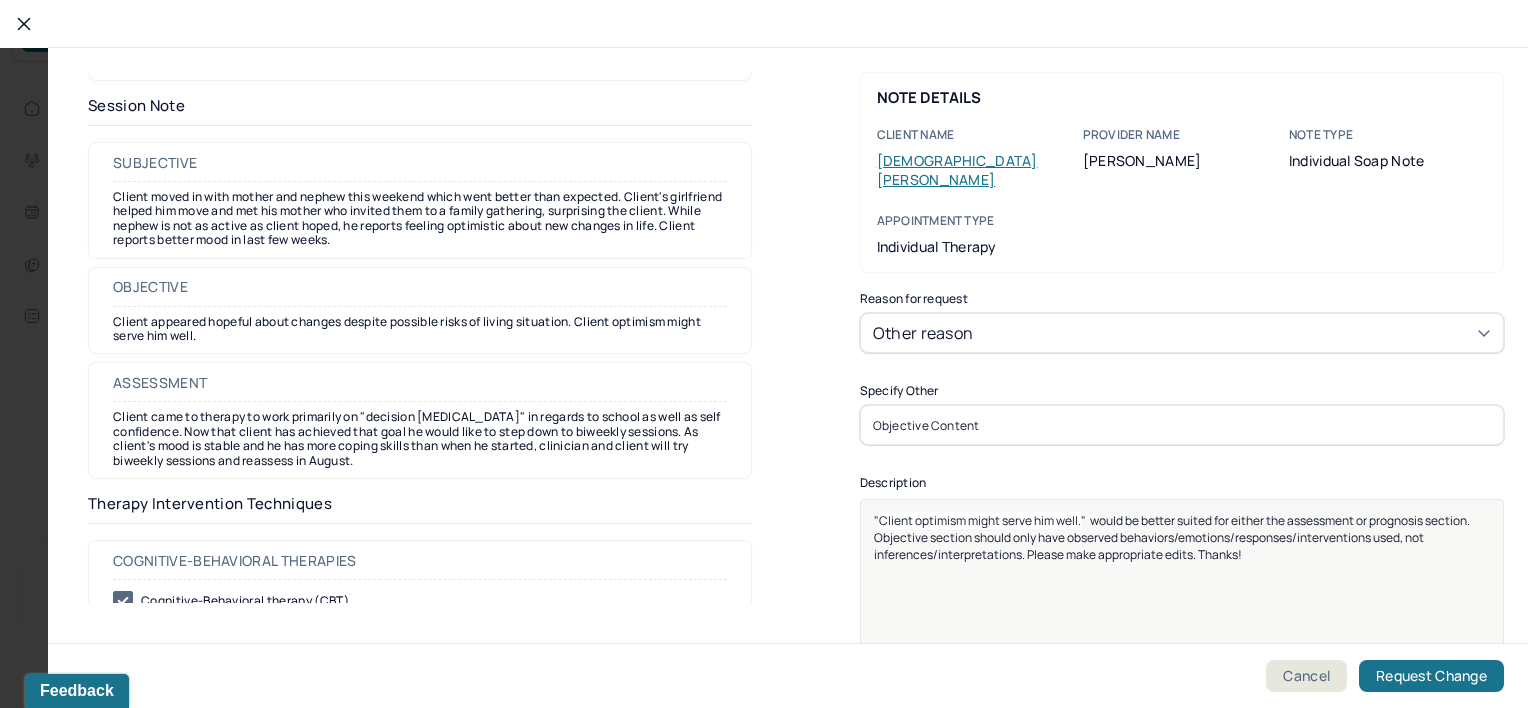 click on ""  would be better suited for either the assessment or prognosis section.  Objective section should only have observed behaviors/emotions/responses/interventions used, not inferences/interpretations. Please make appropriate edits. Thanks!" at bounding box center (1174, 537) 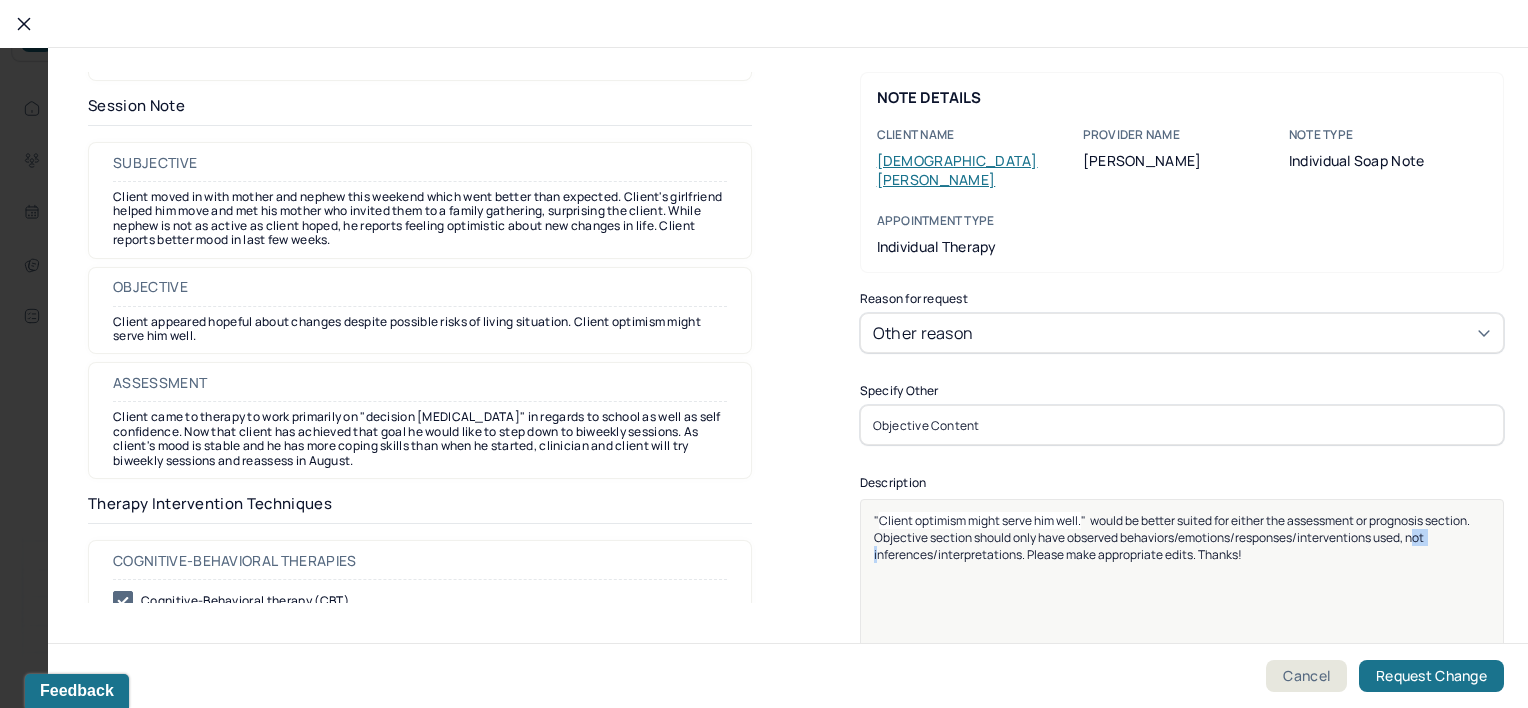 click on ""  would be better suited for either the assessment or prognosis section.  Objective section should only have observed behaviors/emotions/responses/interventions used, not inferences/interpretations. Please make appropriate edits. Thanks!" at bounding box center [1174, 537] 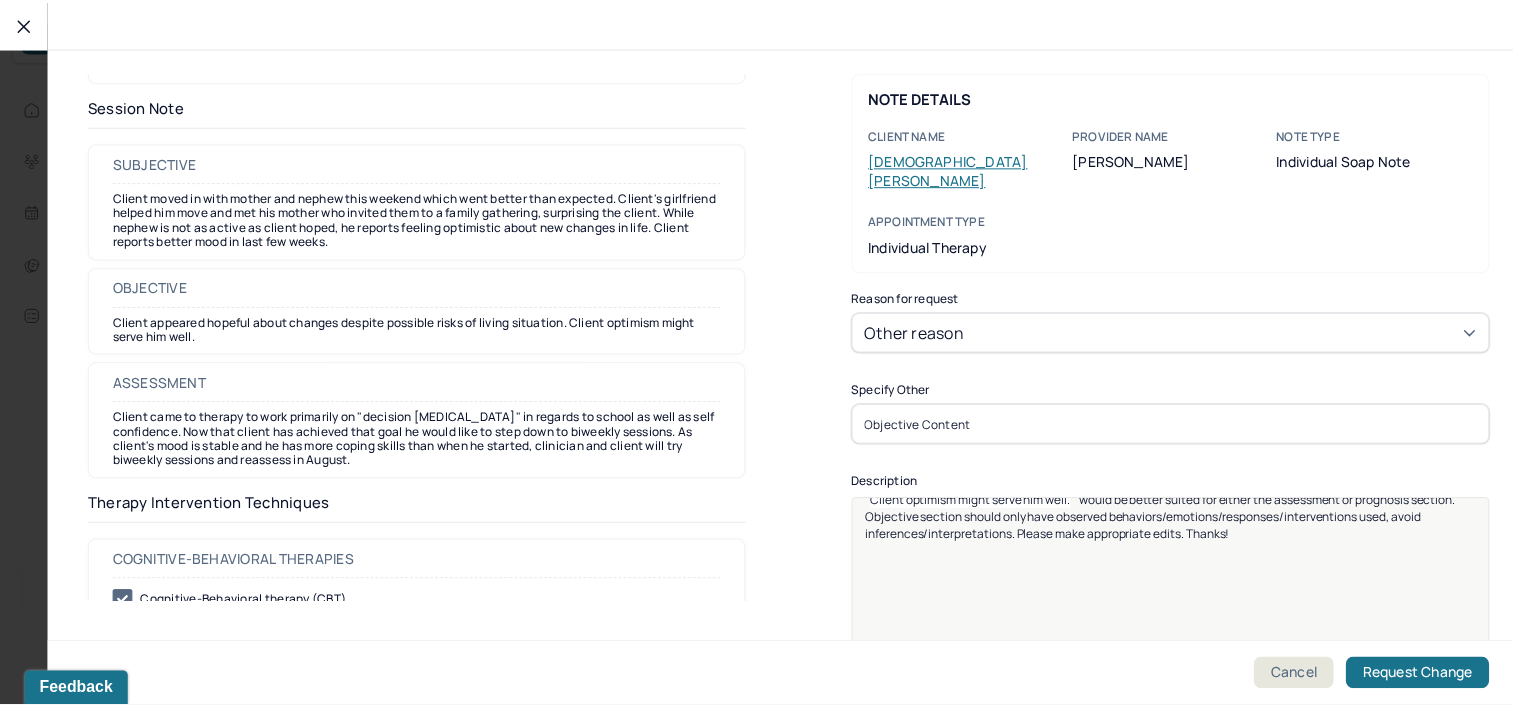 scroll, scrollTop: 25, scrollLeft: 0, axis: vertical 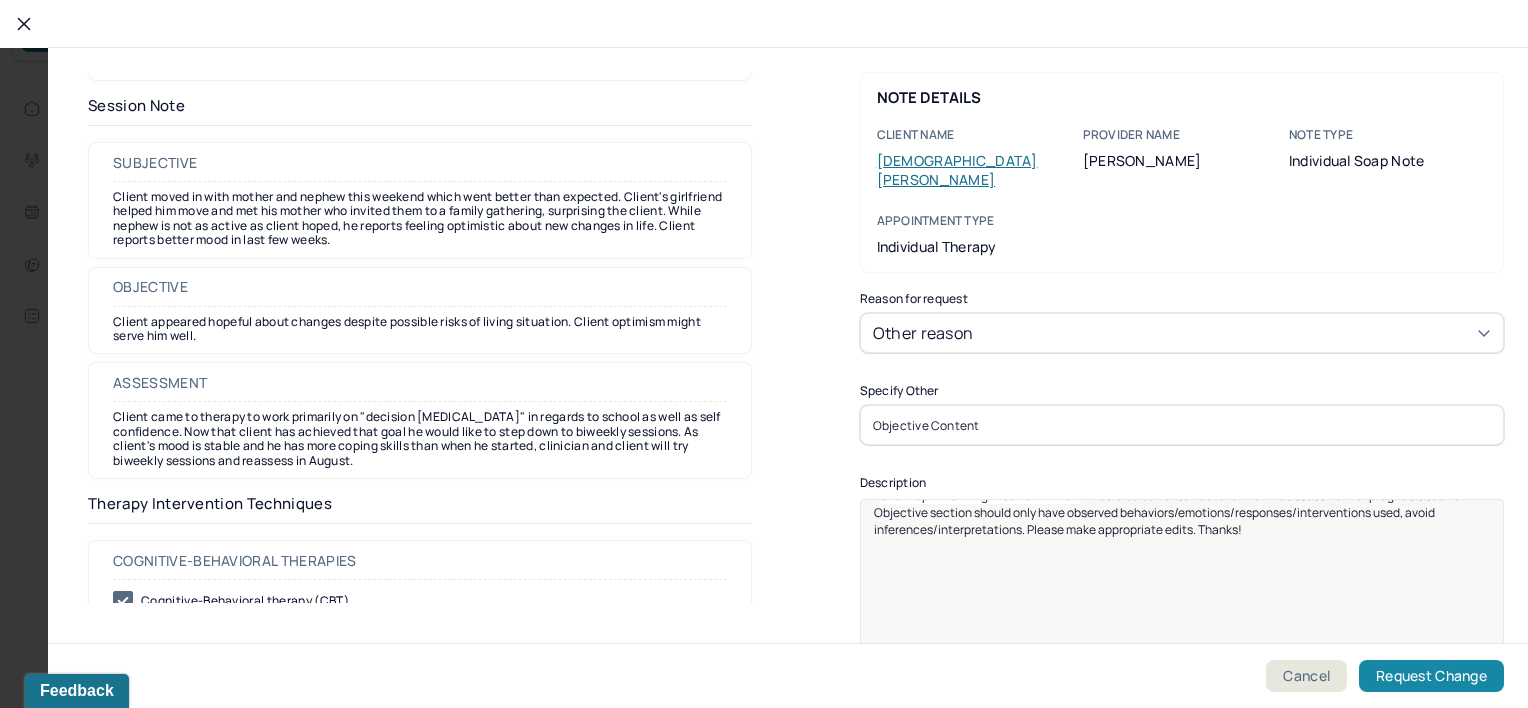 click on "Request Change" at bounding box center [1431, 676] 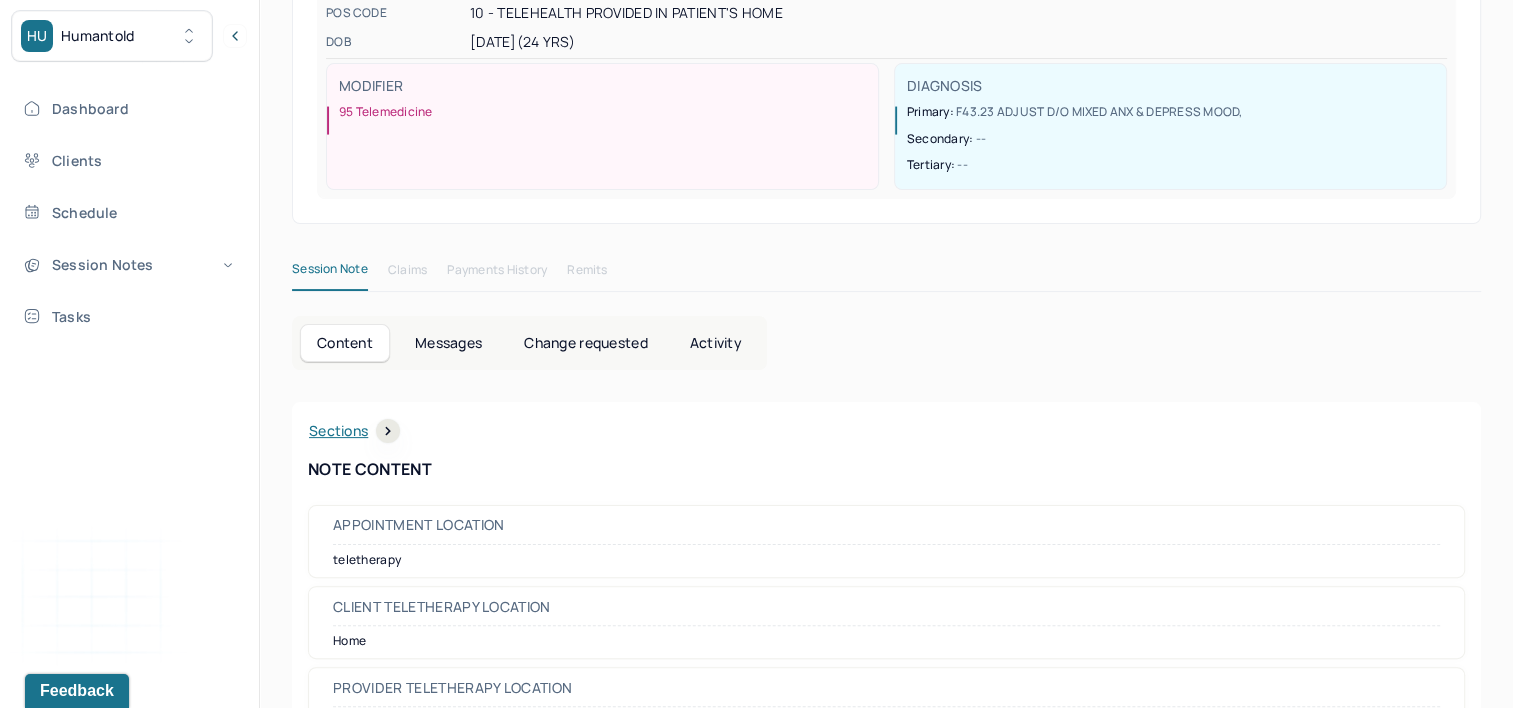 scroll, scrollTop: 0, scrollLeft: 0, axis: both 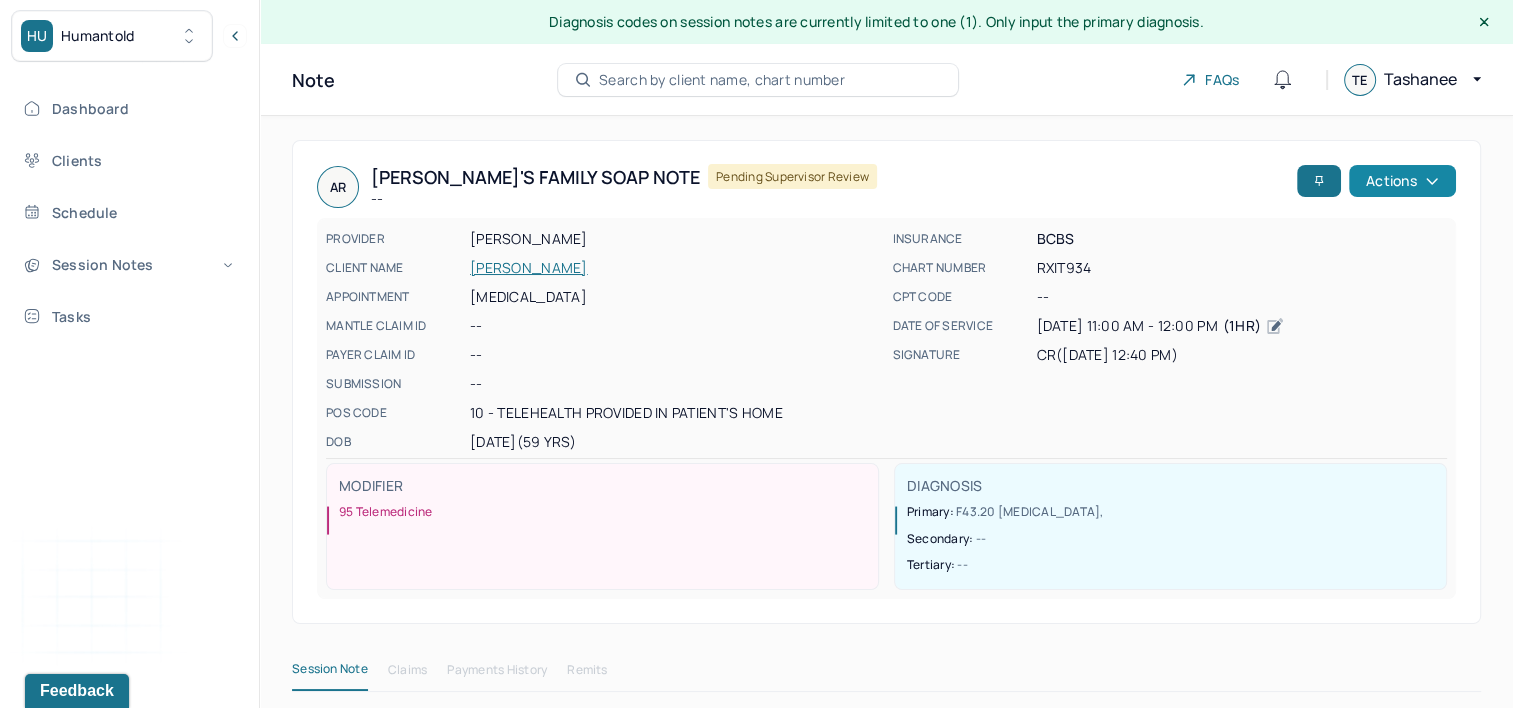 click 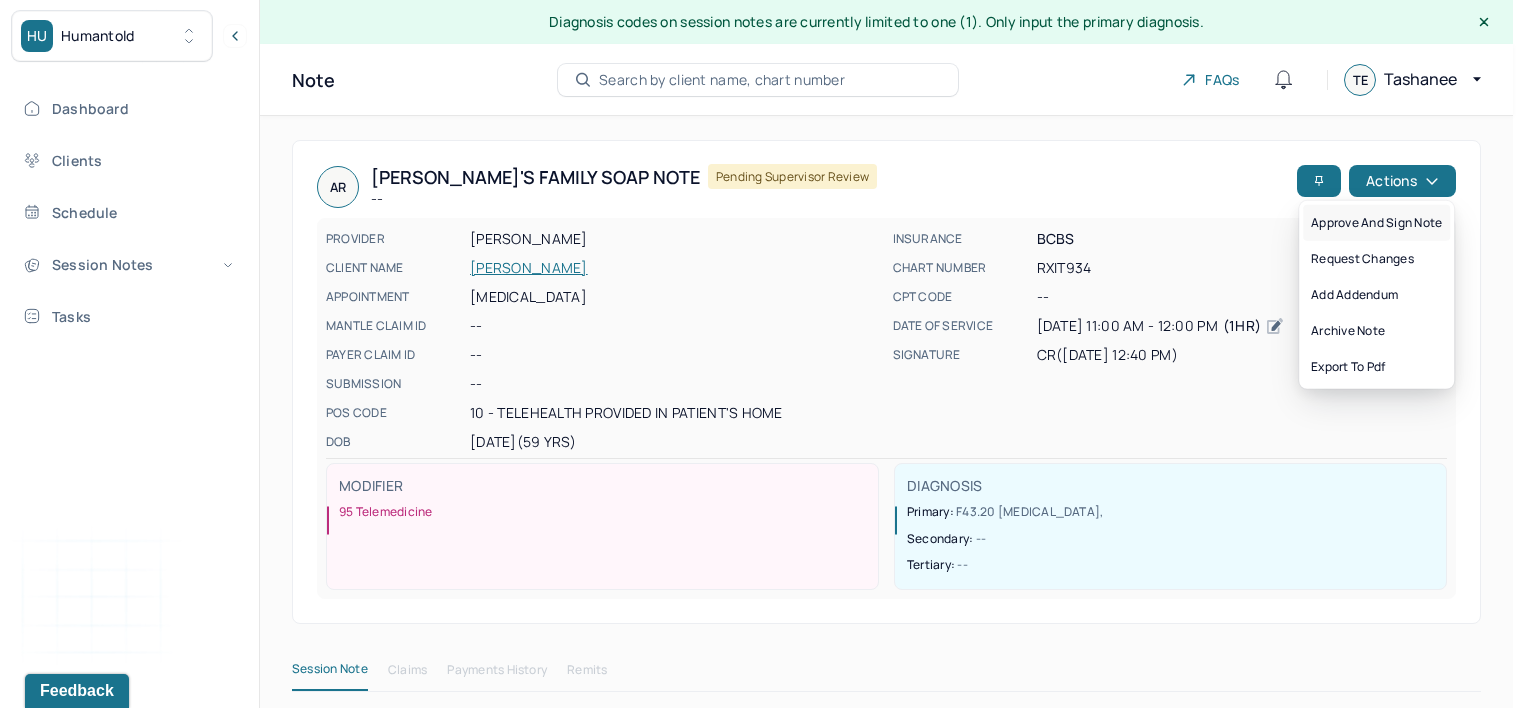 click on "Approve and sign note" at bounding box center (1376, 223) 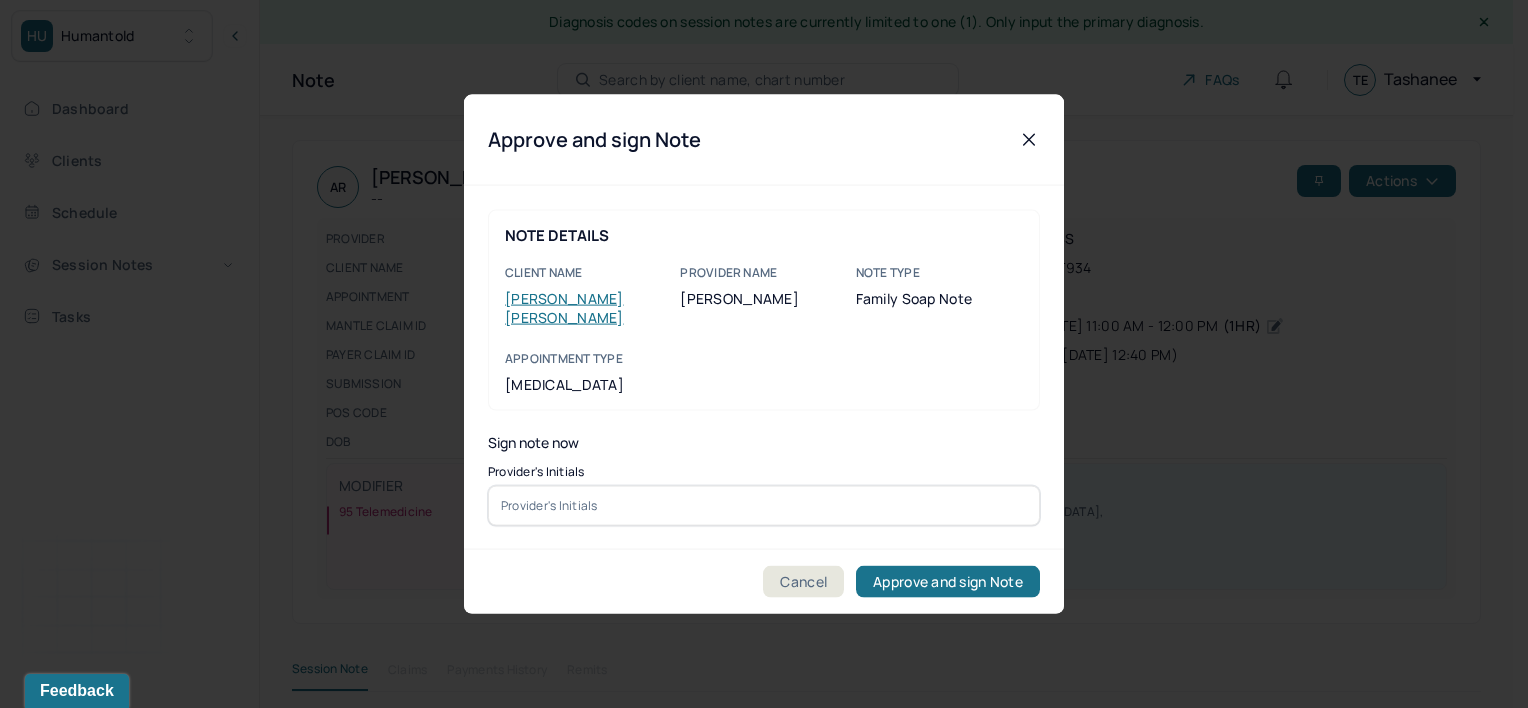 click on "Provider's Initials" at bounding box center [764, 471] 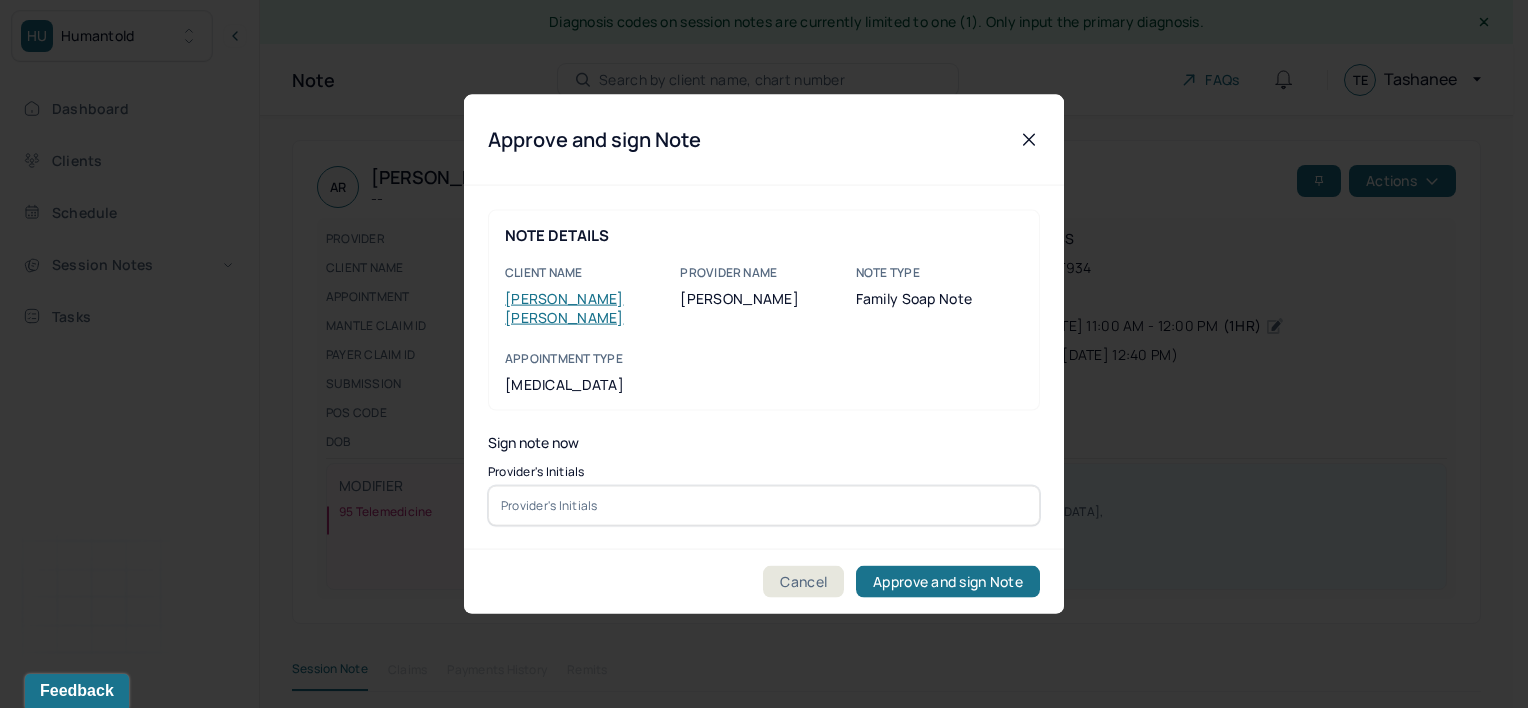click at bounding box center (764, 505) 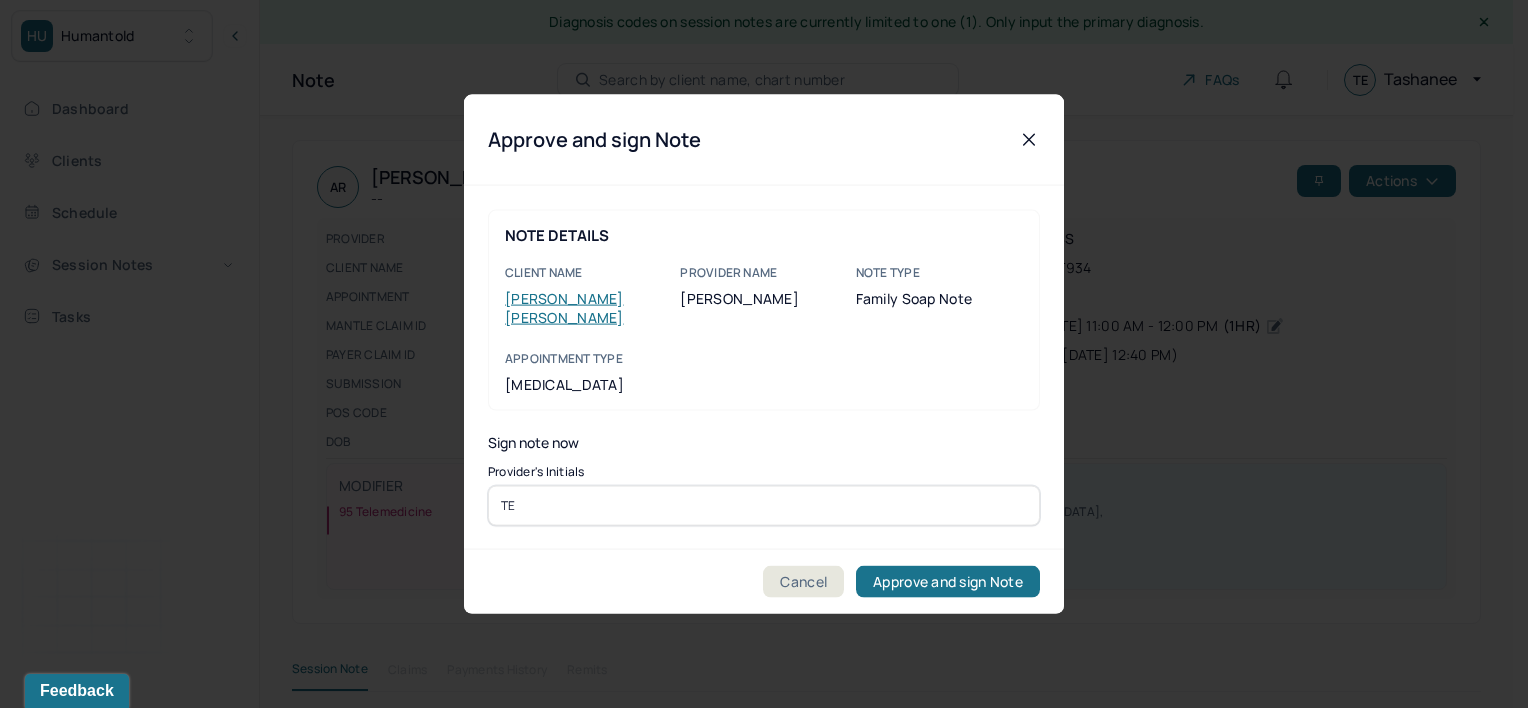 type on "TE" 